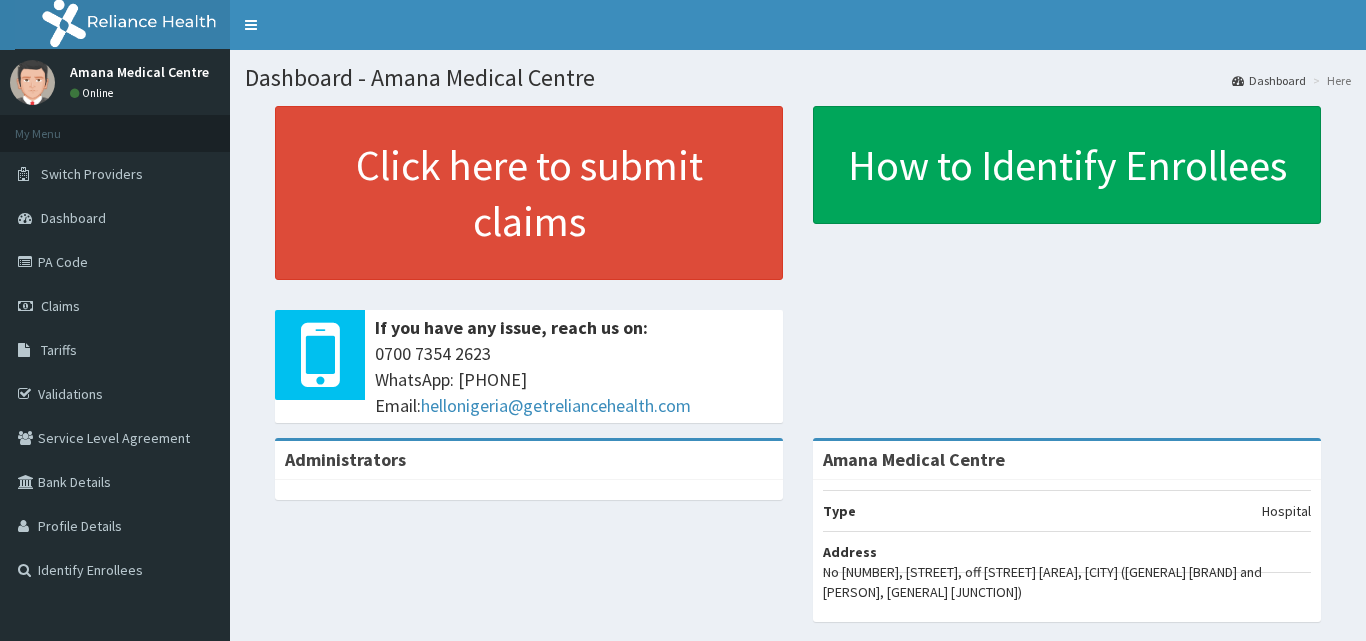 scroll, scrollTop: 0, scrollLeft: 0, axis: both 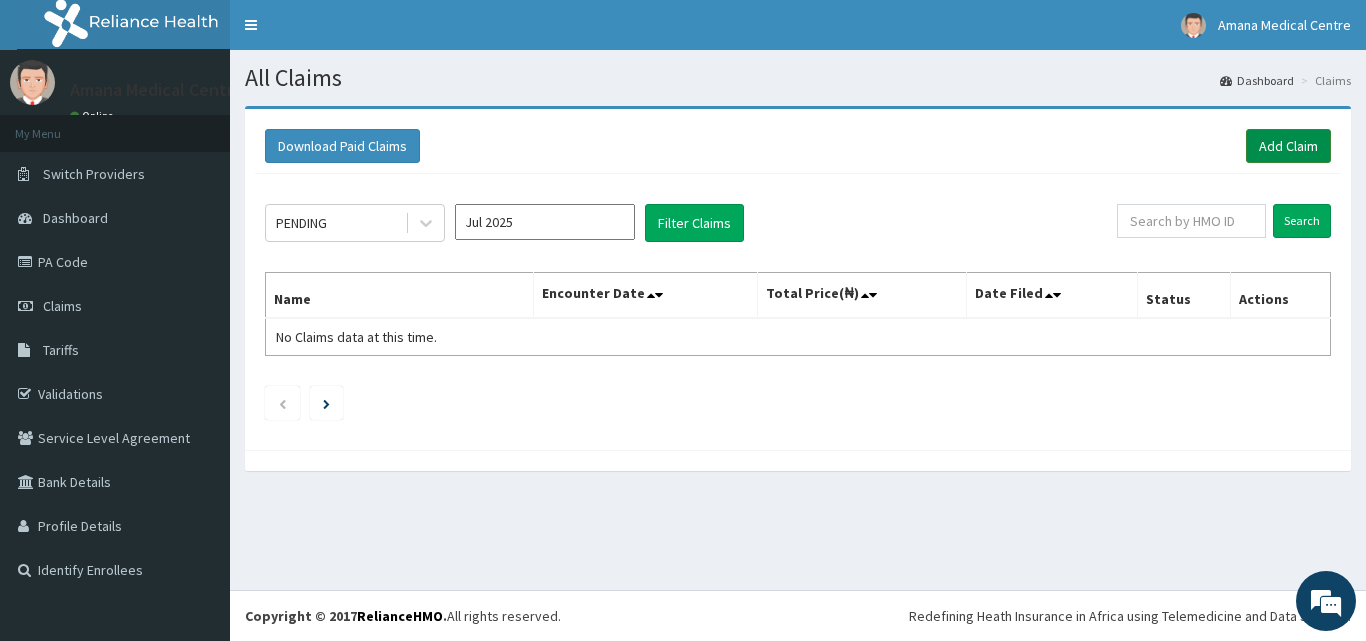 click on "Add Claim" at bounding box center (1288, 146) 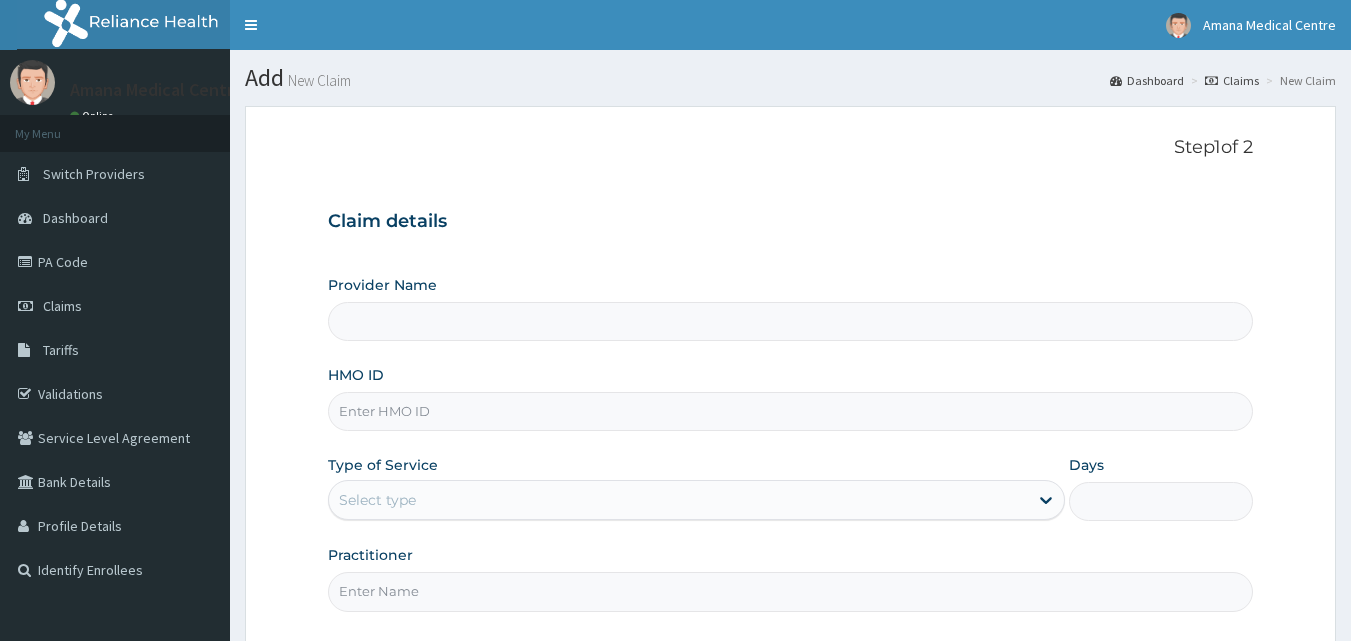 scroll, scrollTop: 0, scrollLeft: 0, axis: both 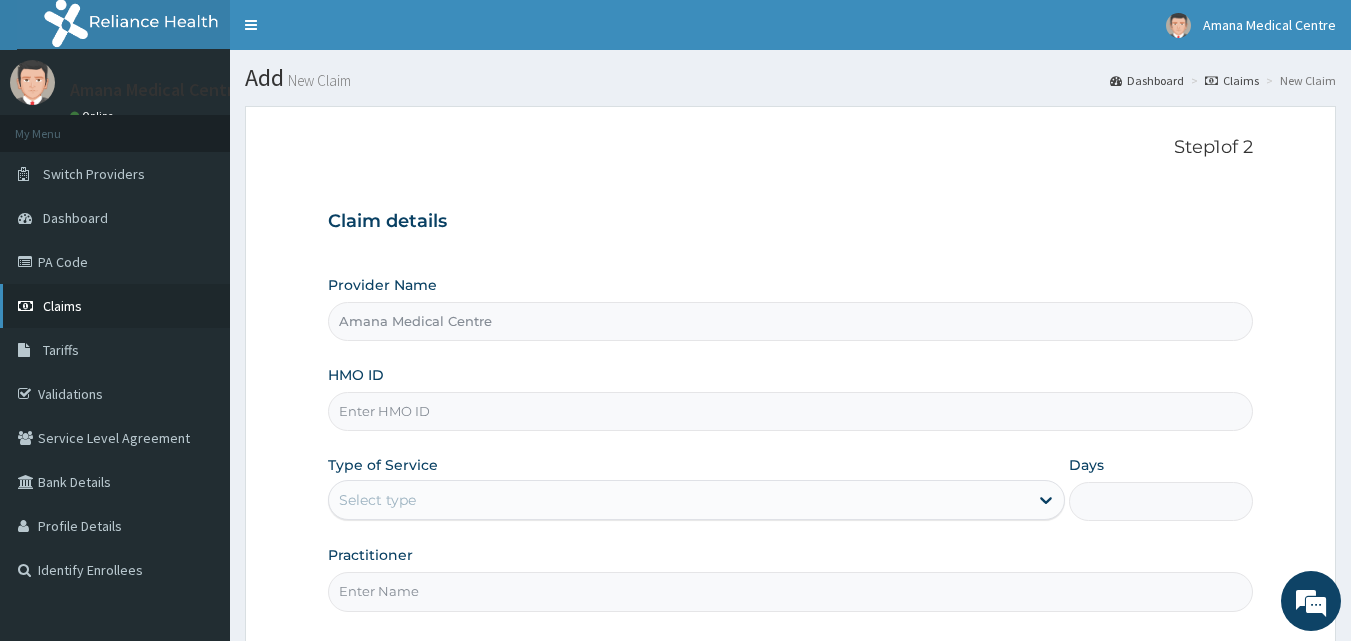 click on "Claims" at bounding box center (115, 306) 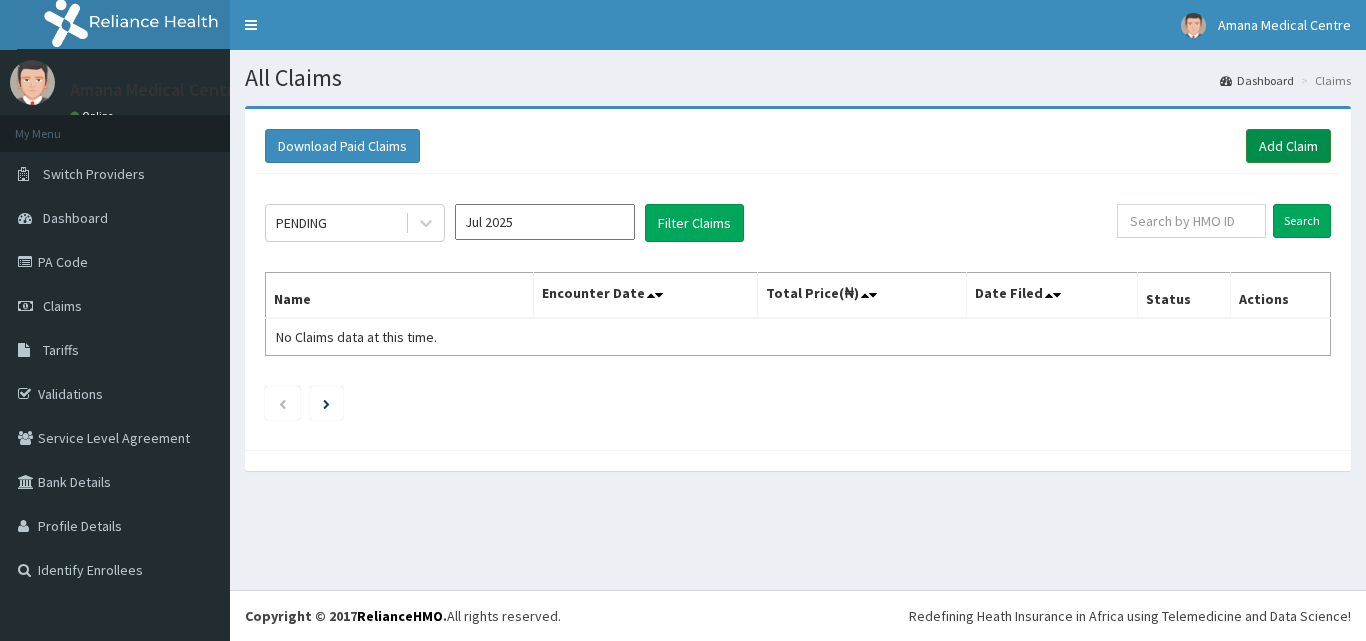 scroll, scrollTop: 0, scrollLeft: 0, axis: both 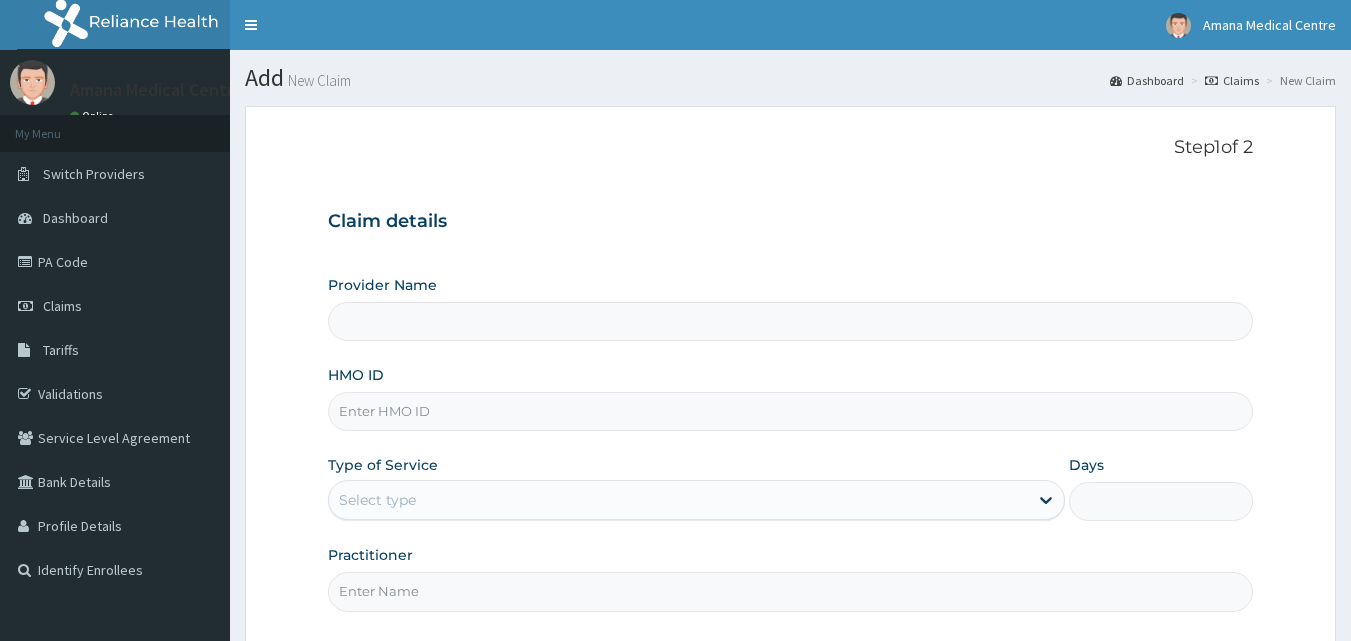 type on "Amana Medical Centre" 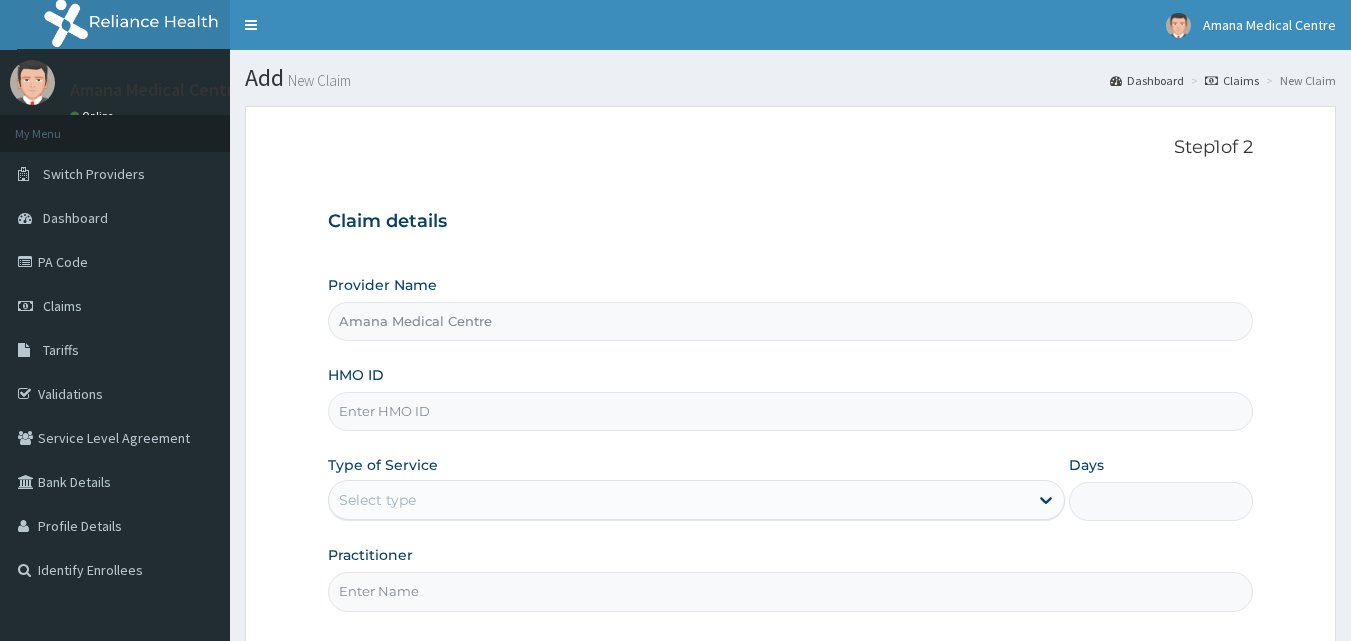 scroll, scrollTop: 0, scrollLeft: 0, axis: both 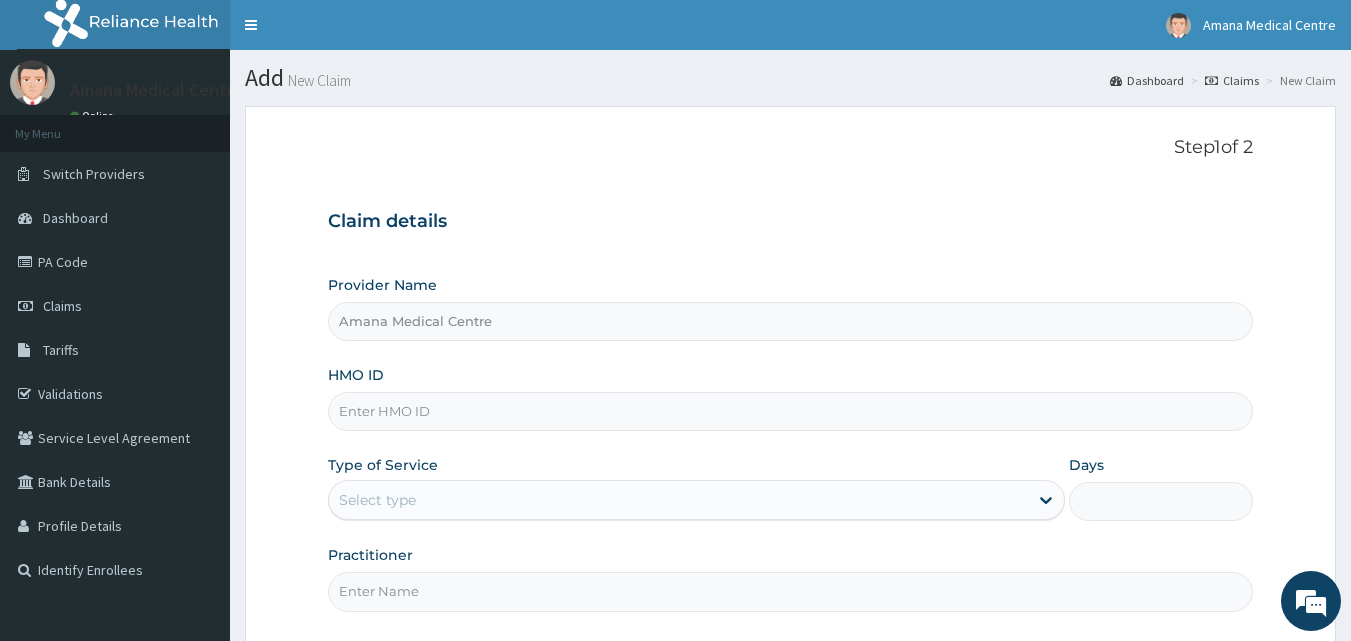 click on "HMO ID" at bounding box center (791, 411) 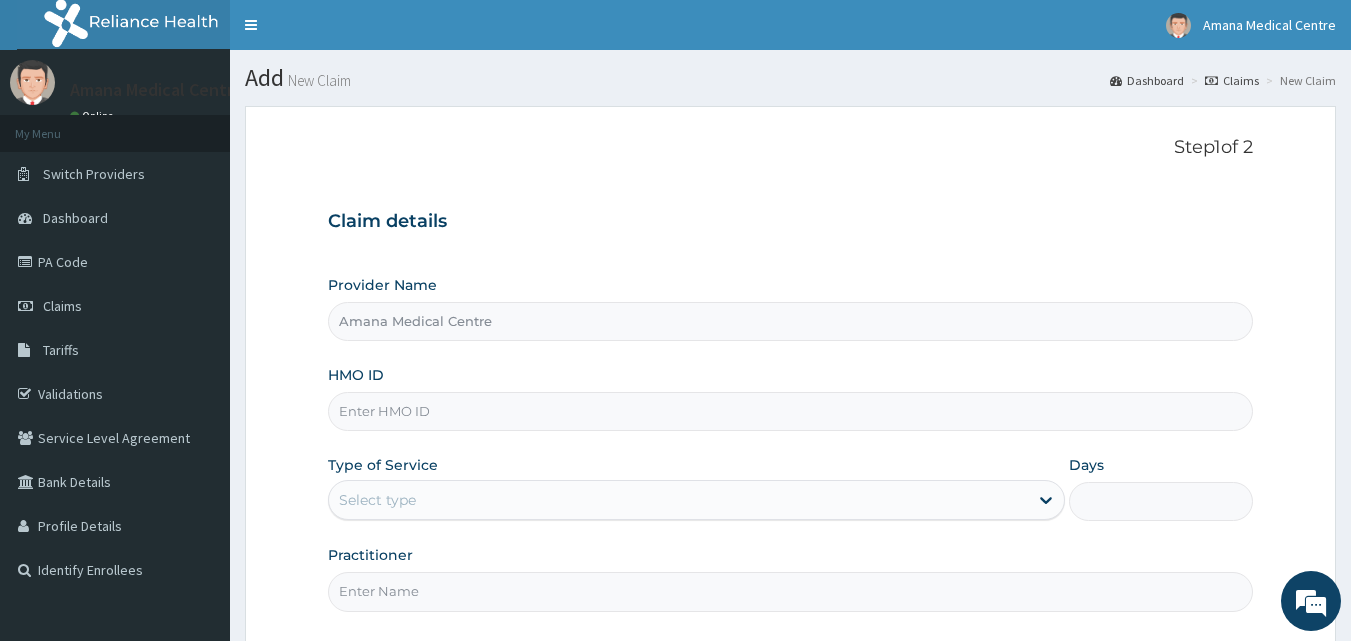 paste on "aucO3dn38v" 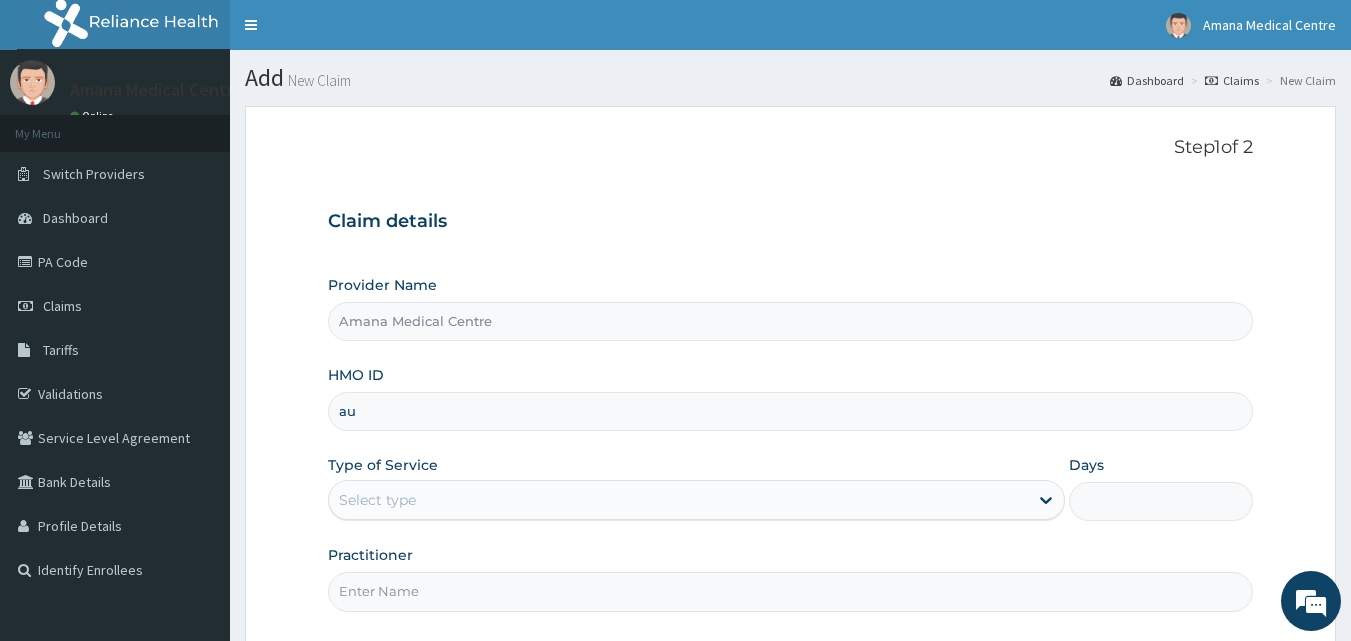 type on "a" 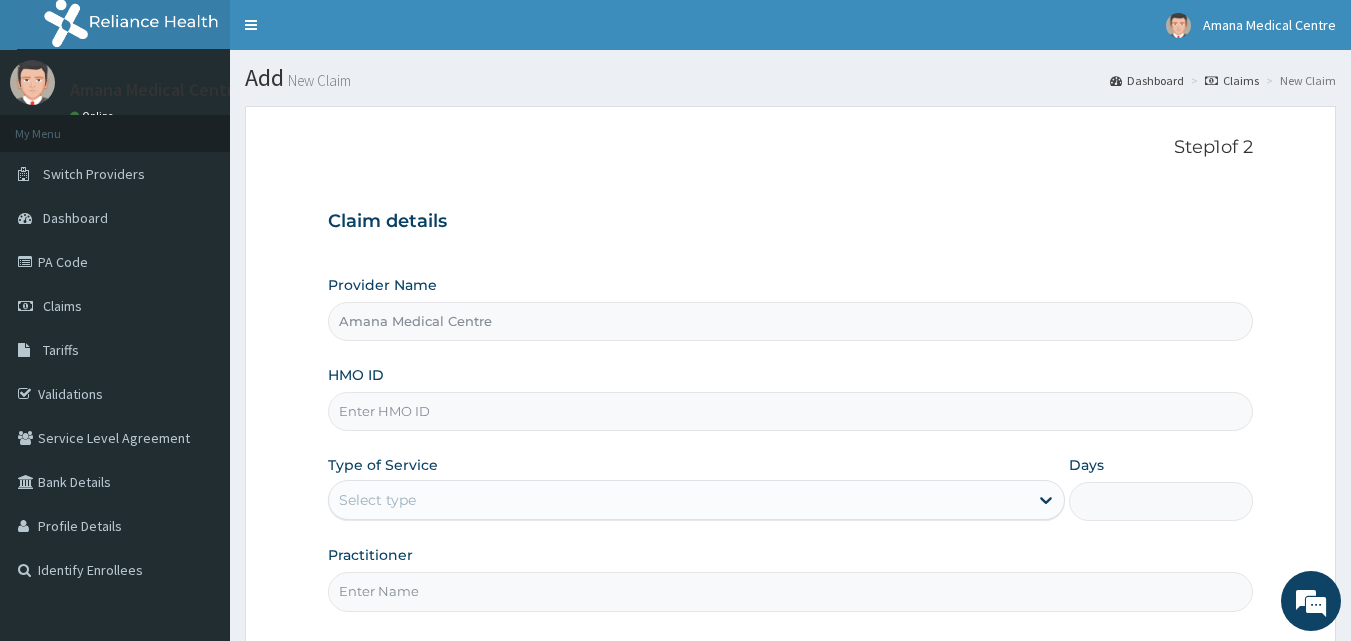 paste on "STZ/10044/B" 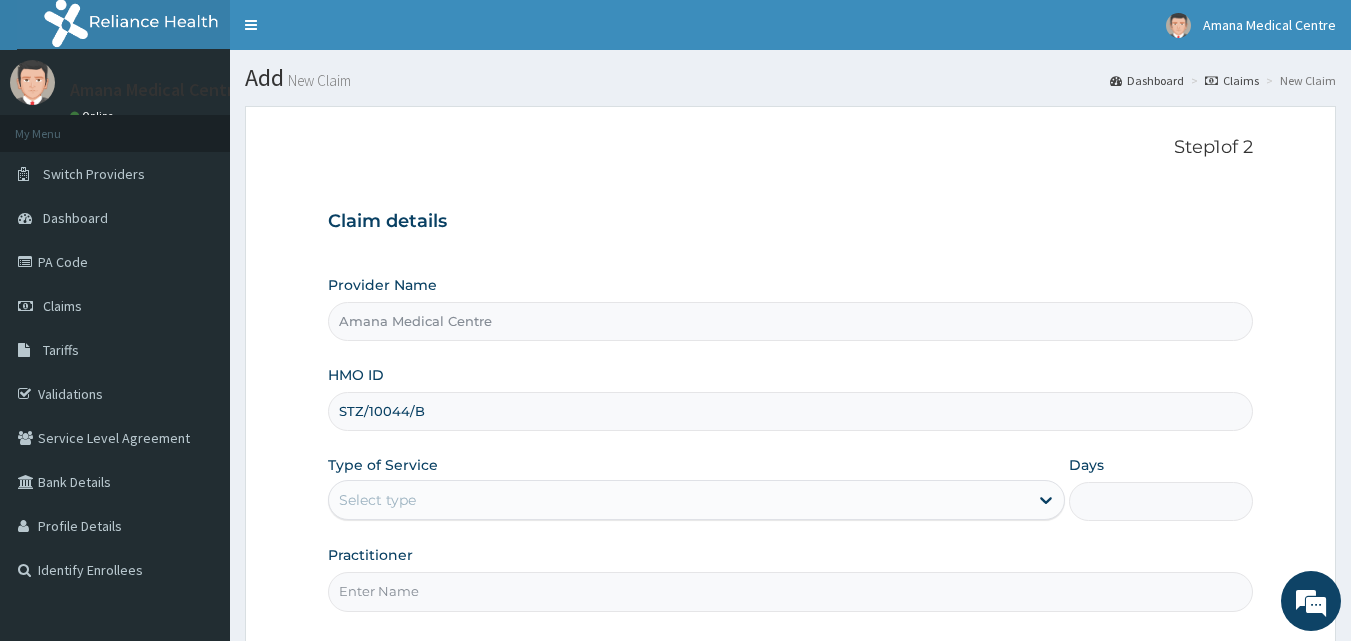 type on "STZ/10044/B" 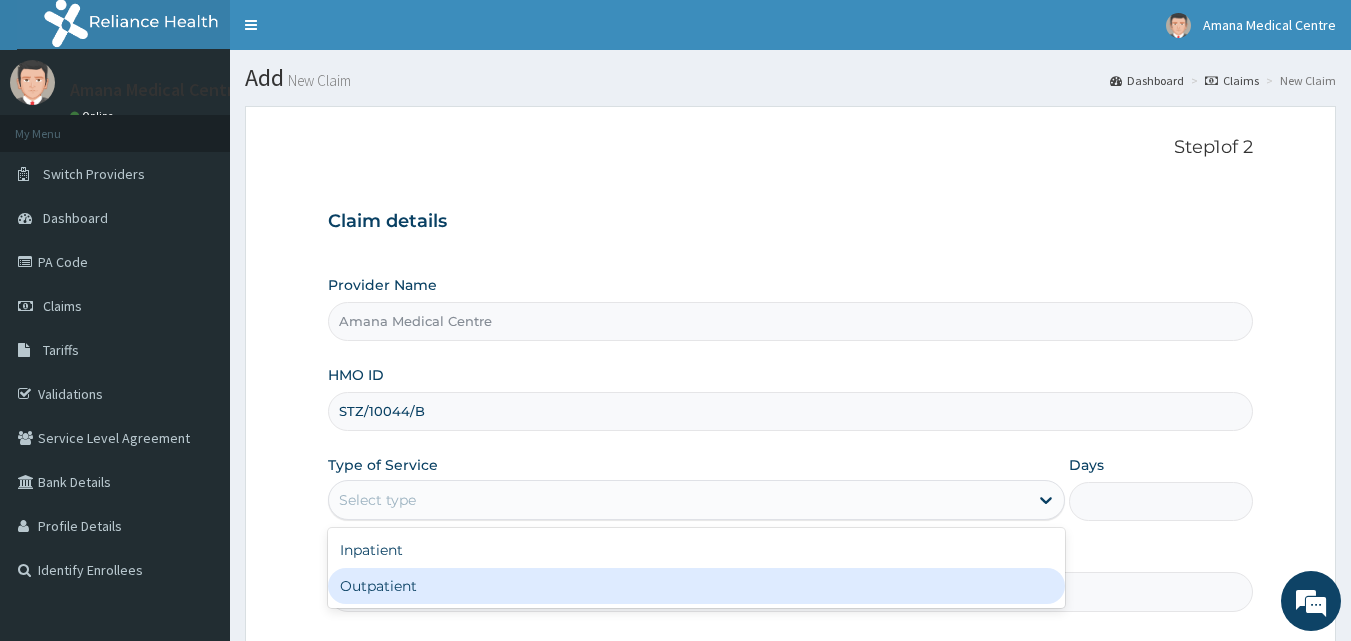 click on "Outpatient" at bounding box center (696, 586) 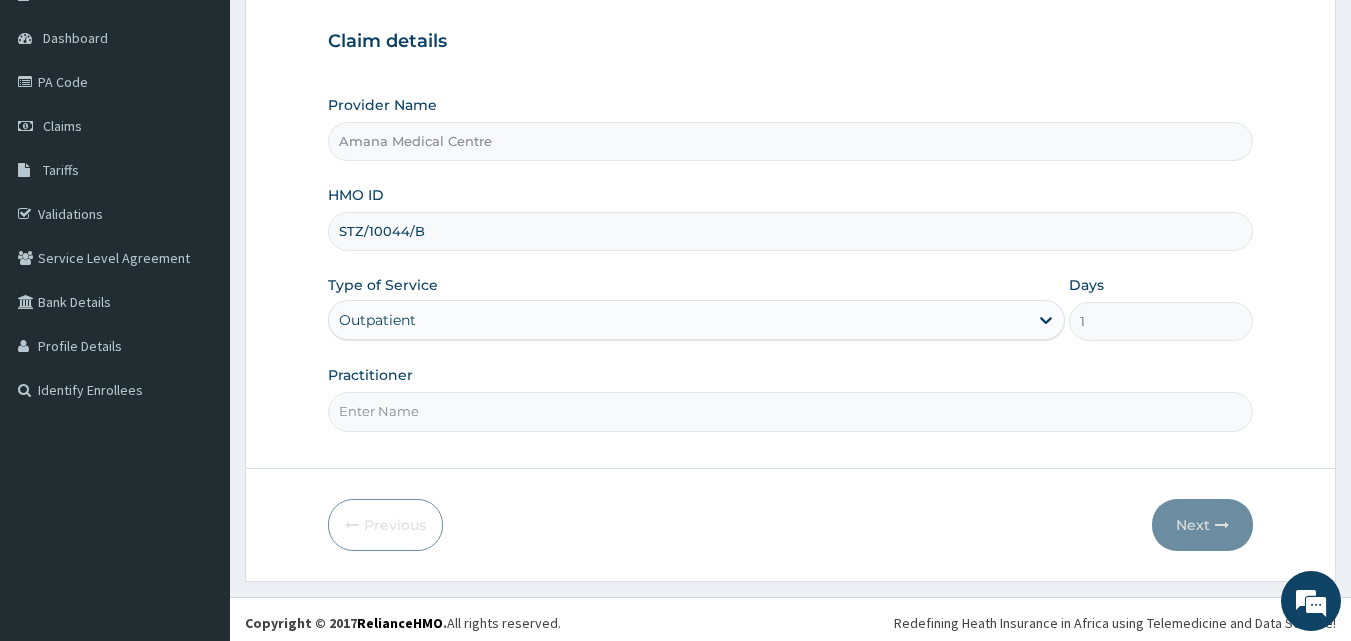 scroll, scrollTop: 187, scrollLeft: 0, axis: vertical 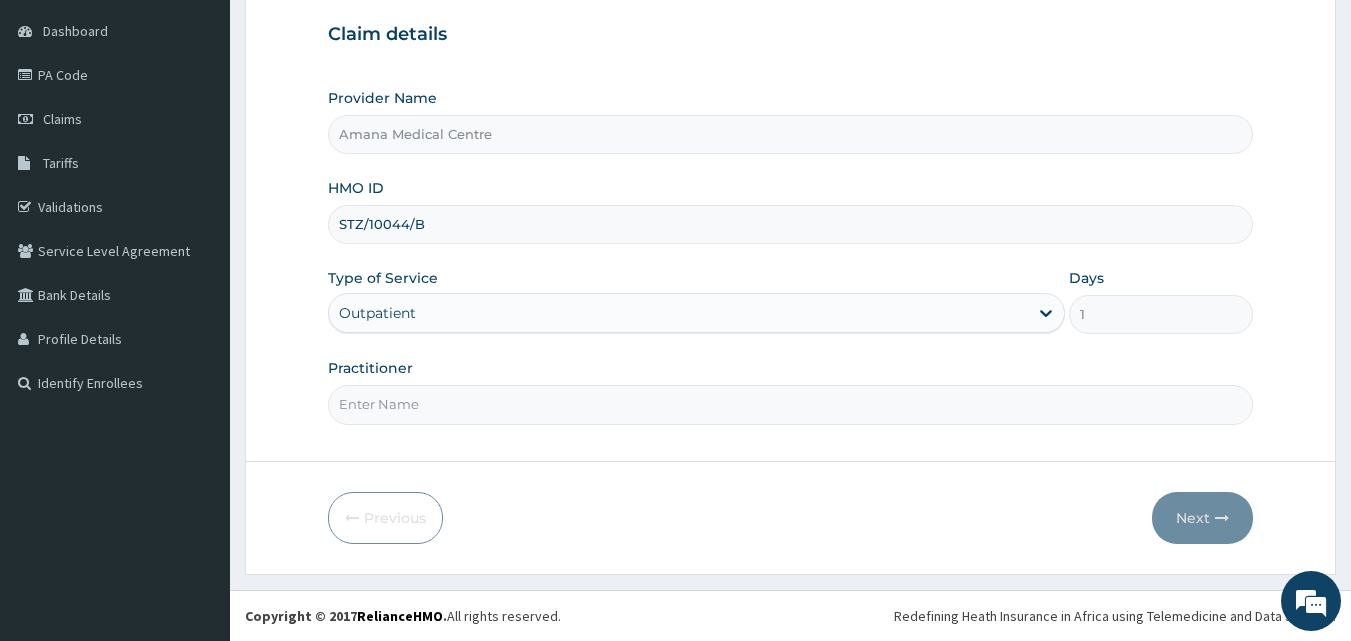 click on "Practitioner" at bounding box center [791, 391] 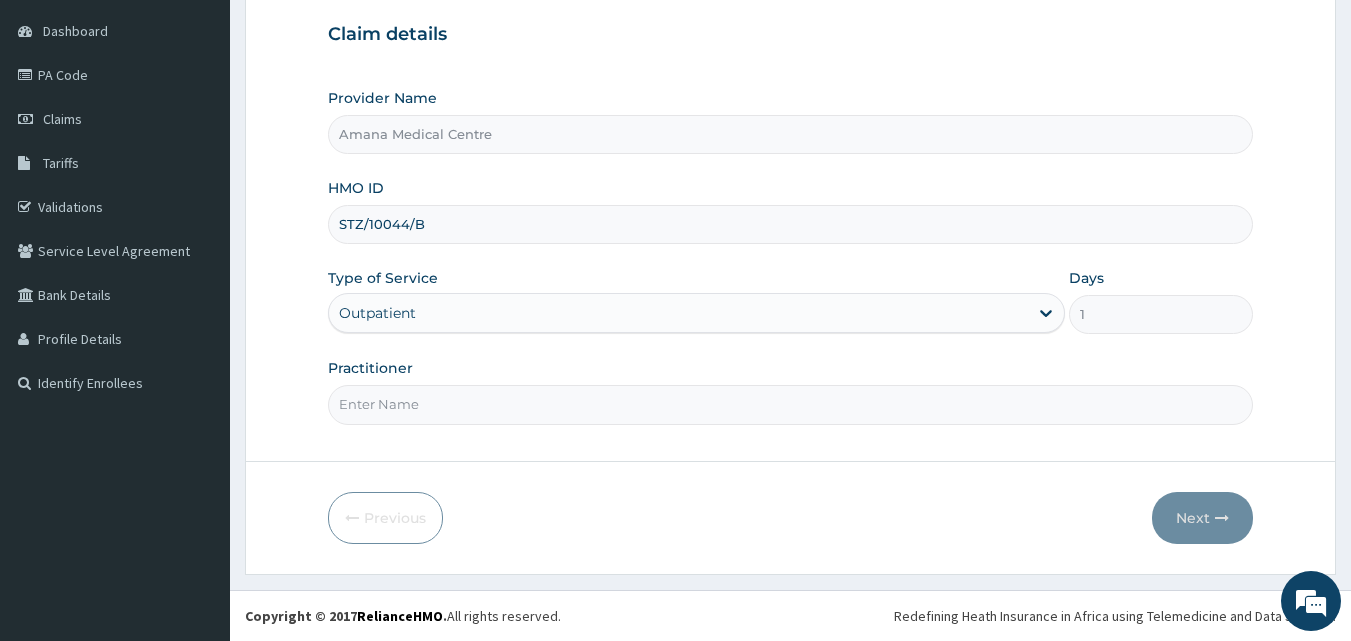 type on "d" 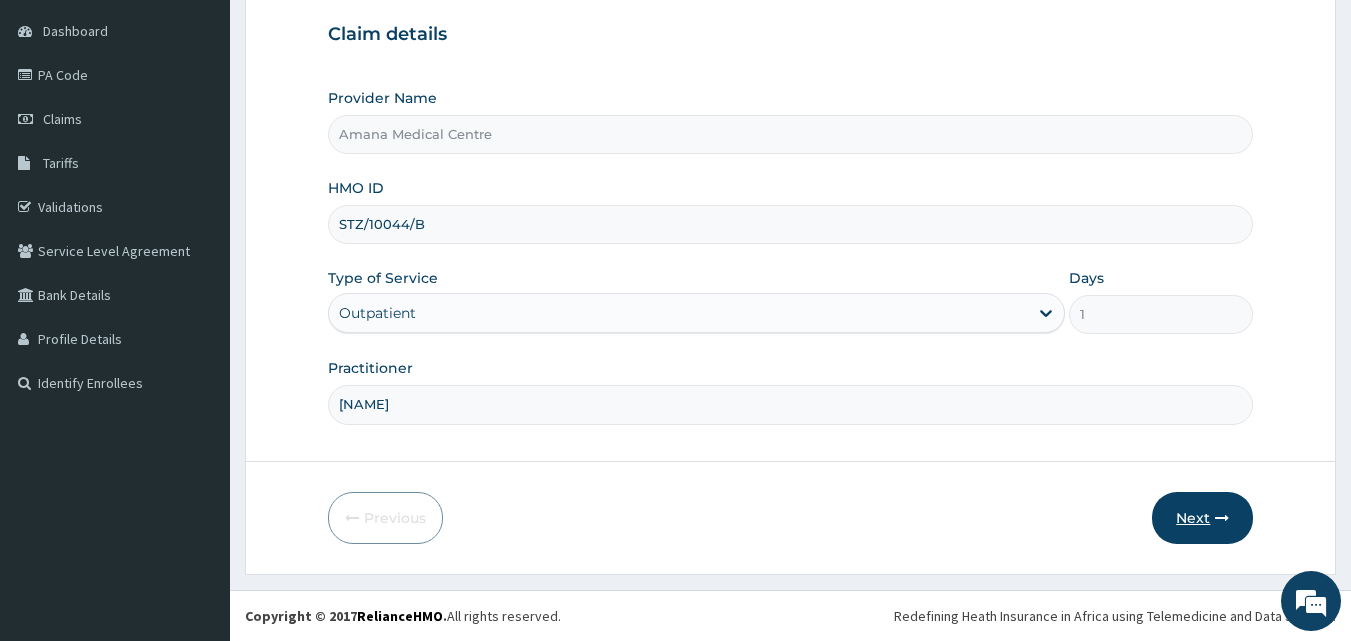 type on "[DR_TITLE] [INITIALS]" 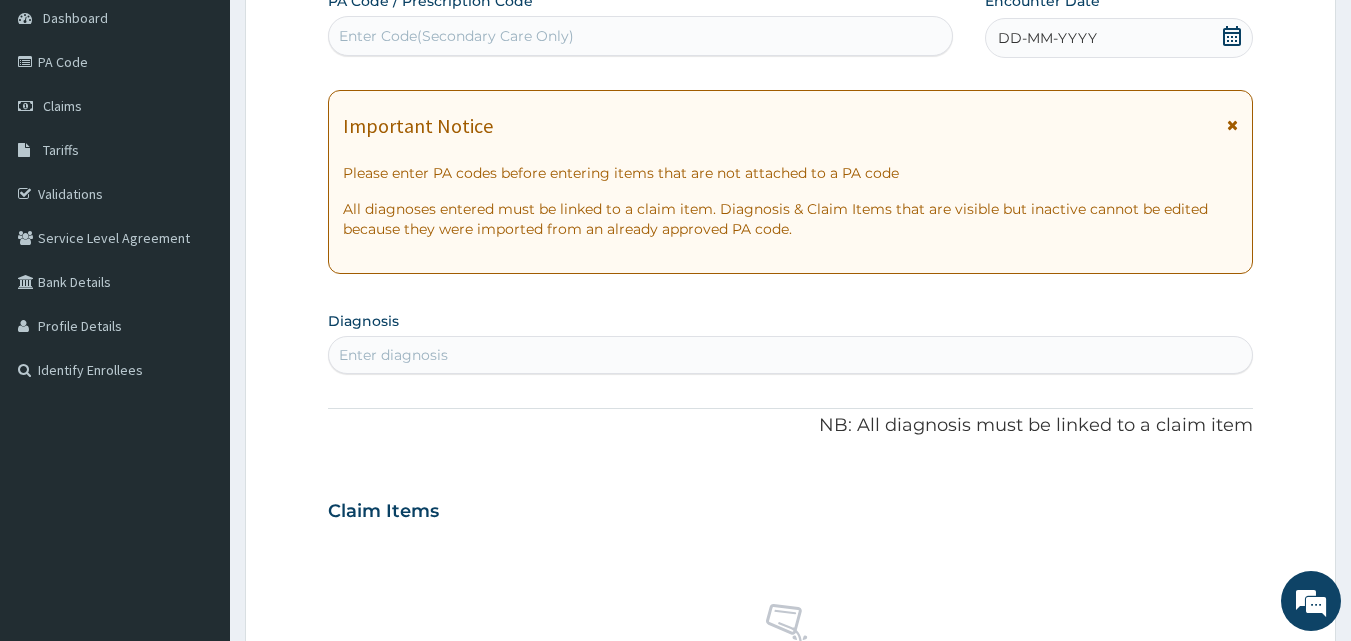 scroll, scrollTop: 300, scrollLeft: 0, axis: vertical 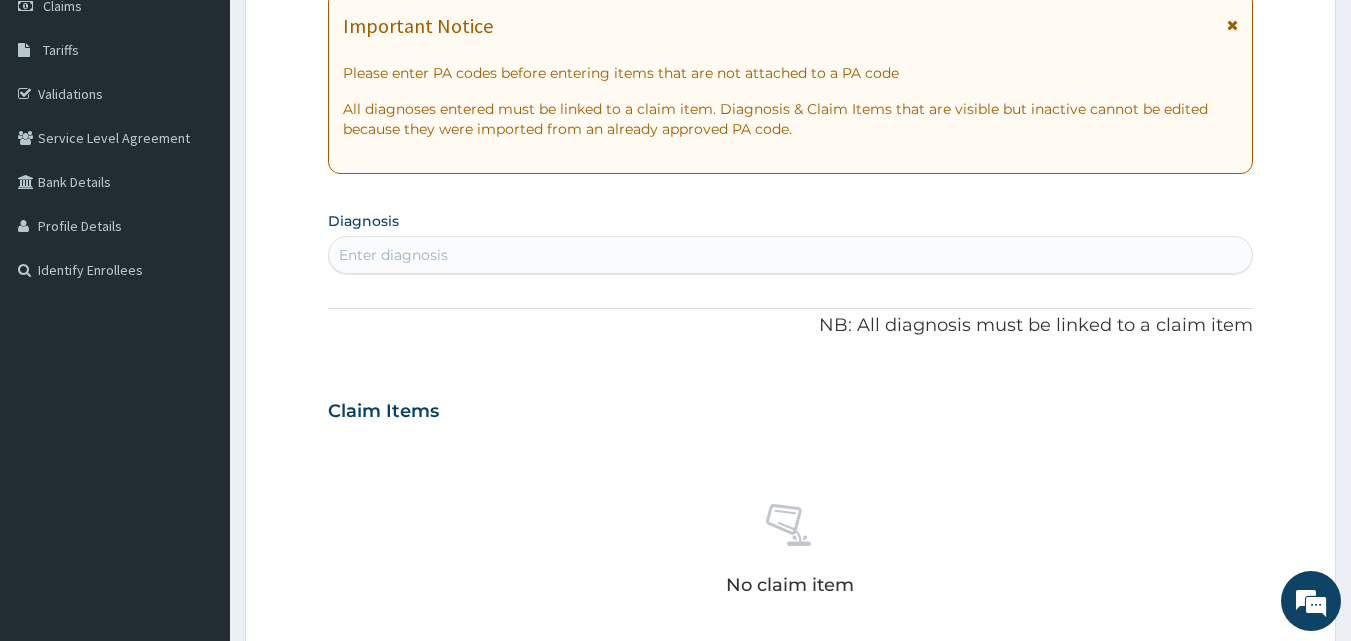 click on "Enter diagnosis" at bounding box center [393, 255] 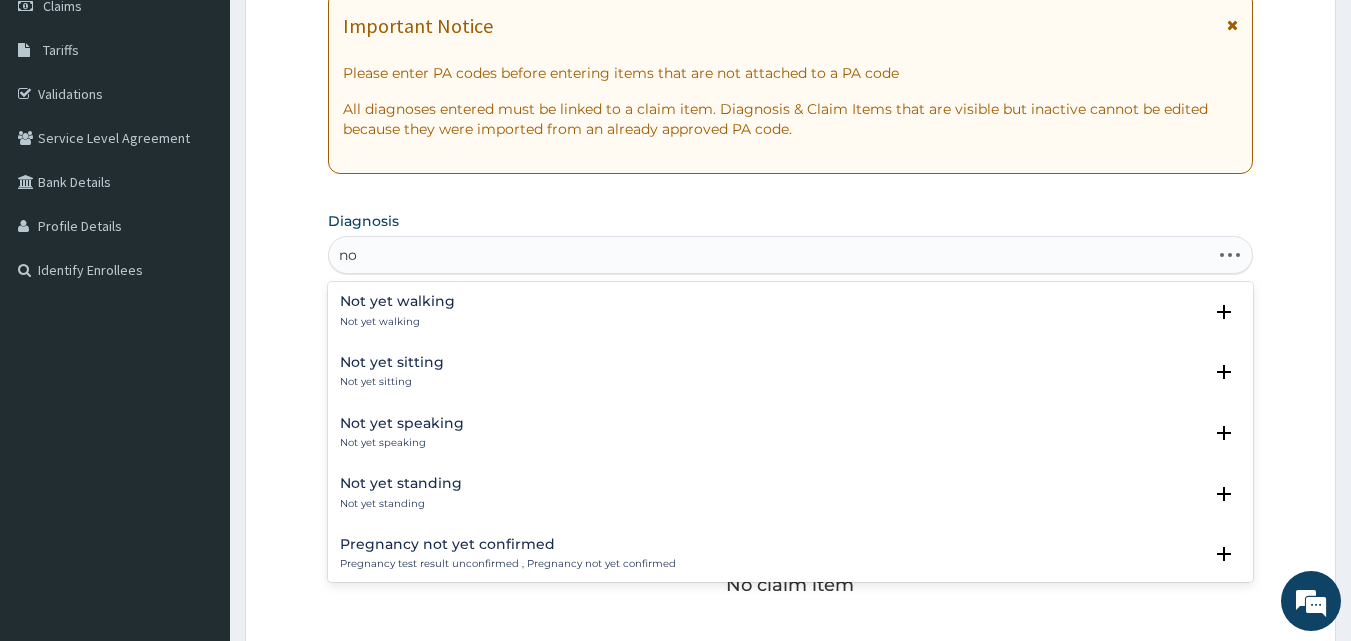 type on "n" 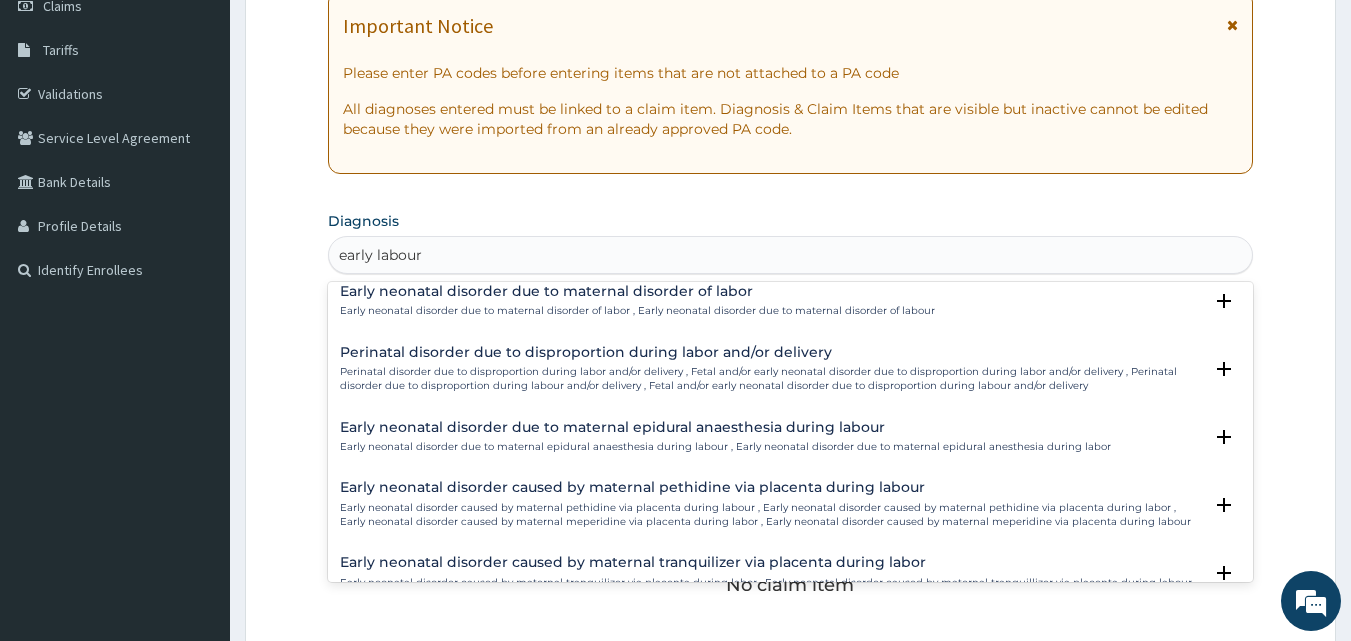 scroll, scrollTop: 251, scrollLeft: 0, axis: vertical 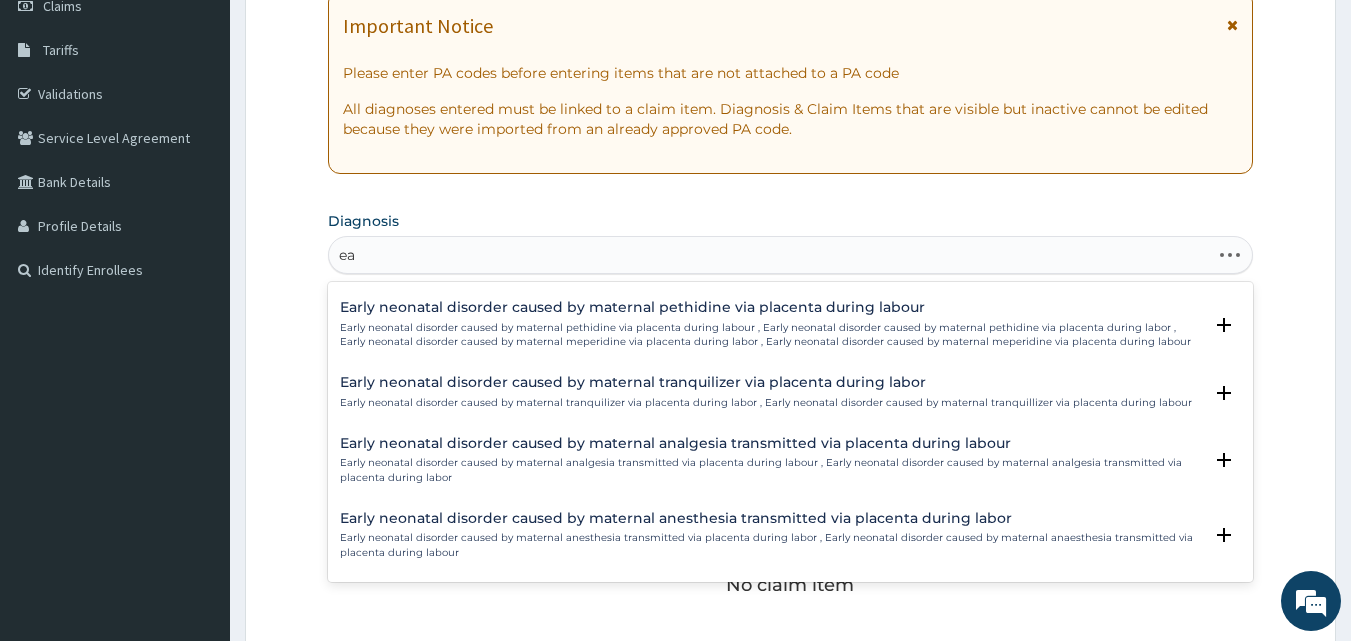 type on "e" 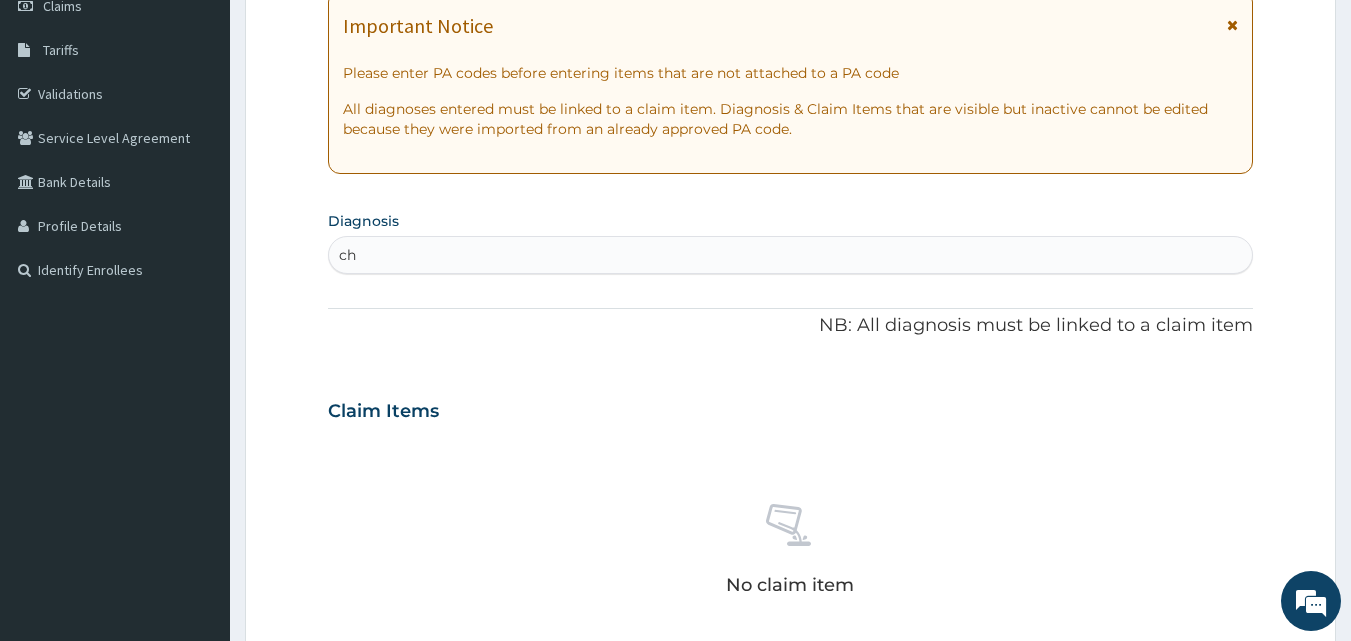 type on "c" 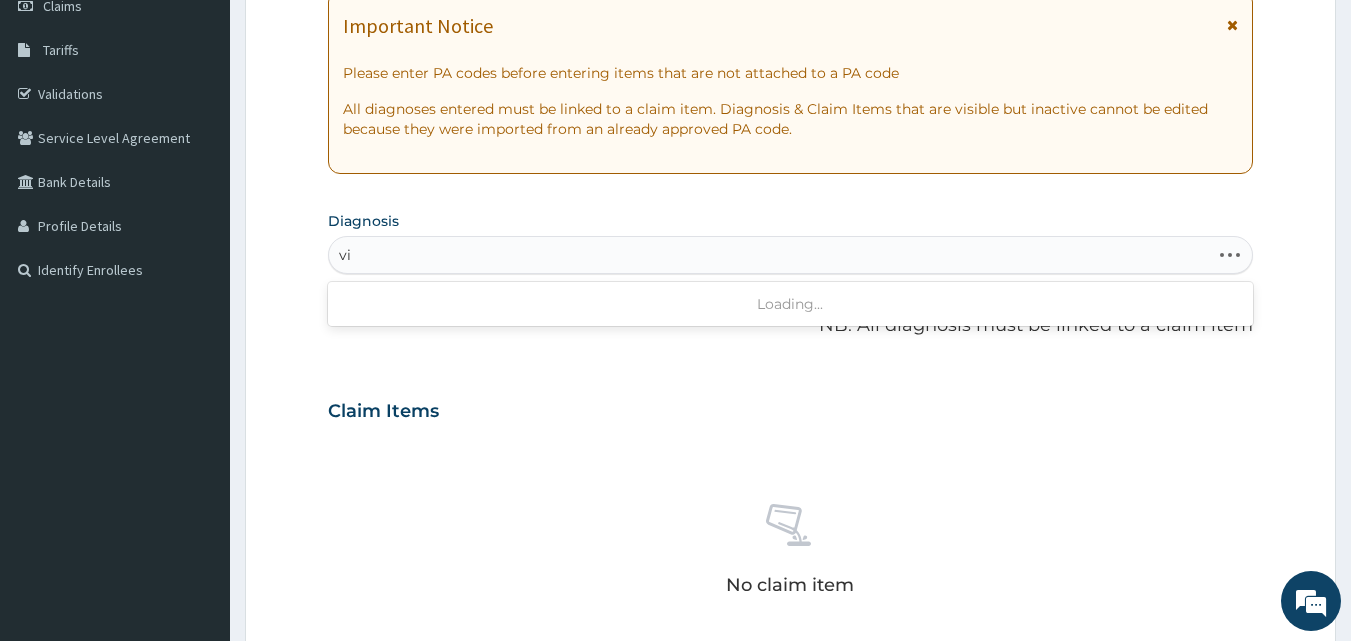 type on "v" 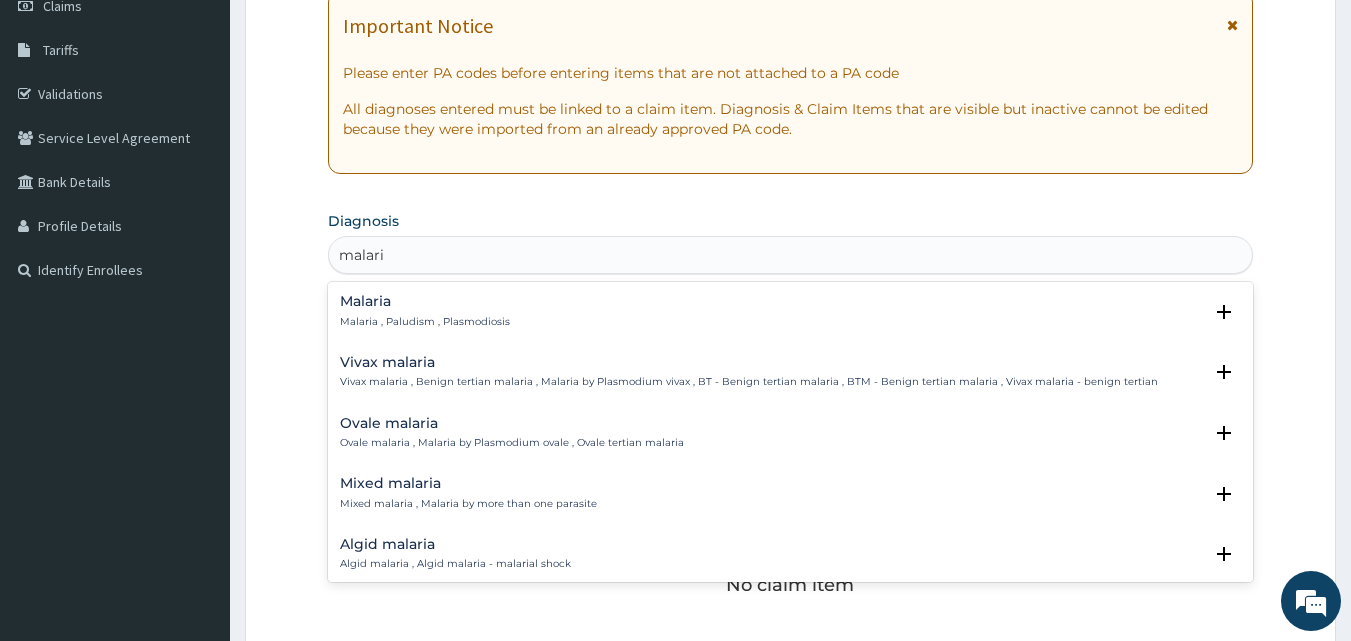 type on "malaria" 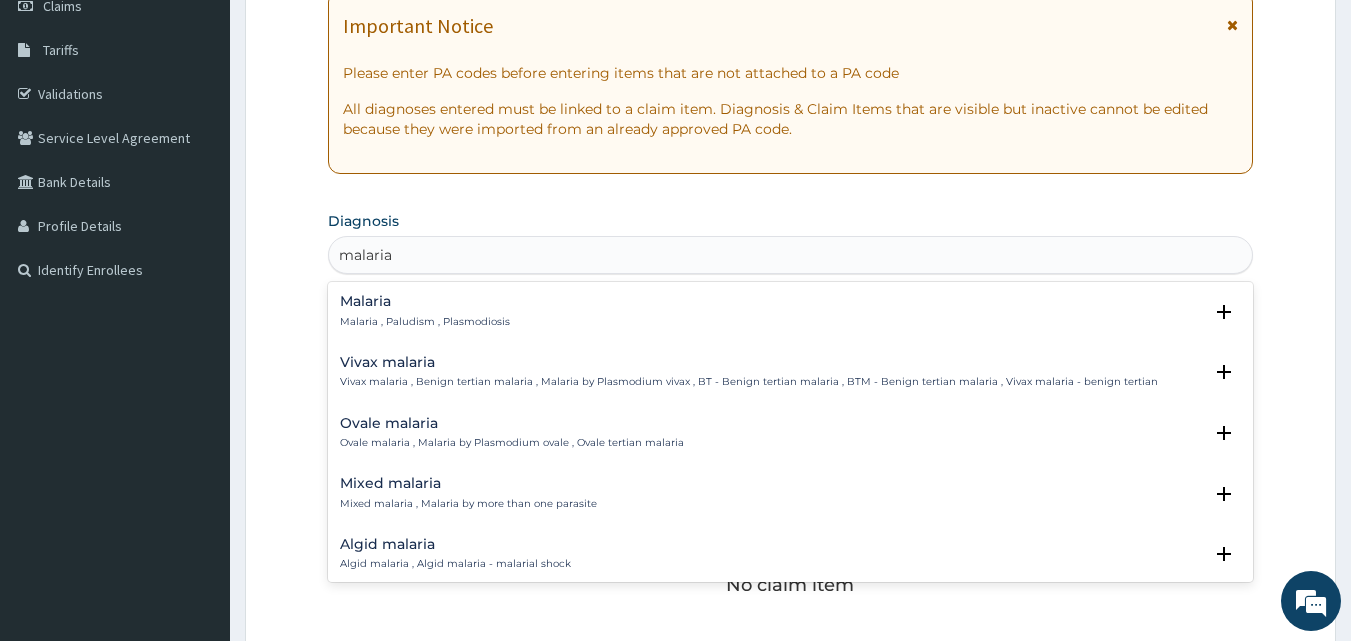 click on "Malaria , Paludism , Plasmodiosis" at bounding box center [425, 322] 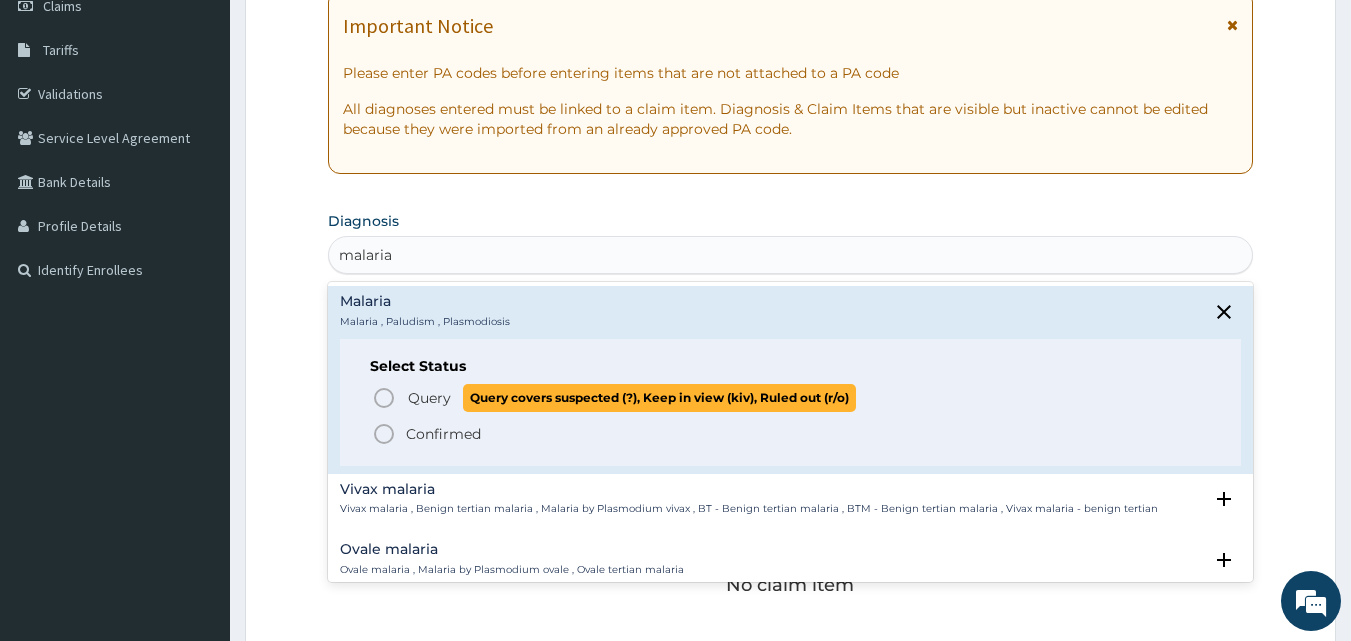 click on "Query" at bounding box center [429, 398] 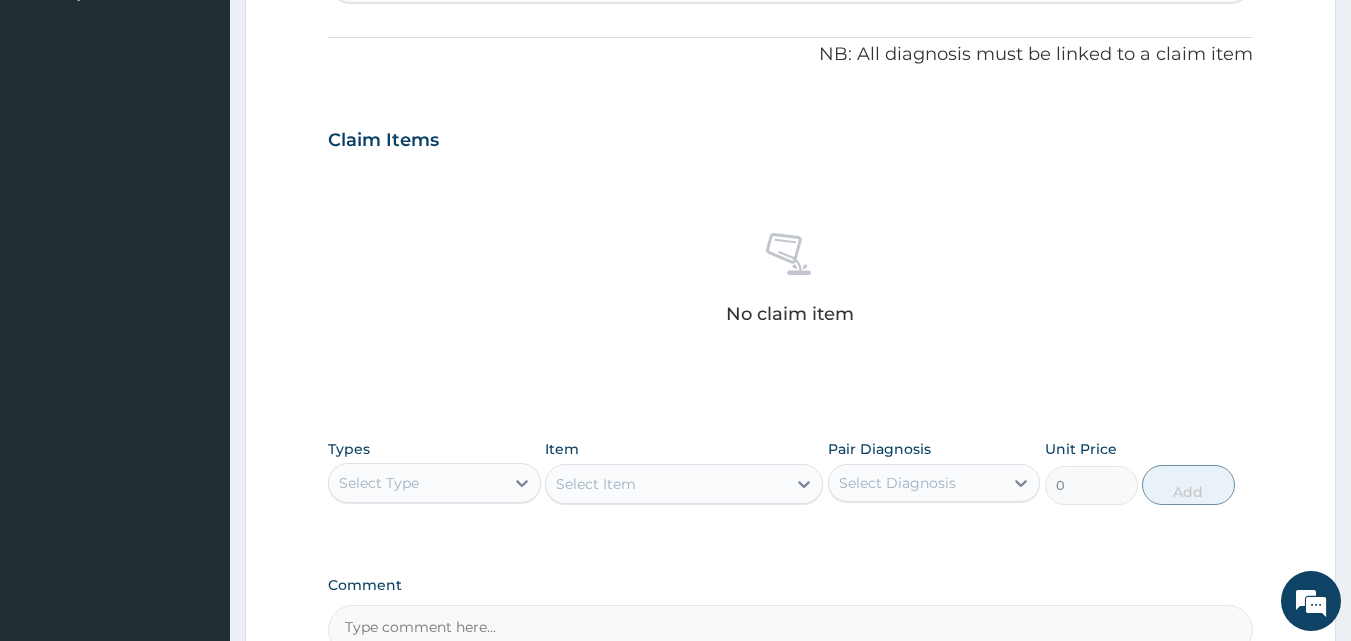 scroll, scrollTop: 600, scrollLeft: 0, axis: vertical 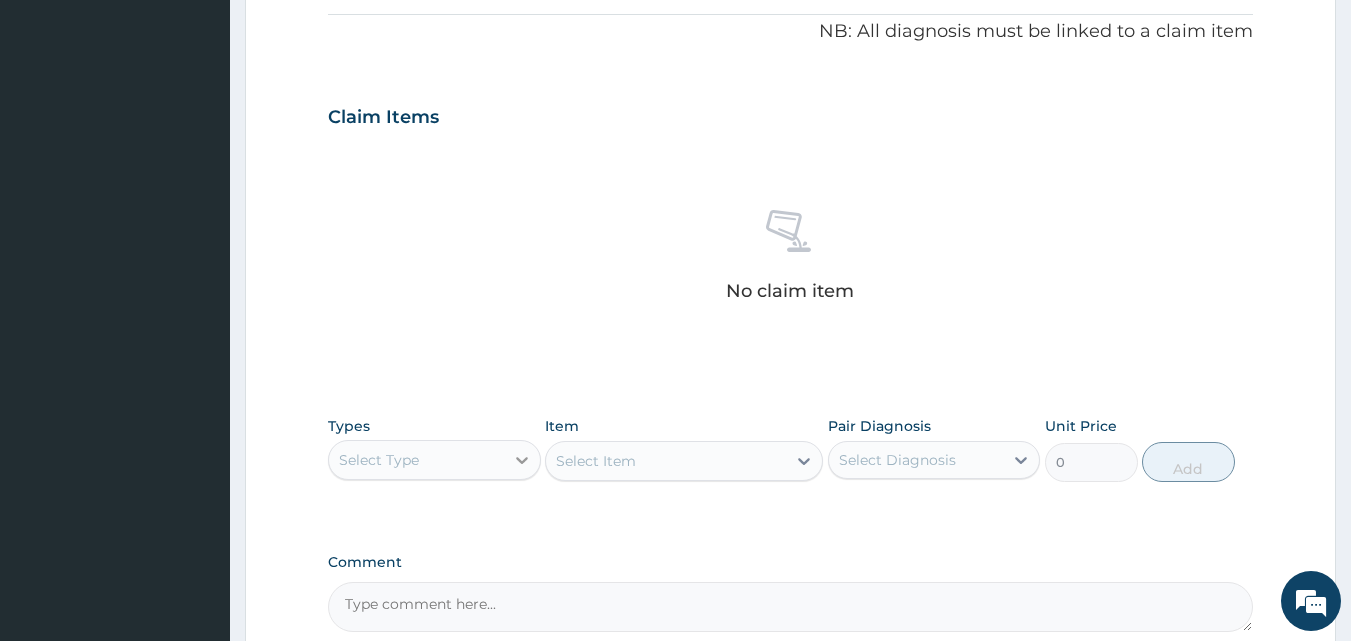 click 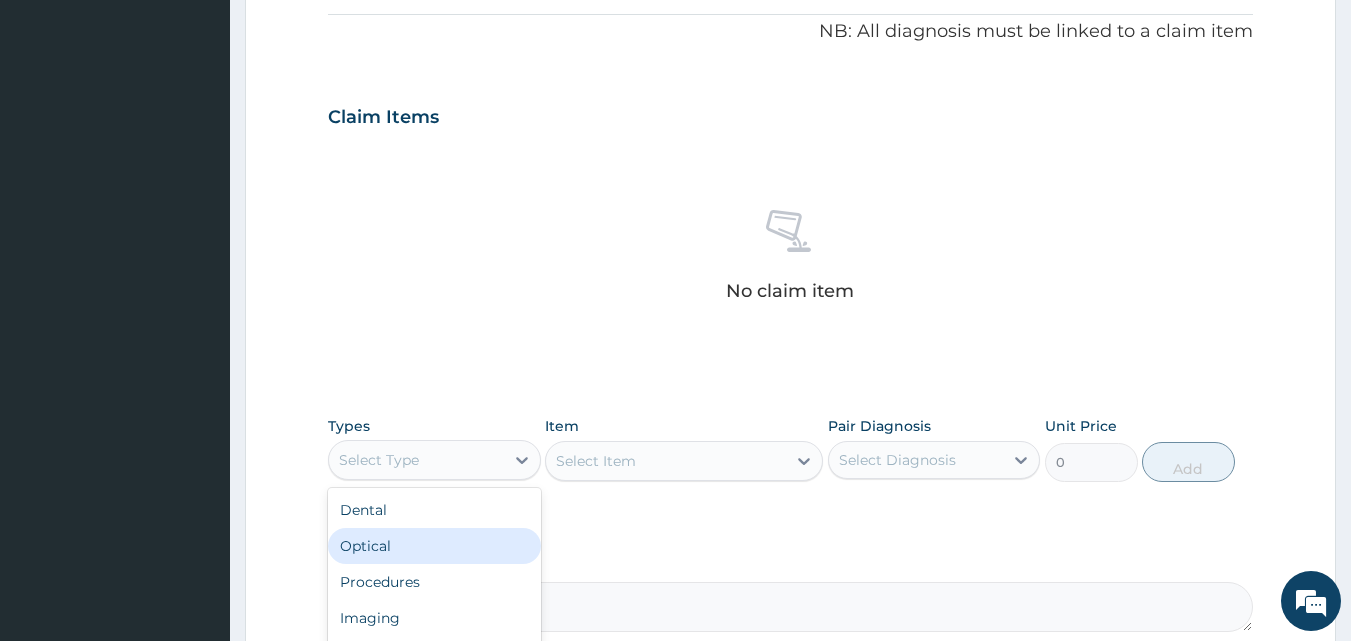 scroll, scrollTop: 68, scrollLeft: 0, axis: vertical 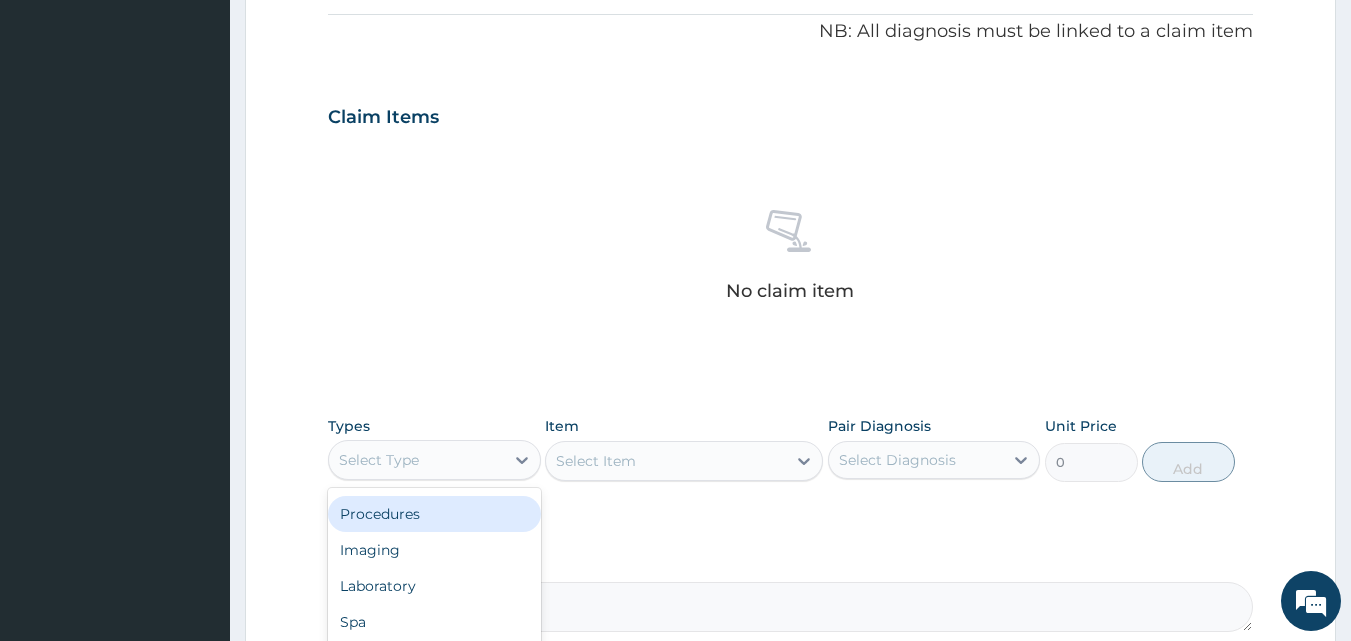 click on "Procedures" at bounding box center [434, 514] 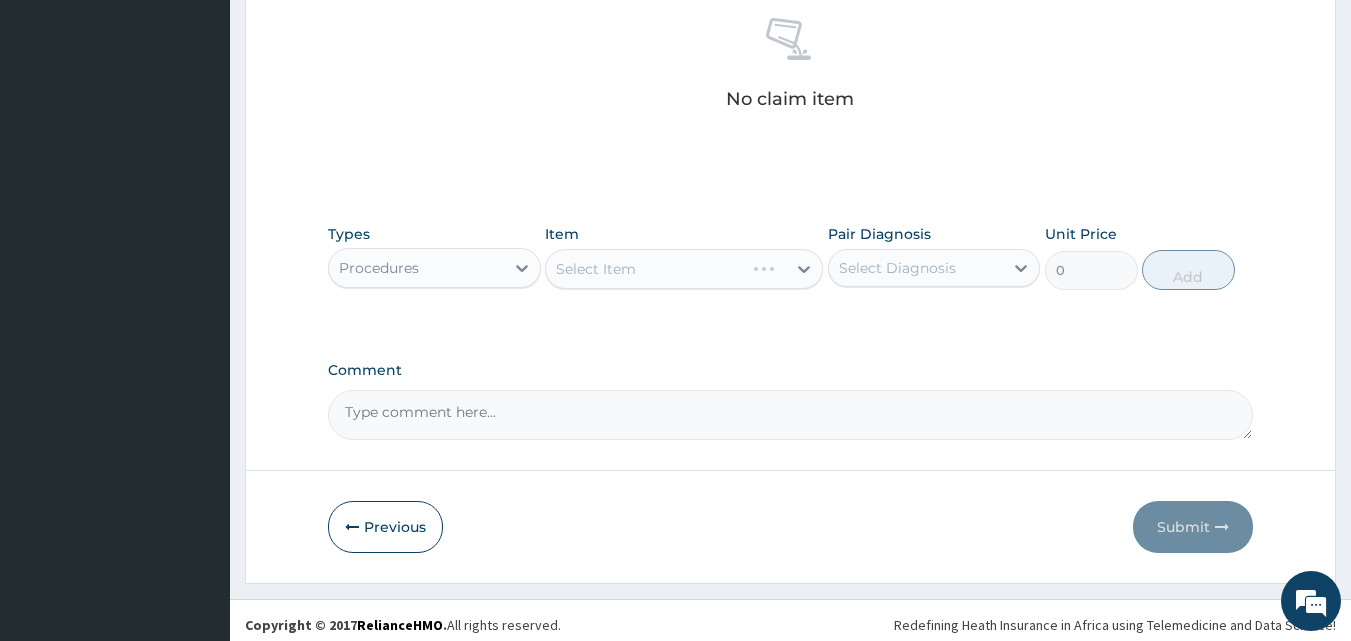 scroll, scrollTop: 801, scrollLeft: 0, axis: vertical 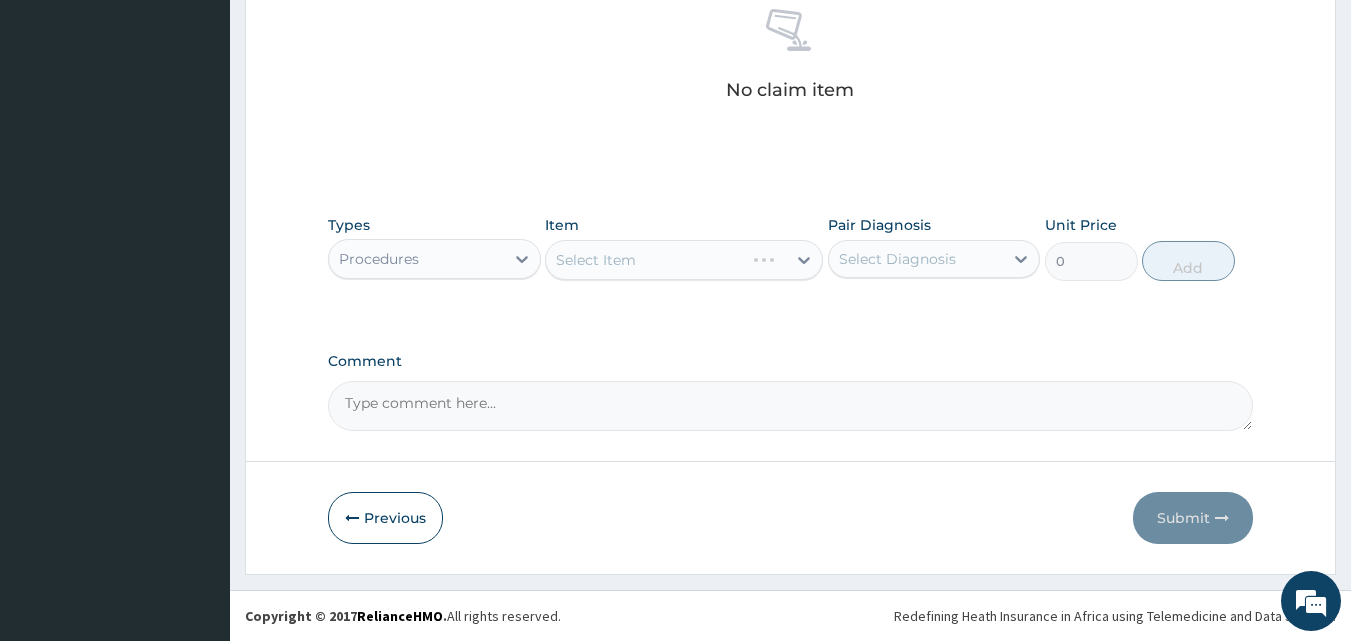 click on "Select Item" at bounding box center [684, 260] 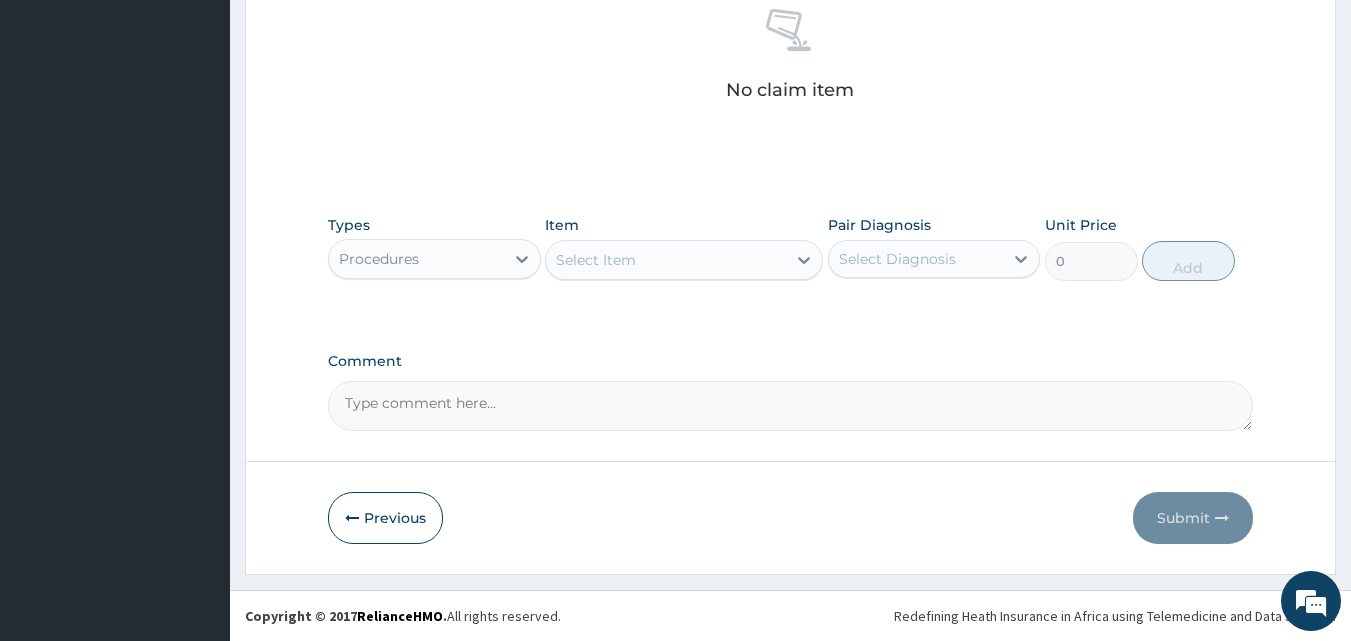 click 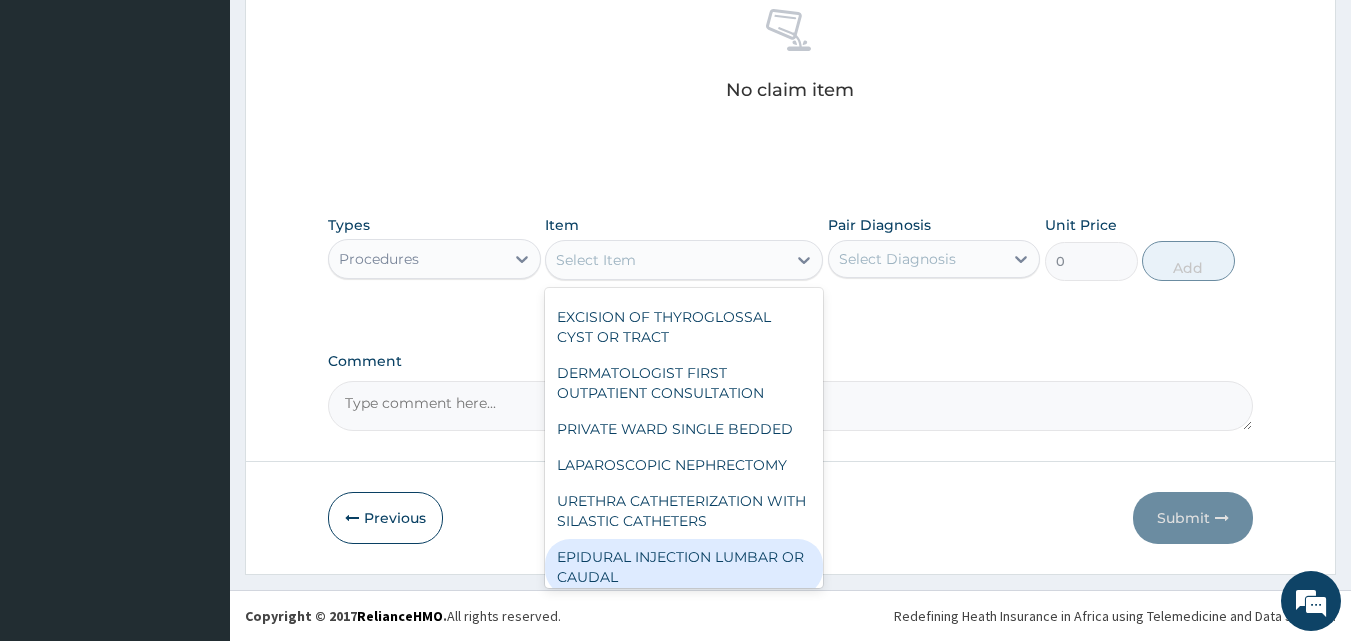 scroll, scrollTop: 0, scrollLeft: 0, axis: both 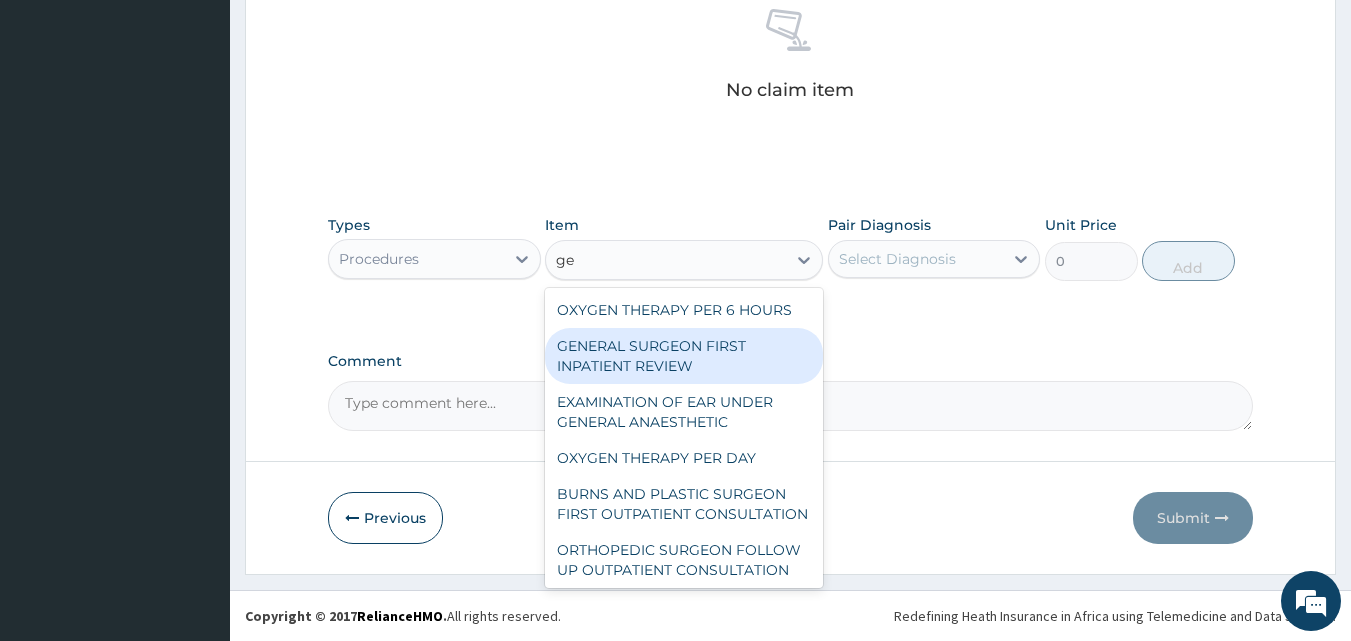 type on "gen" 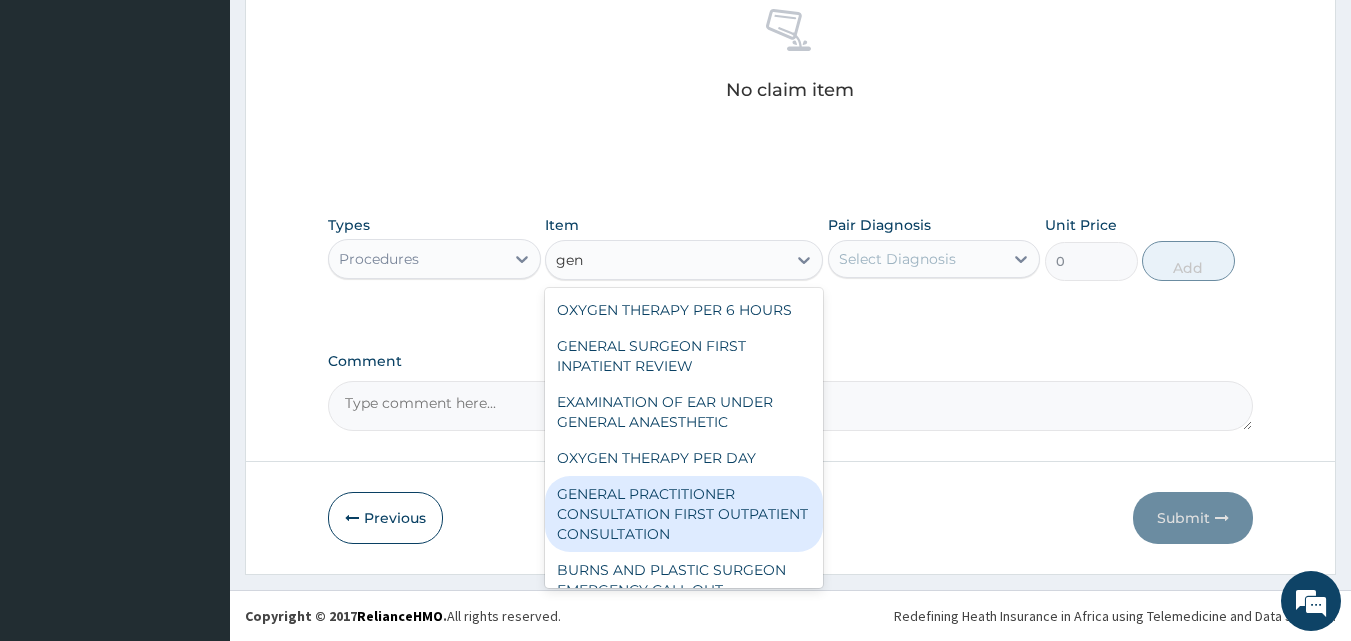 click on "GENERAL PRACTITIONER CONSULTATION FIRST OUTPATIENT CONSULTATION" at bounding box center [684, 514] 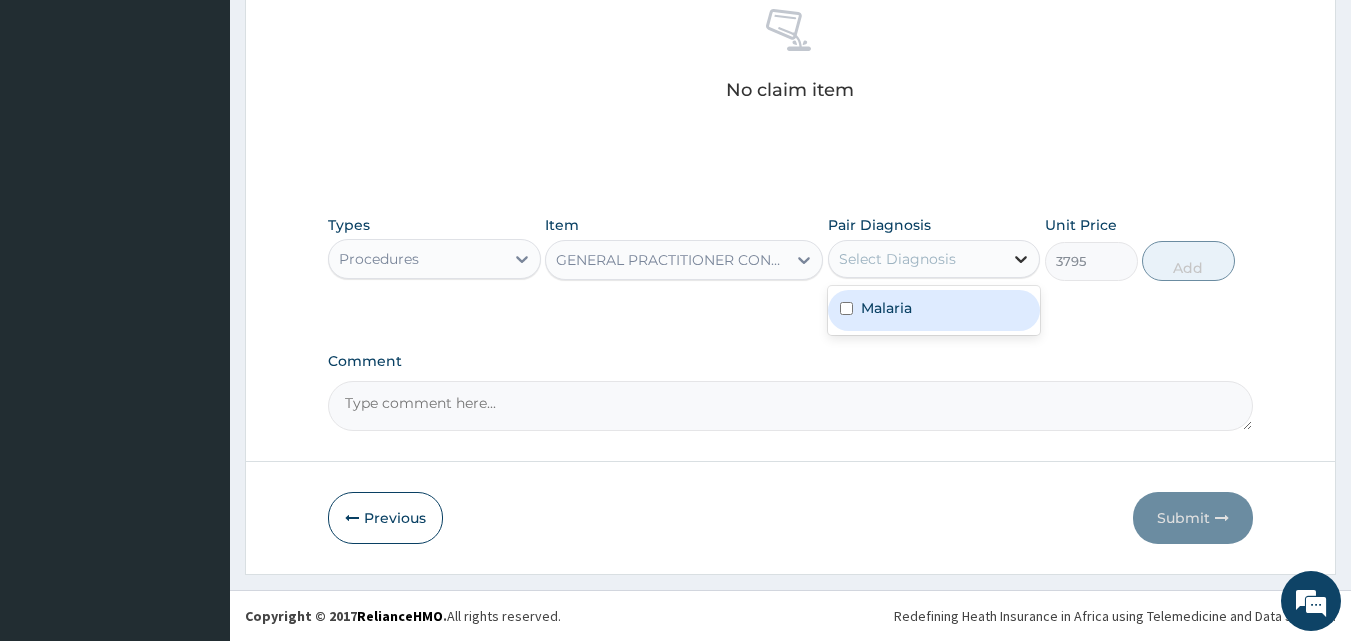 click 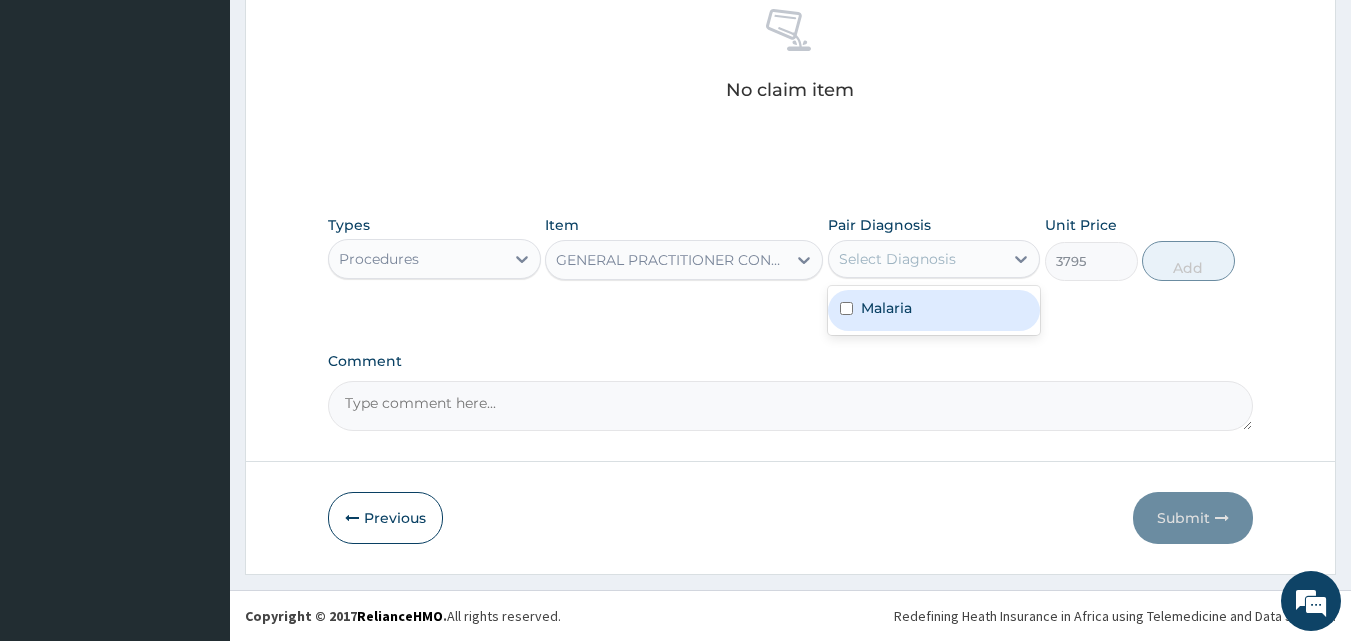 click on "Malaria" at bounding box center [934, 310] 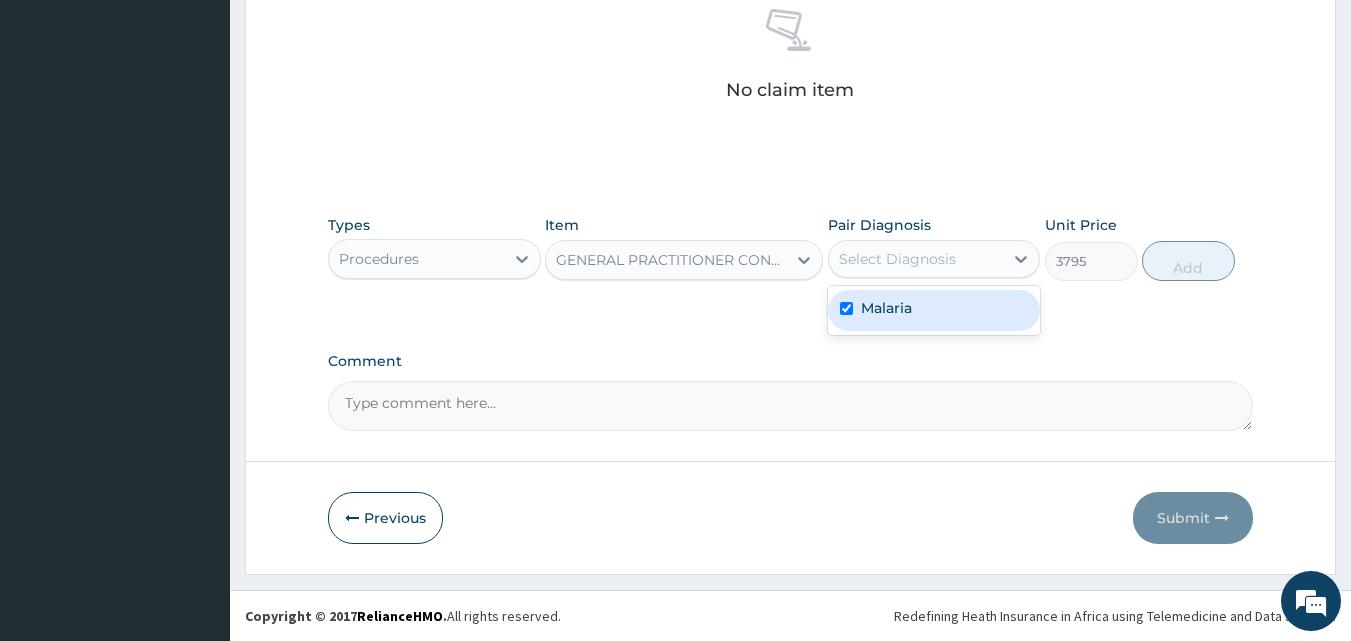 checkbox on "true" 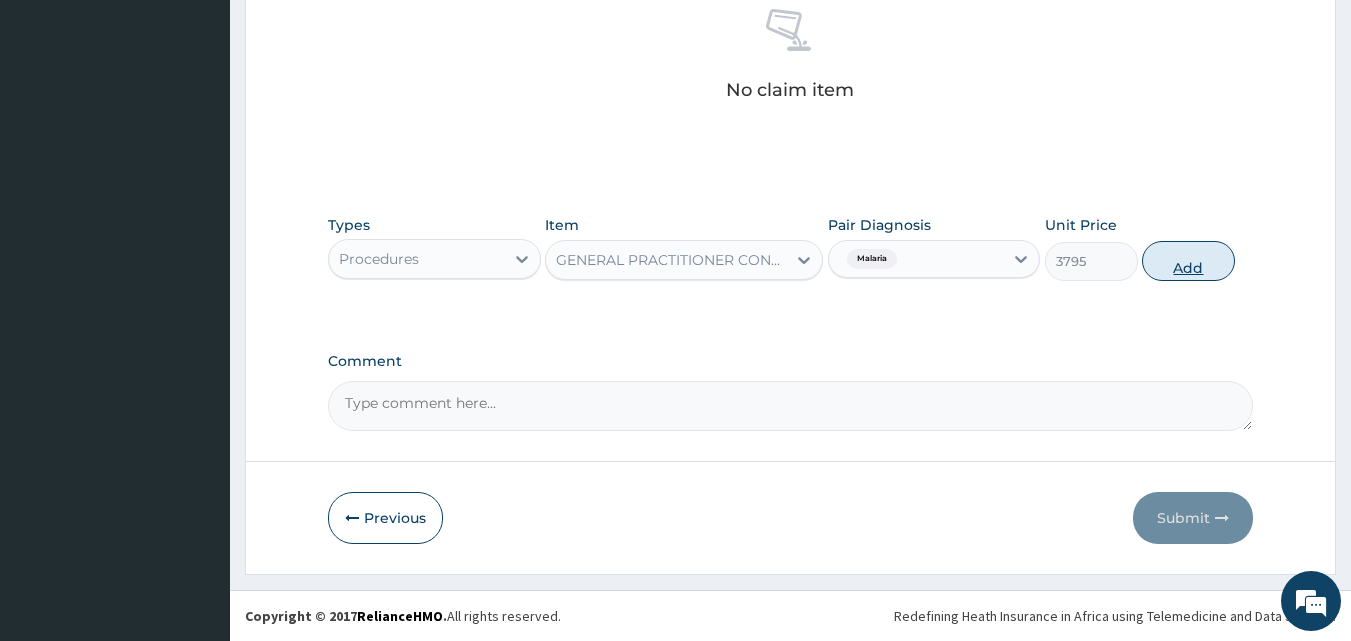 click on "Add" at bounding box center (1188, 261) 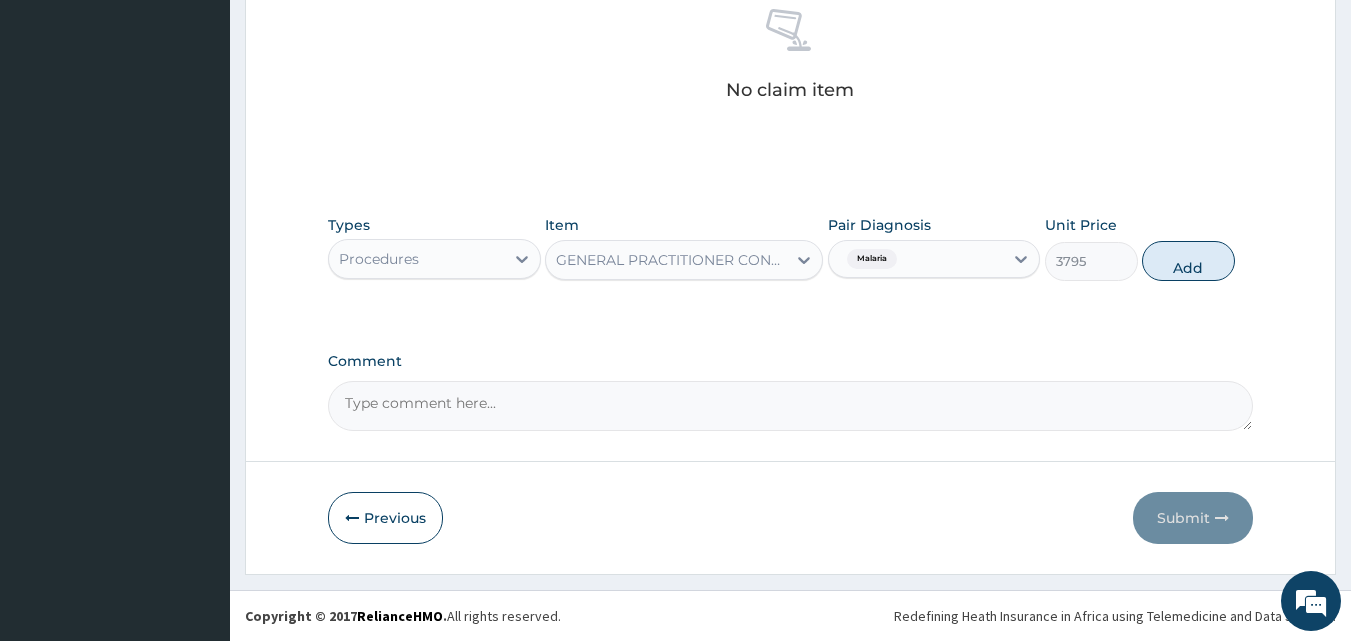 type on "0" 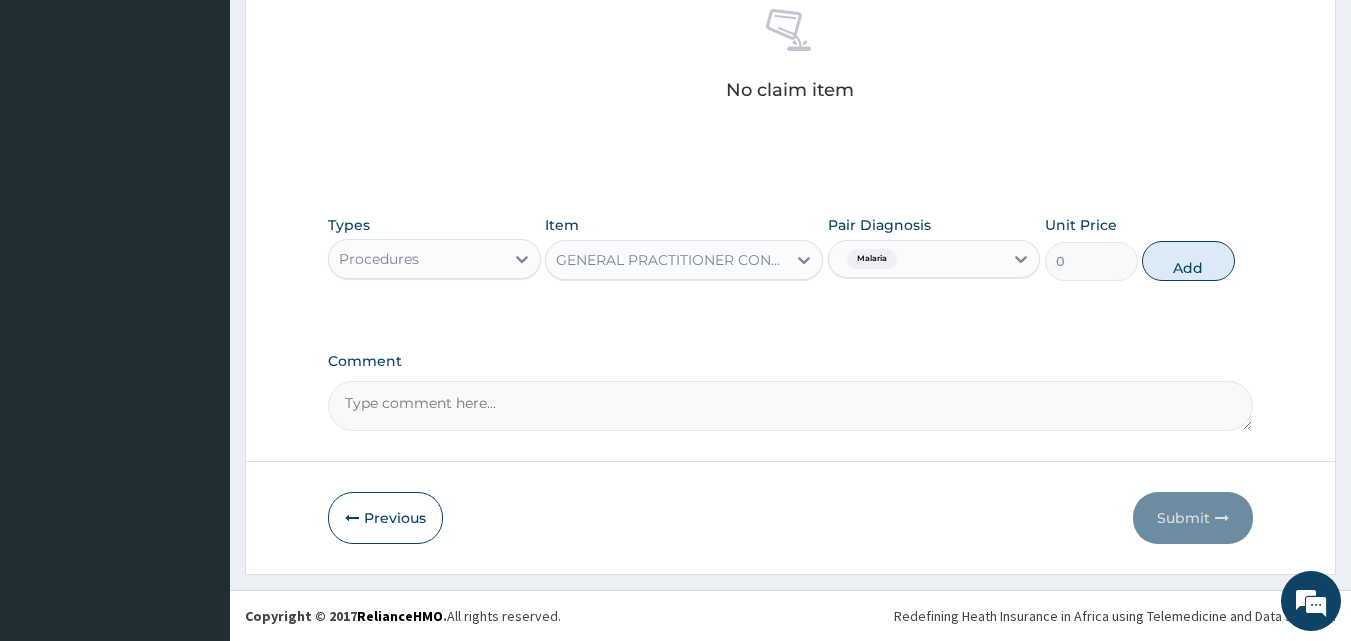 scroll, scrollTop: 752, scrollLeft: 0, axis: vertical 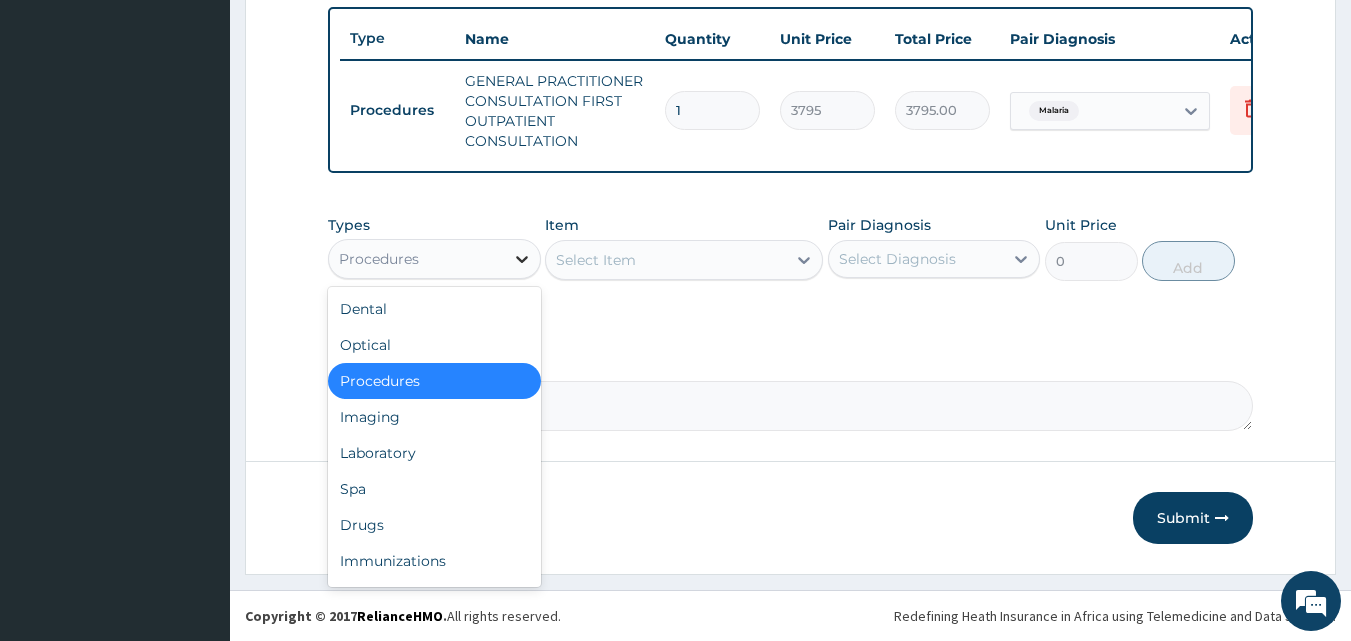 click 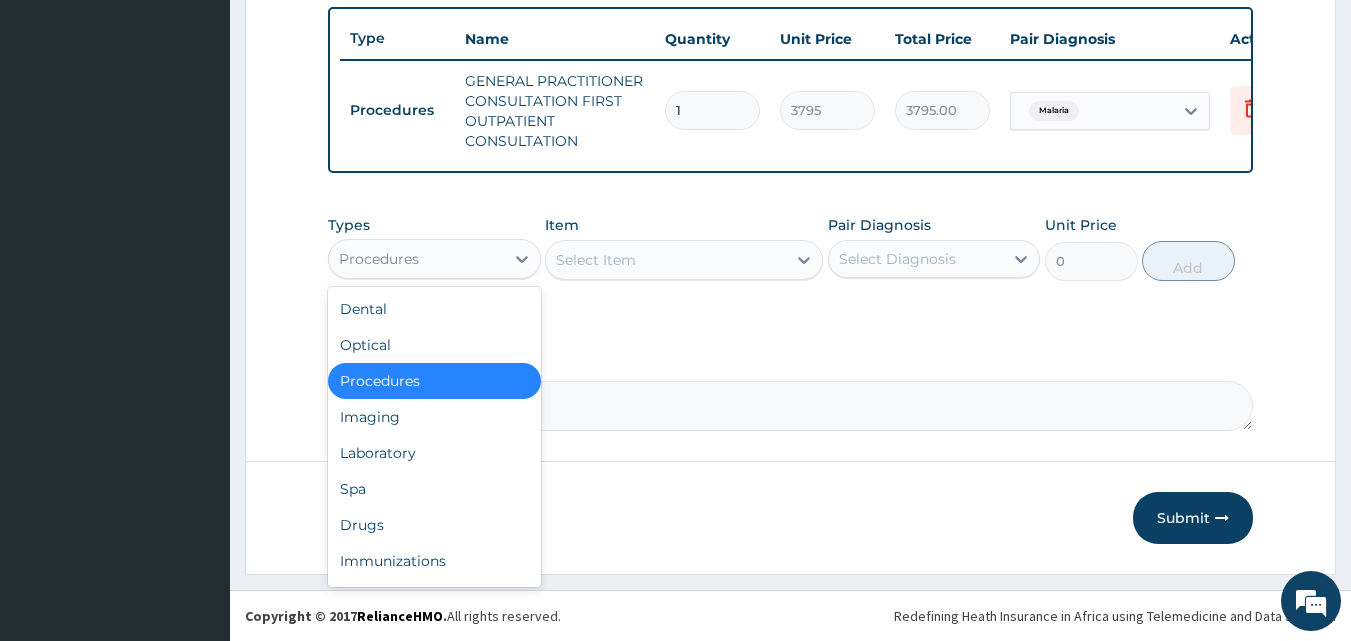 scroll, scrollTop: 68, scrollLeft: 0, axis: vertical 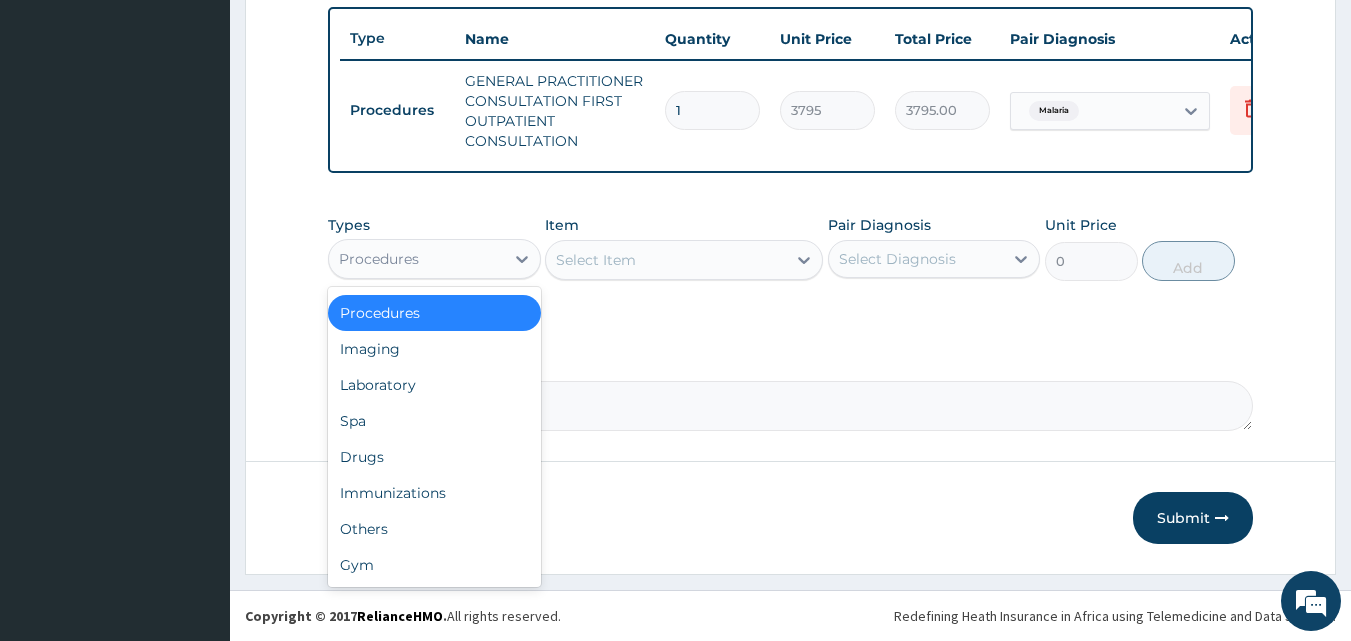 click on "Step  2  of 2 PA Code / Prescription Code Enter Code(Secondary Care Only) Encounter Date DD-MM-YYYY Important Notice Please enter PA codes before entering items that are not attached to a PA code   All diagnoses entered must be linked to a claim item. Diagnosis & Claim Items that are visible but inactive cannot be edited because they were imported from an already approved PA code. Diagnosis Malaria Query NB: All diagnosis must be linked to a claim item Claim Items Type Name Quantity Unit Price Total Price Pair Diagnosis Actions Procedures GENERAL PRACTITIONER CONSULTATION FIRST OUTPATIENT CONSULTATION 1 3795 3795.00 Malaria Delete Types option Procedures, selected. option Procedures selected, 3 of 10. 10 results available. Use Up and Down to choose options, press Enter to select the currently focused option, press Escape to exit the menu, press Tab to select the option and exit the menu. Procedures Dental Optical Procedures Imaging Laboratory Spa Drugs Immunizations Others Gym Item Select Item Pair Diagnosis" at bounding box center (790, -29) 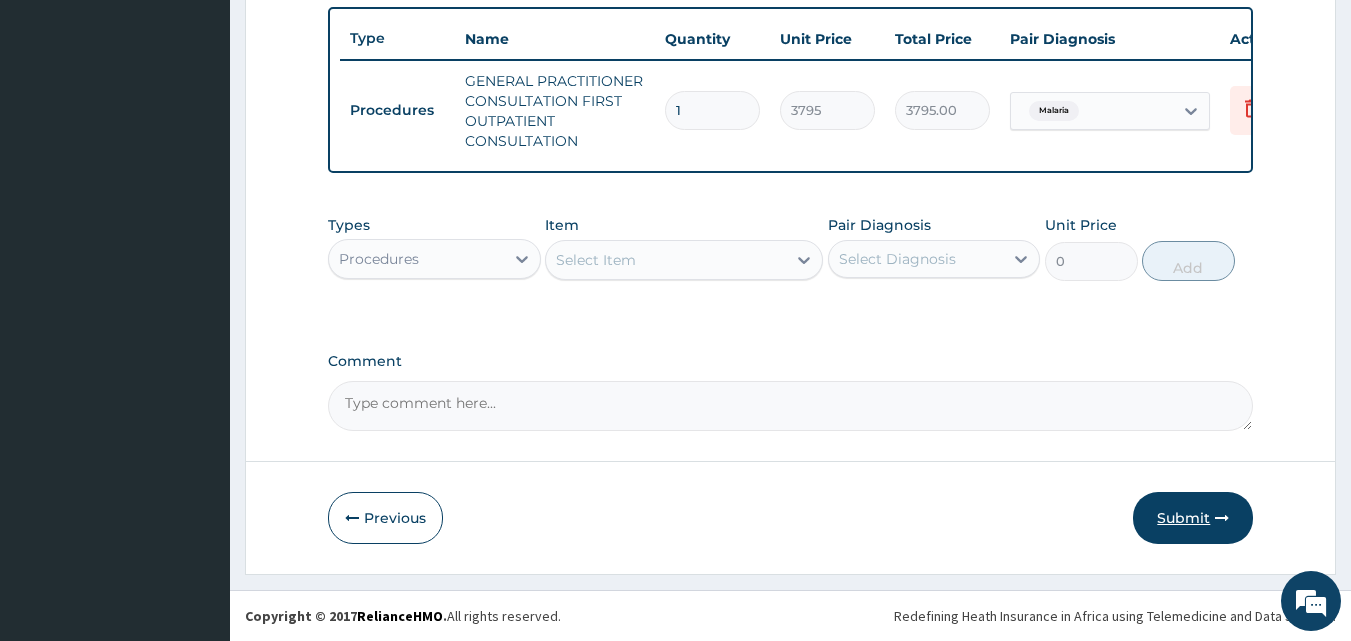 click on "Submit" at bounding box center [1193, 518] 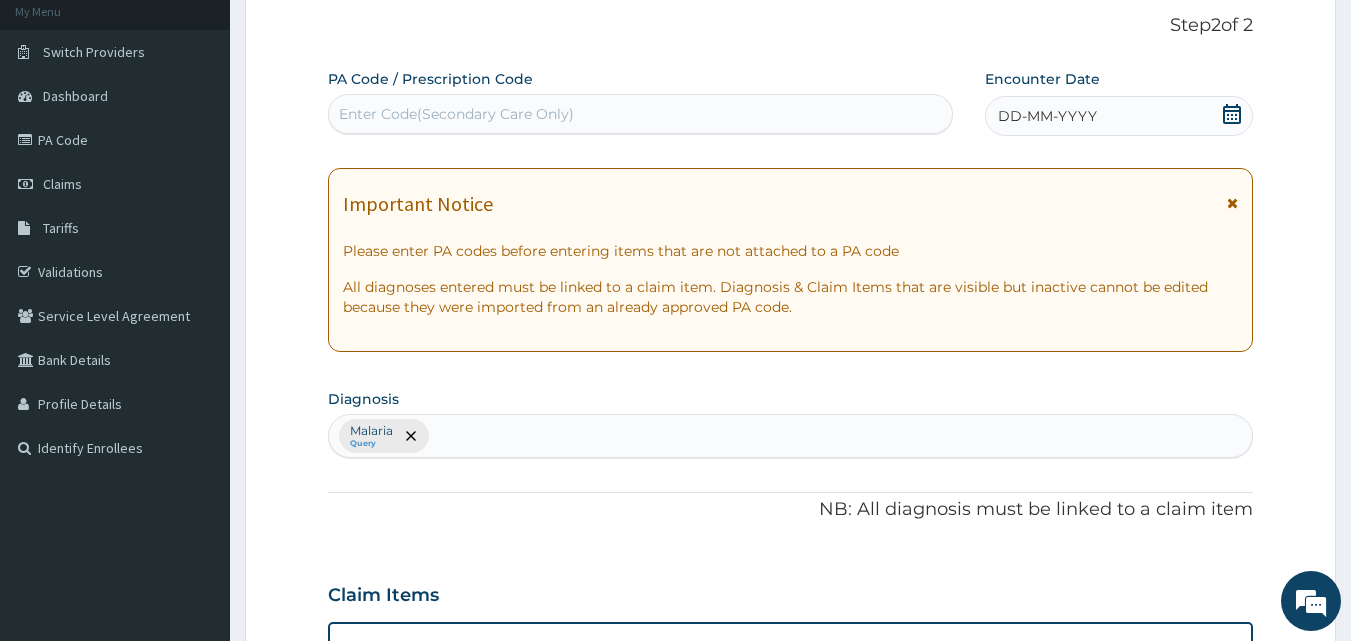 scroll, scrollTop: 52, scrollLeft: 0, axis: vertical 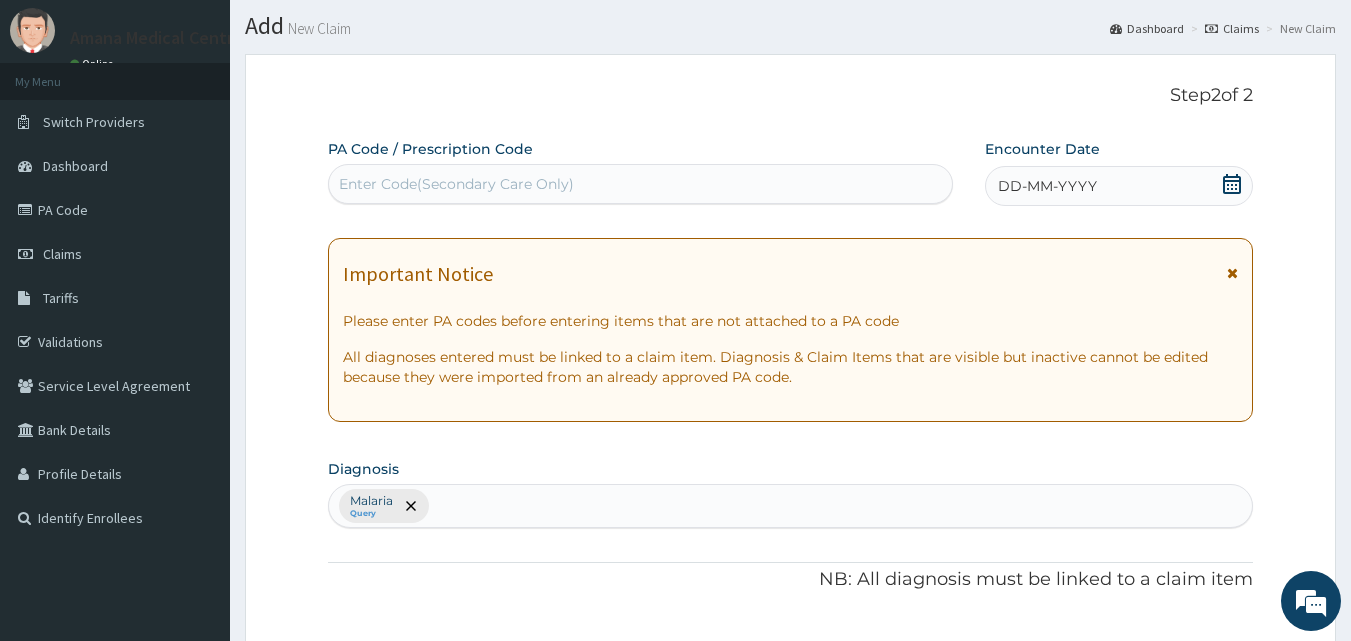 click 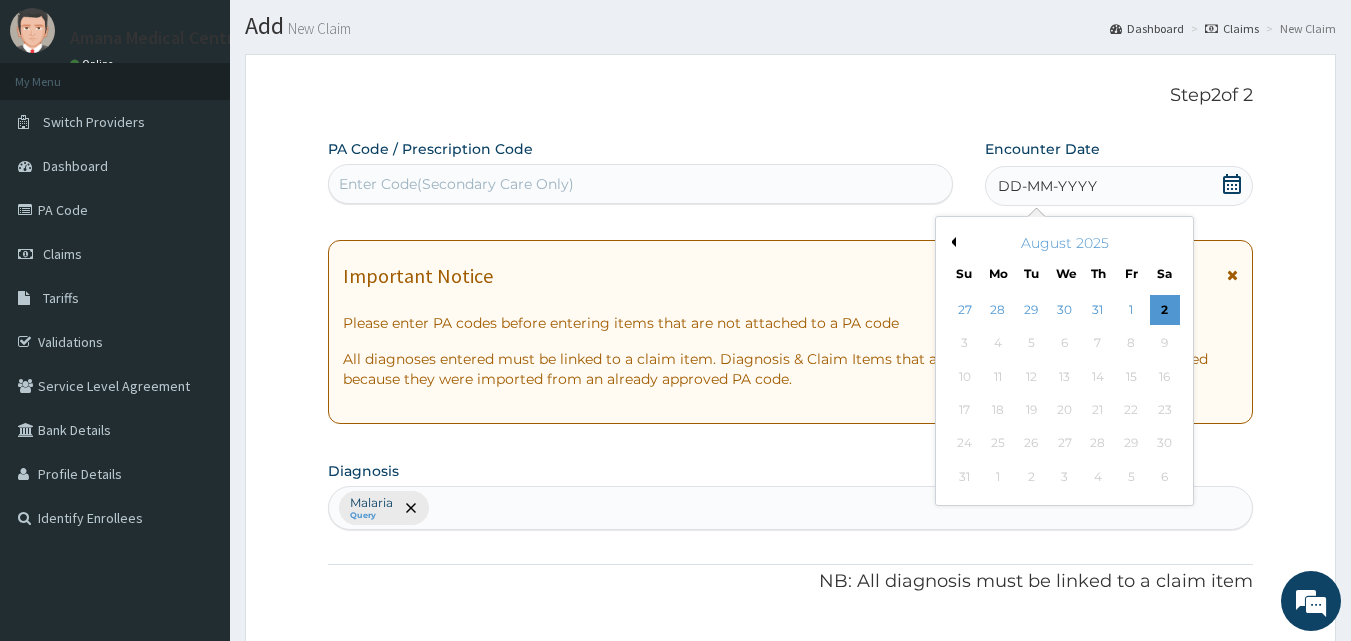 click on "Previous Month" at bounding box center (951, 242) 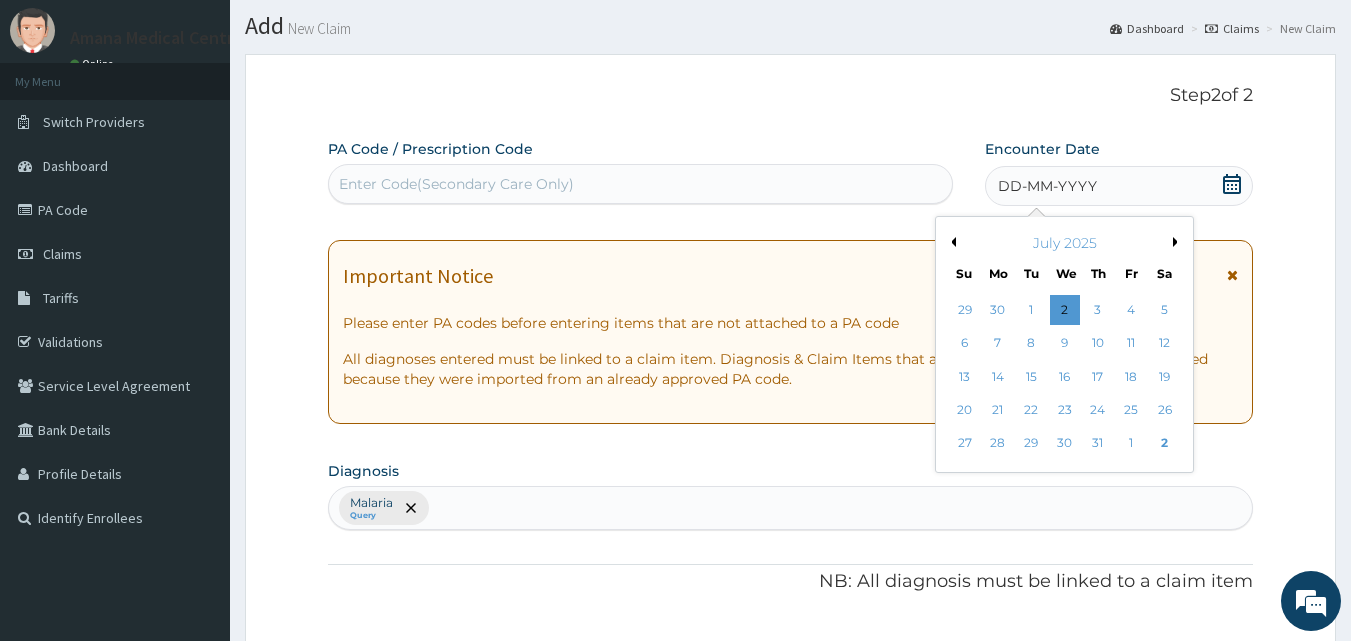 click on "Previous Month" at bounding box center [951, 242] 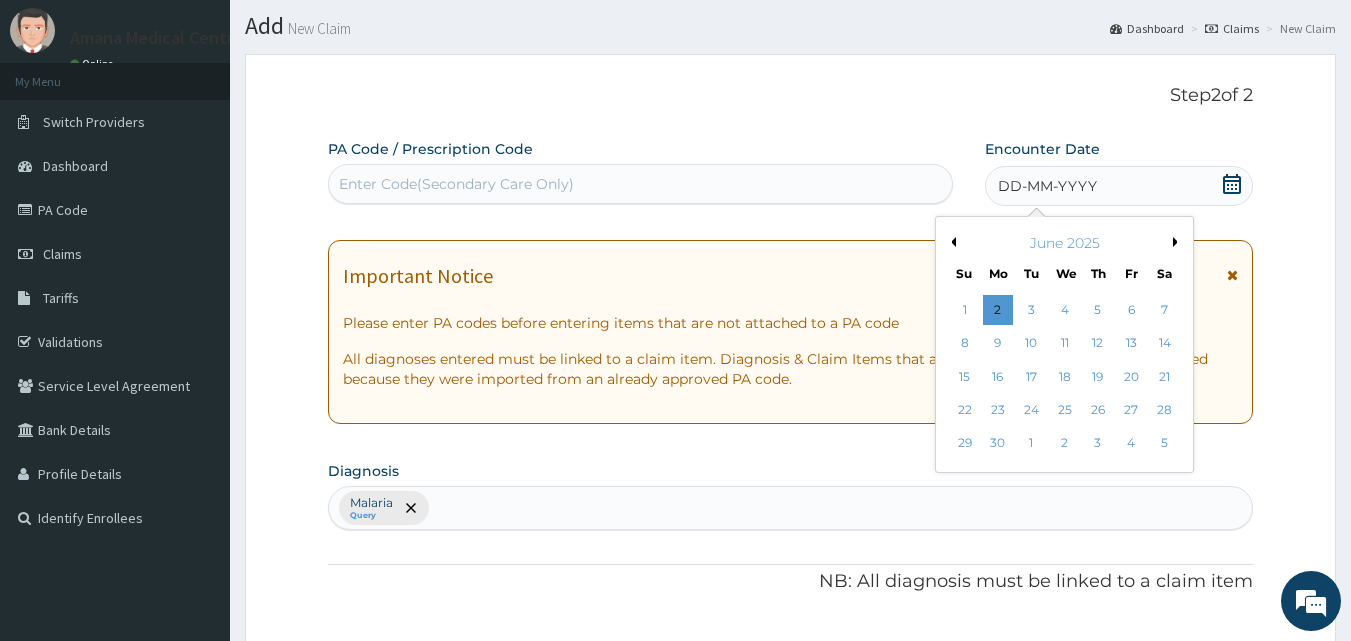 click on "Previous Month" at bounding box center [951, 242] 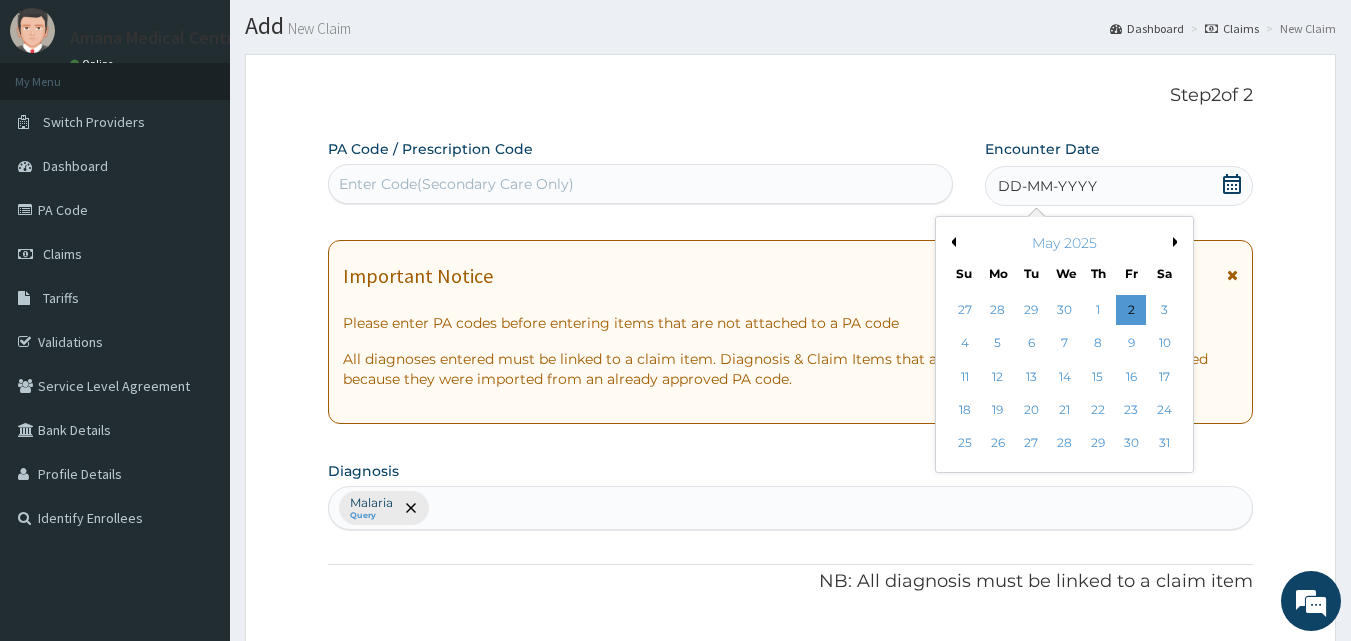 click on "Previous Month" at bounding box center (951, 242) 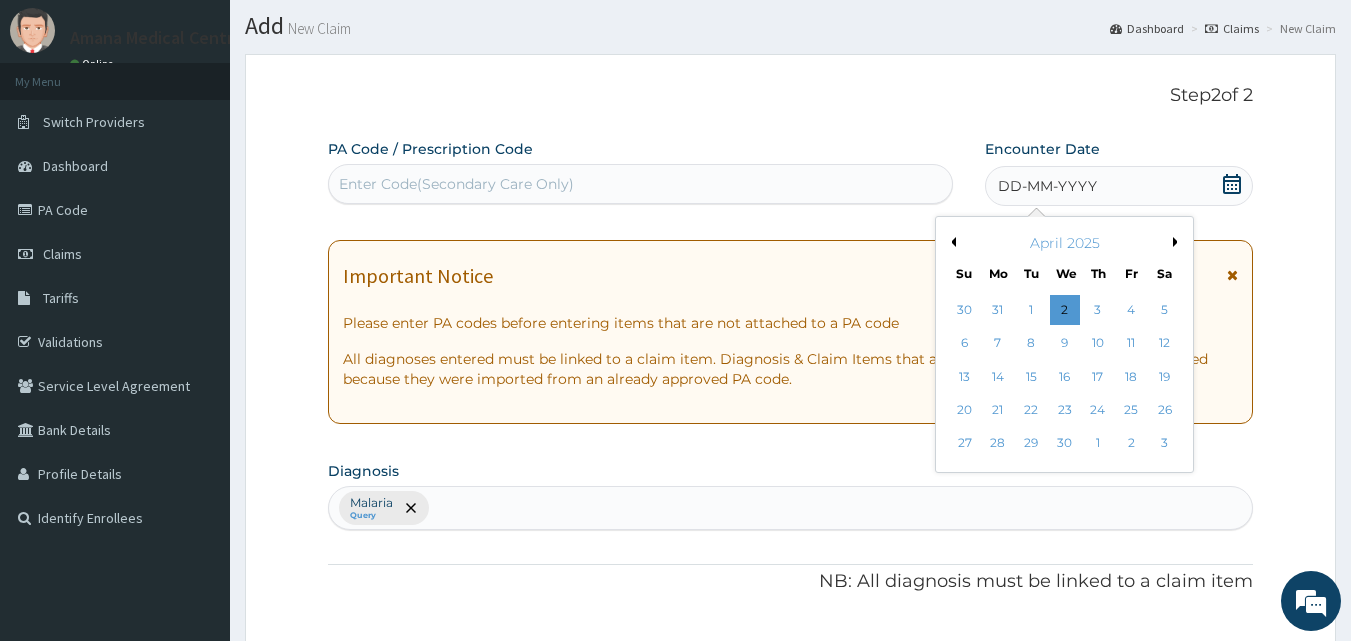 click on "Previous Month" at bounding box center [951, 242] 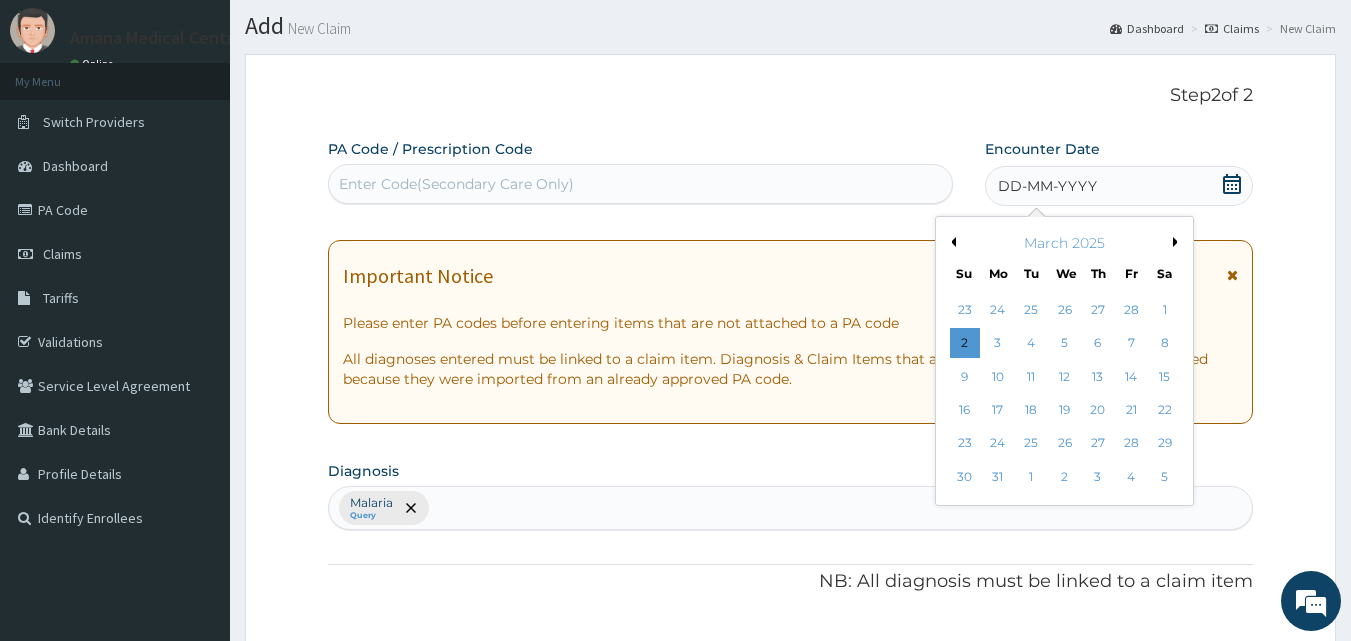 click on "Previous Month" at bounding box center (951, 242) 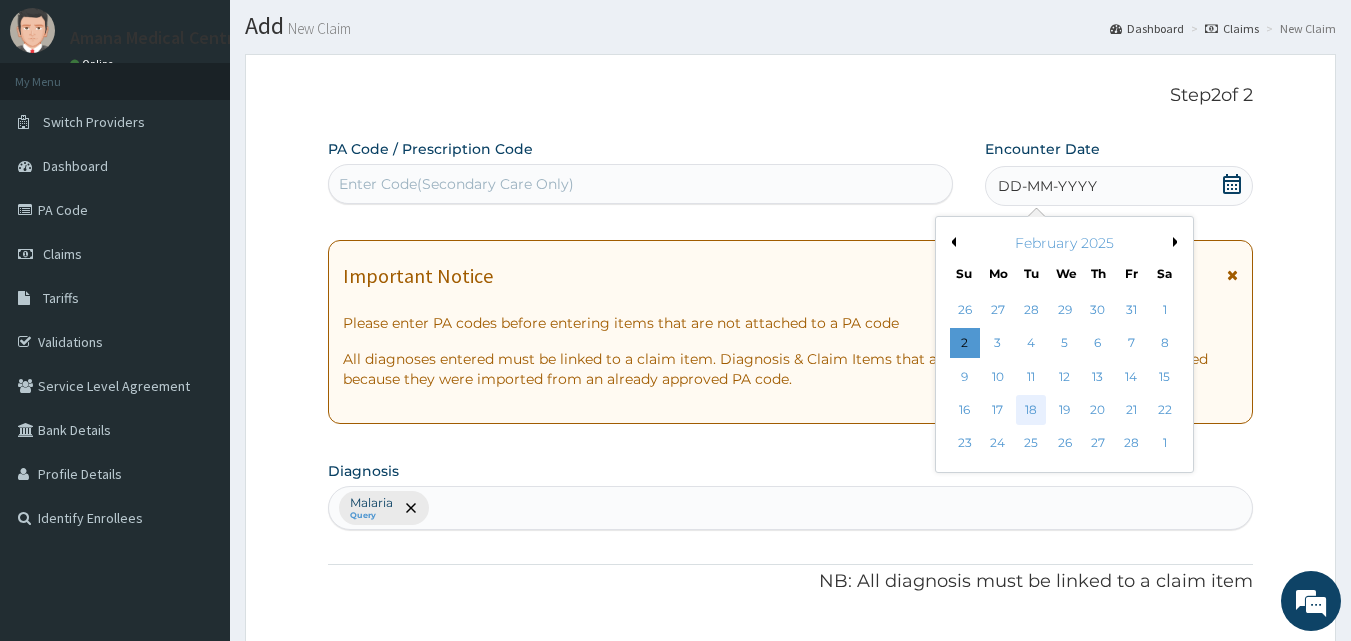 click on "18" at bounding box center [1032, 410] 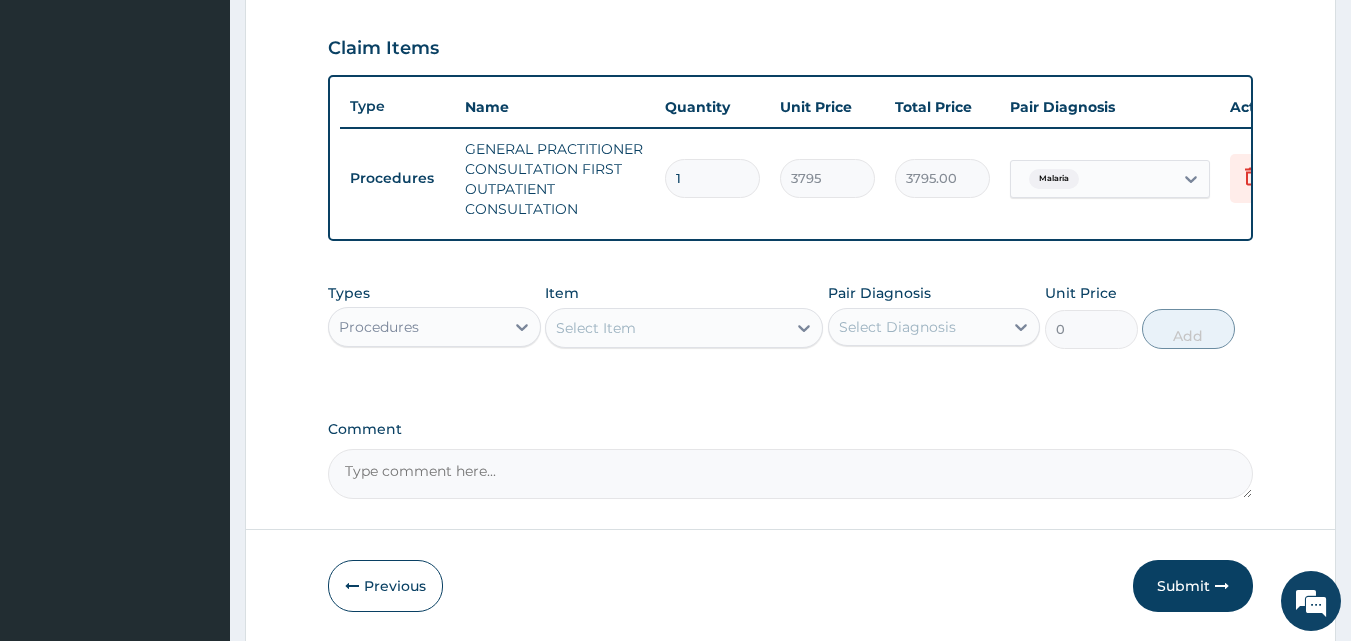 scroll, scrollTop: 752, scrollLeft: 0, axis: vertical 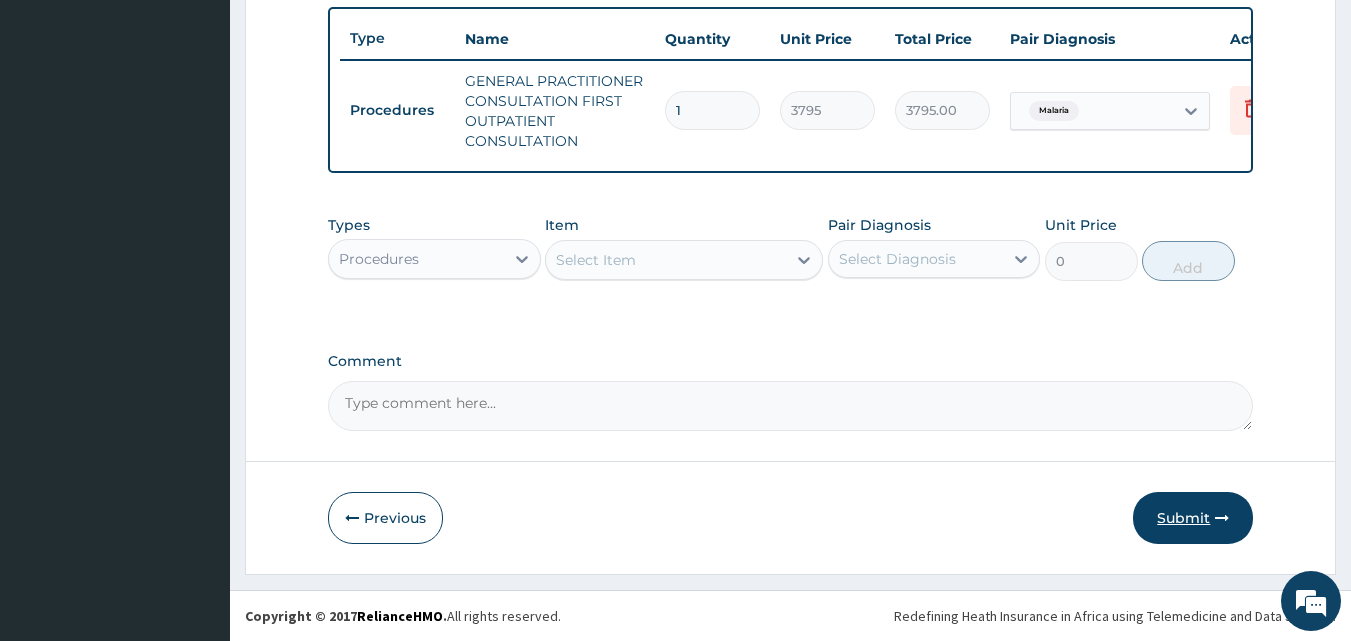 click on "Submit" at bounding box center (1193, 518) 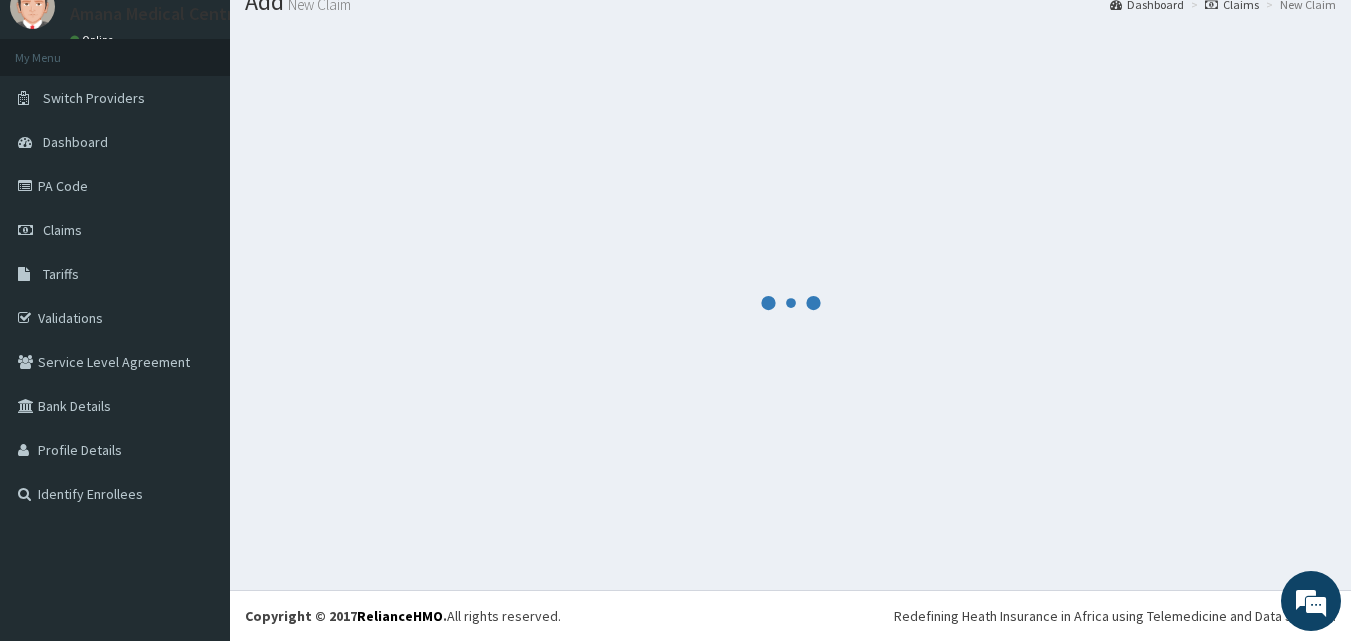 scroll, scrollTop: 752, scrollLeft: 0, axis: vertical 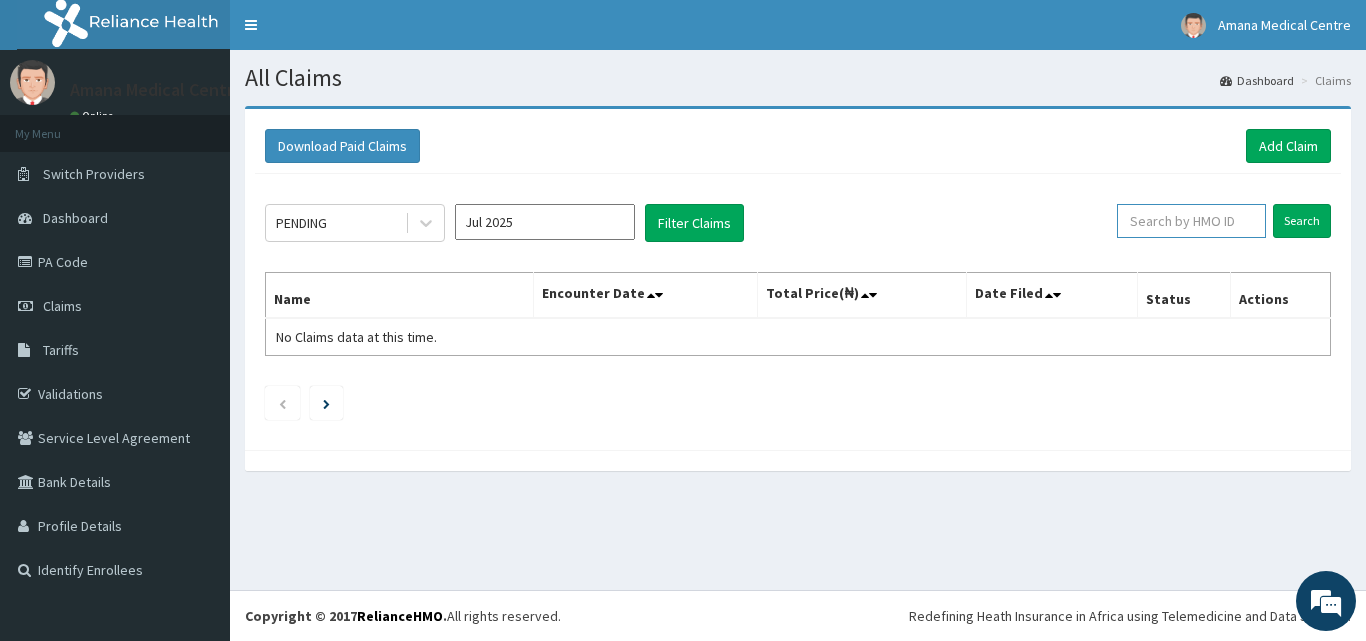 click at bounding box center [1191, 221] 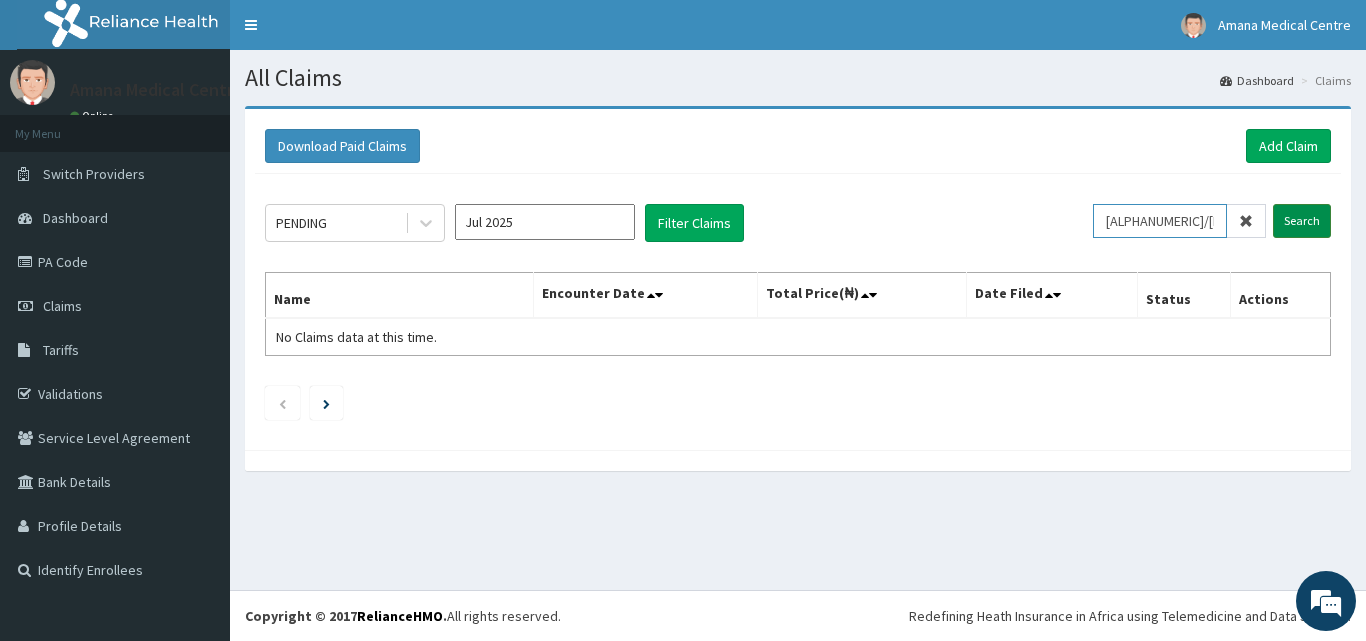 type on "STZ/10044/B" 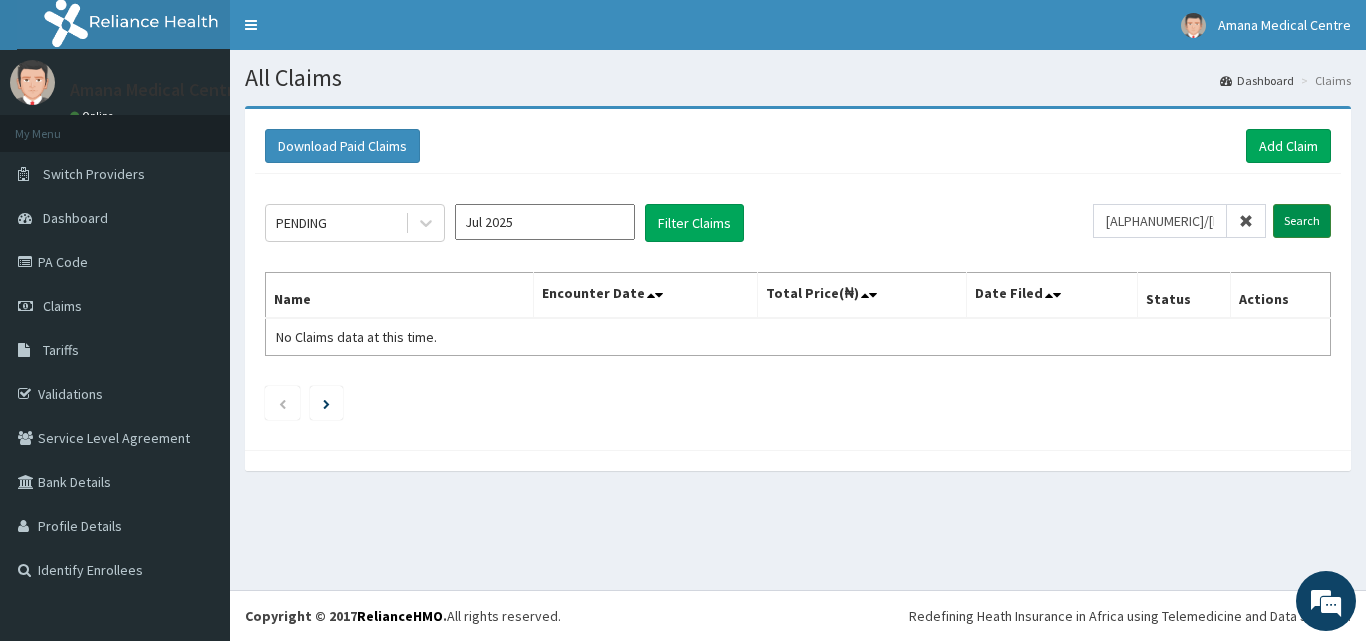 click on "Search" at bounding box center (1302, 221) 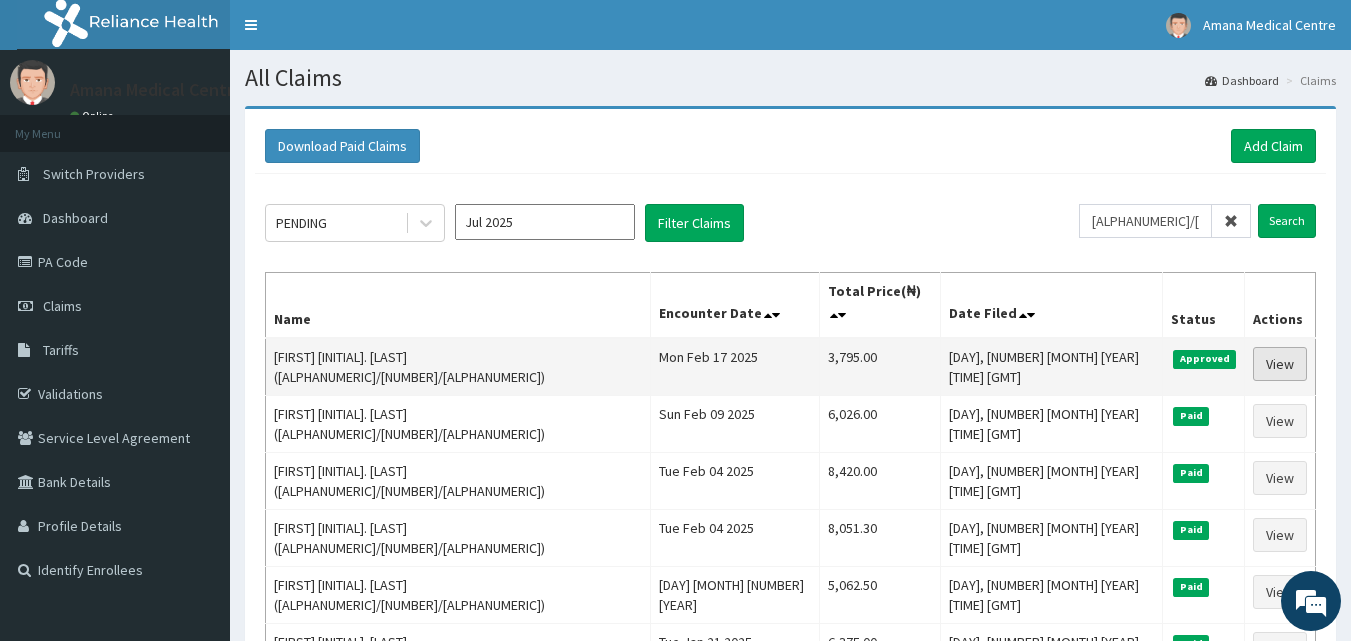 click on "View" at bounding box center [1280, 364] 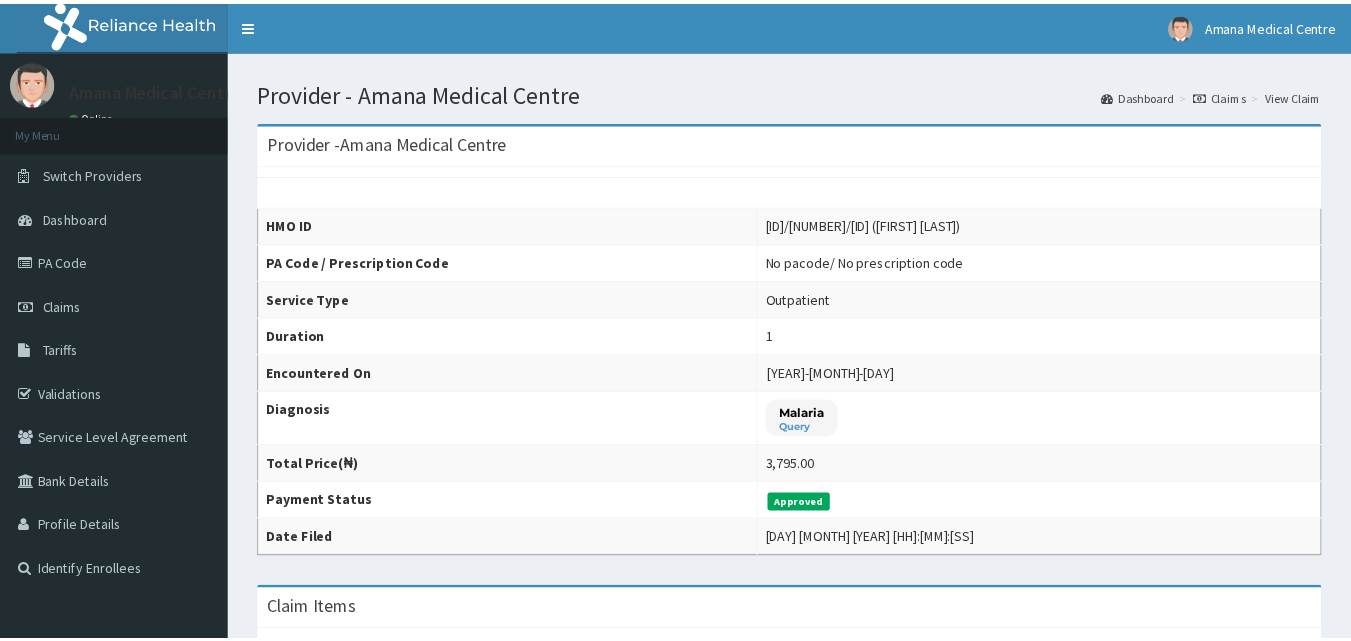 scroll, scrollTop: 0, scrollLeft: 0, axis: both 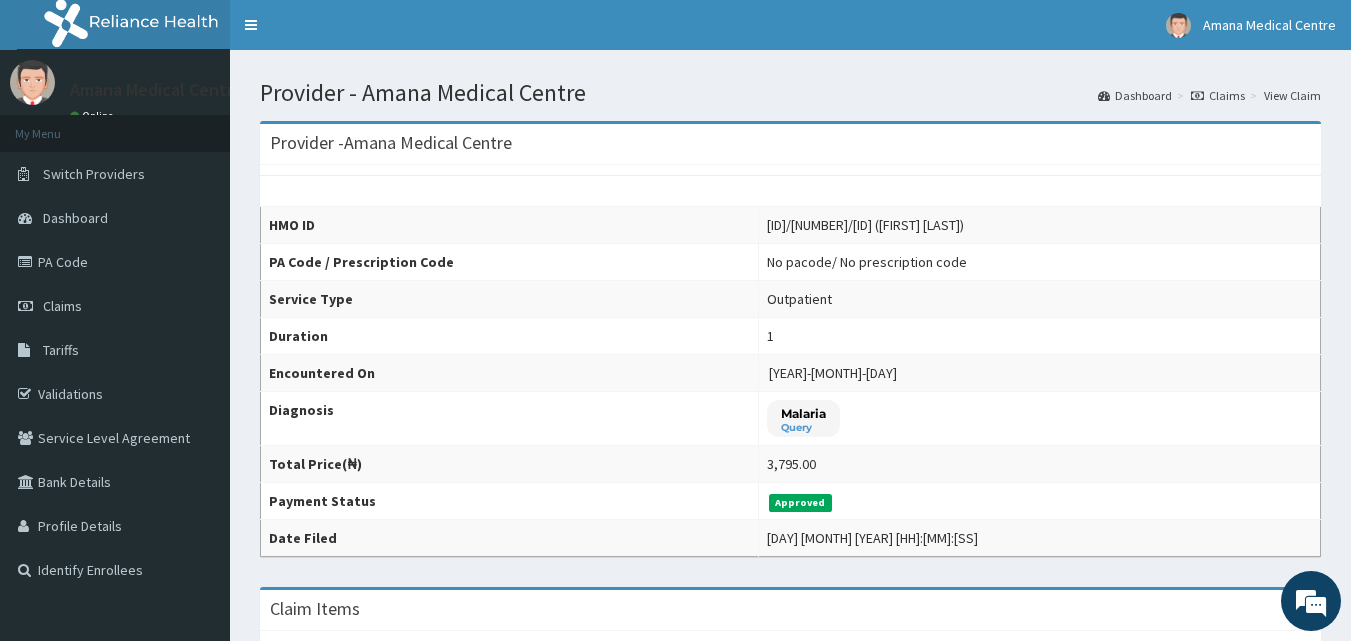 click on "Provider -  Amana Medical Centre" at bounding box center (790, 144) 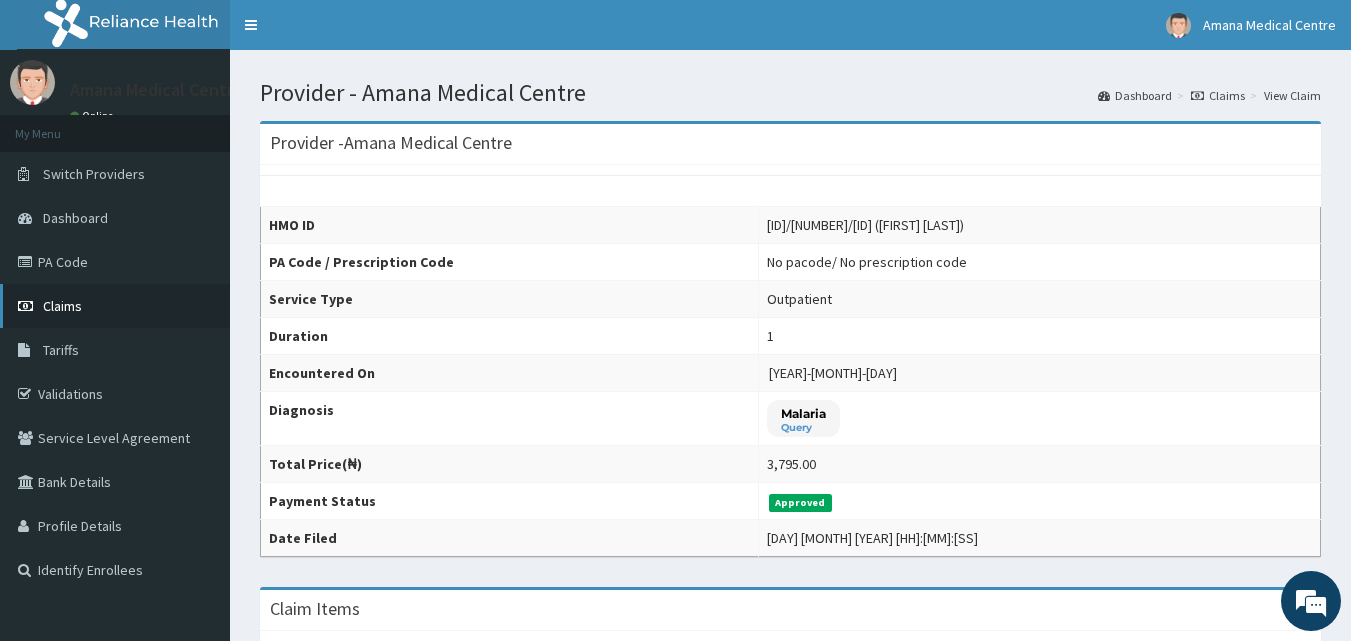 click on "Claims" at bounding box center (115, 306) 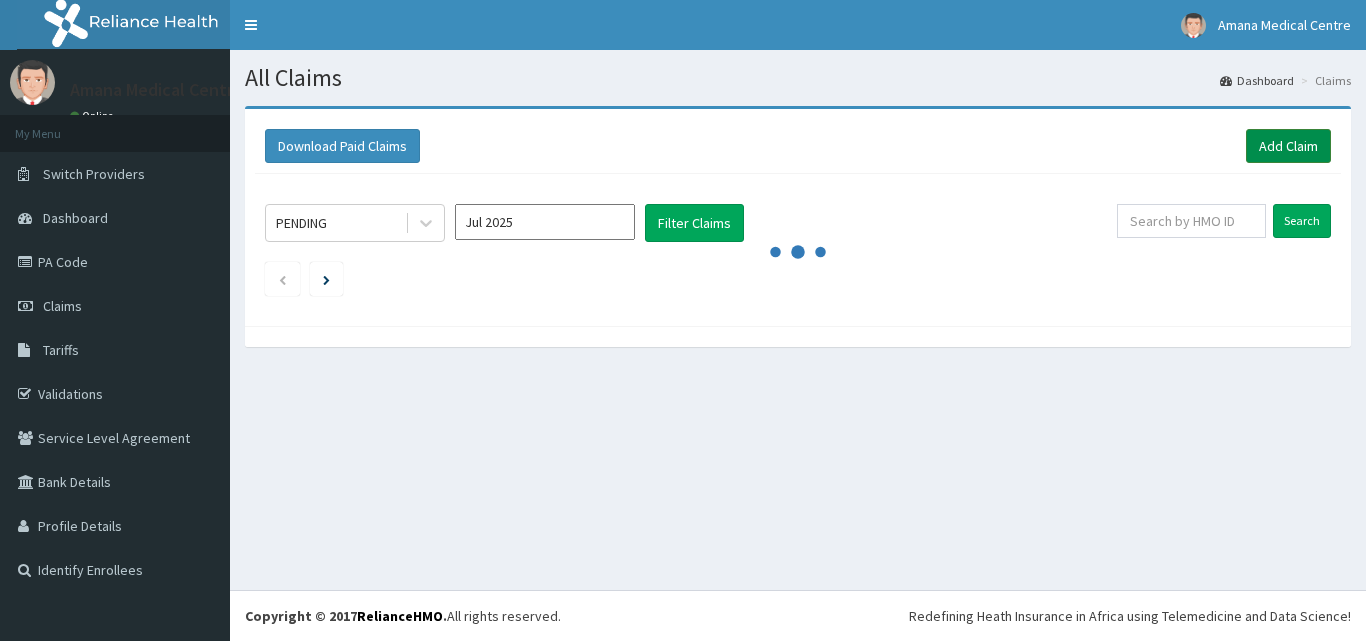 scroll, scrollTop: 0, scrollLeft: 0, axis: both 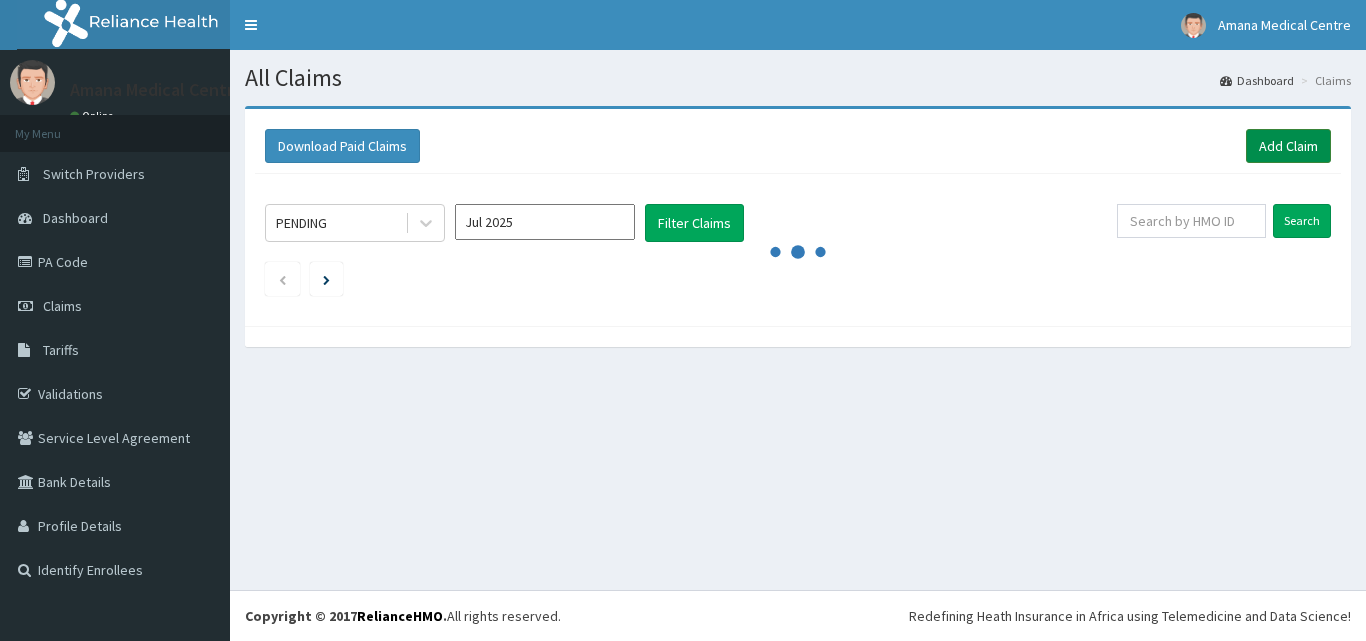 click on "Add Claim" at bounding box center (1288, 146) 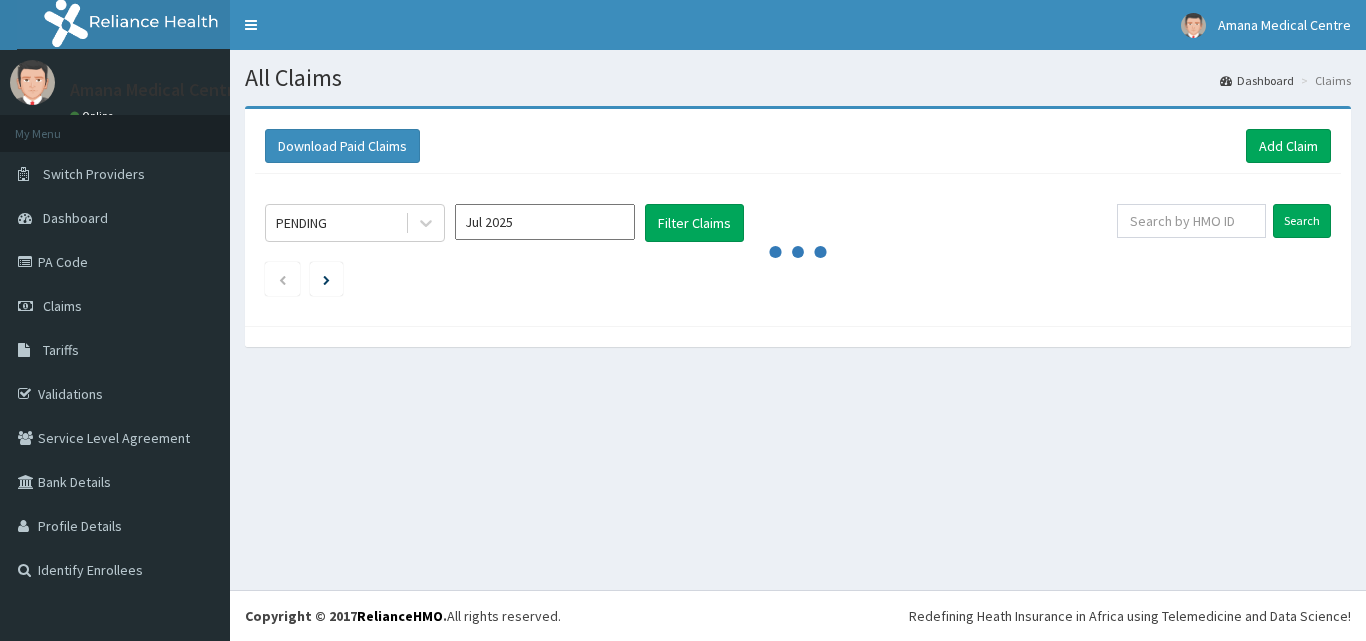 scroll, scrollTop: 0, scrollLeft: 0, axis: both 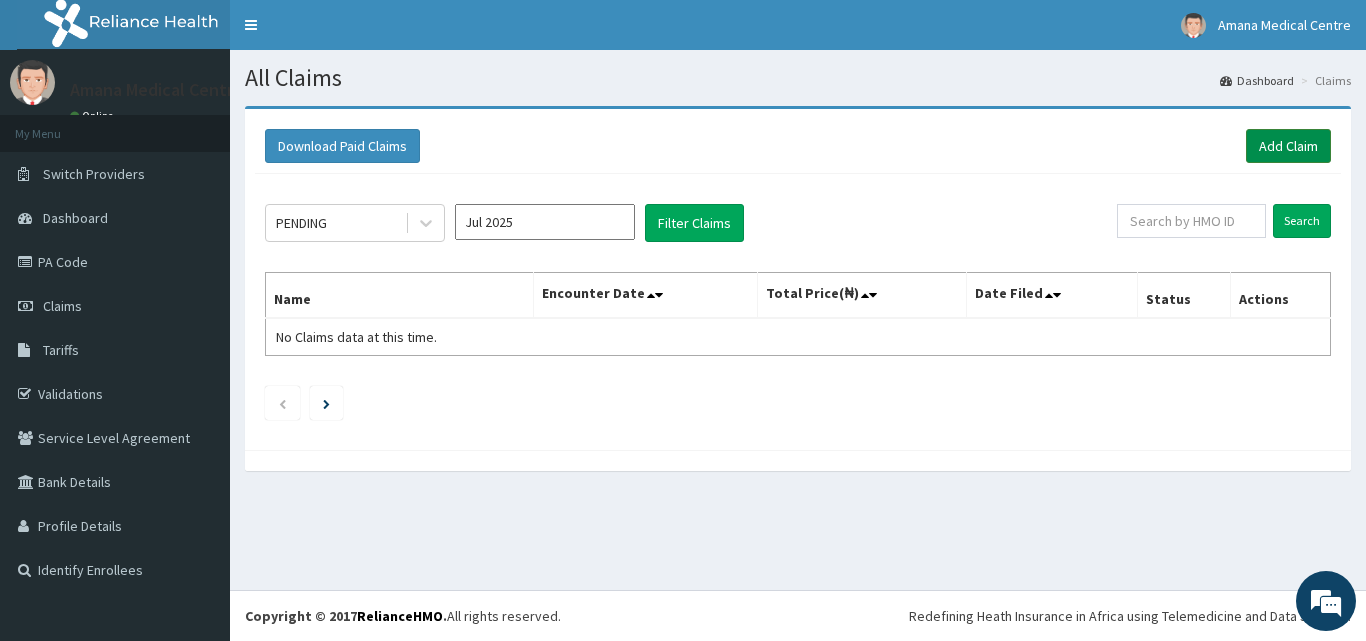 click on "Add Claim" at bounding box center [1288, 146] 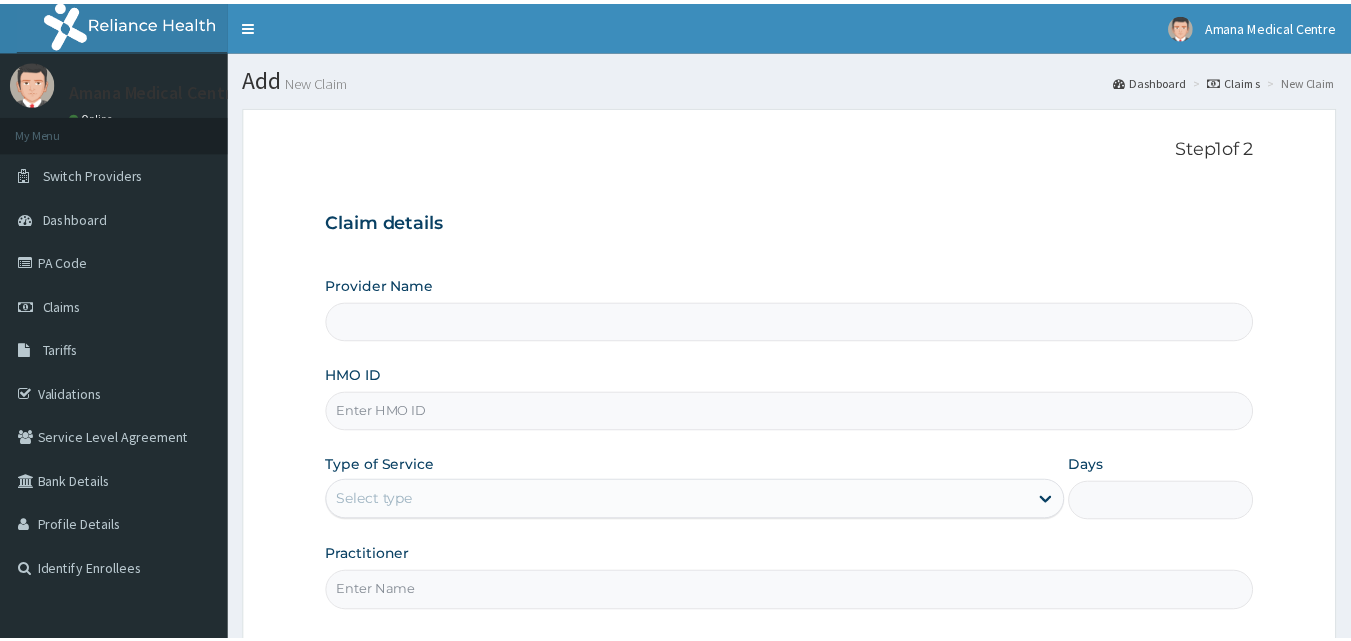 scroll, scrollTop: 0, scrollLeft: 0, axis: both 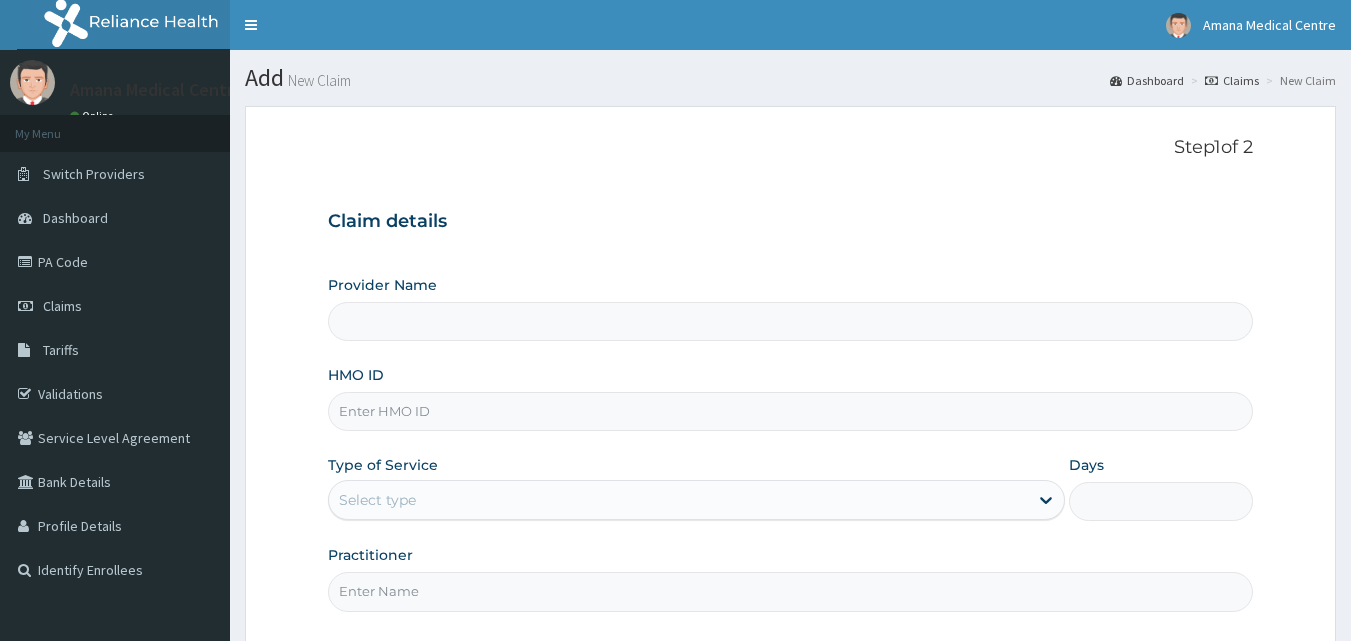 type on "Amana Medical Centre" 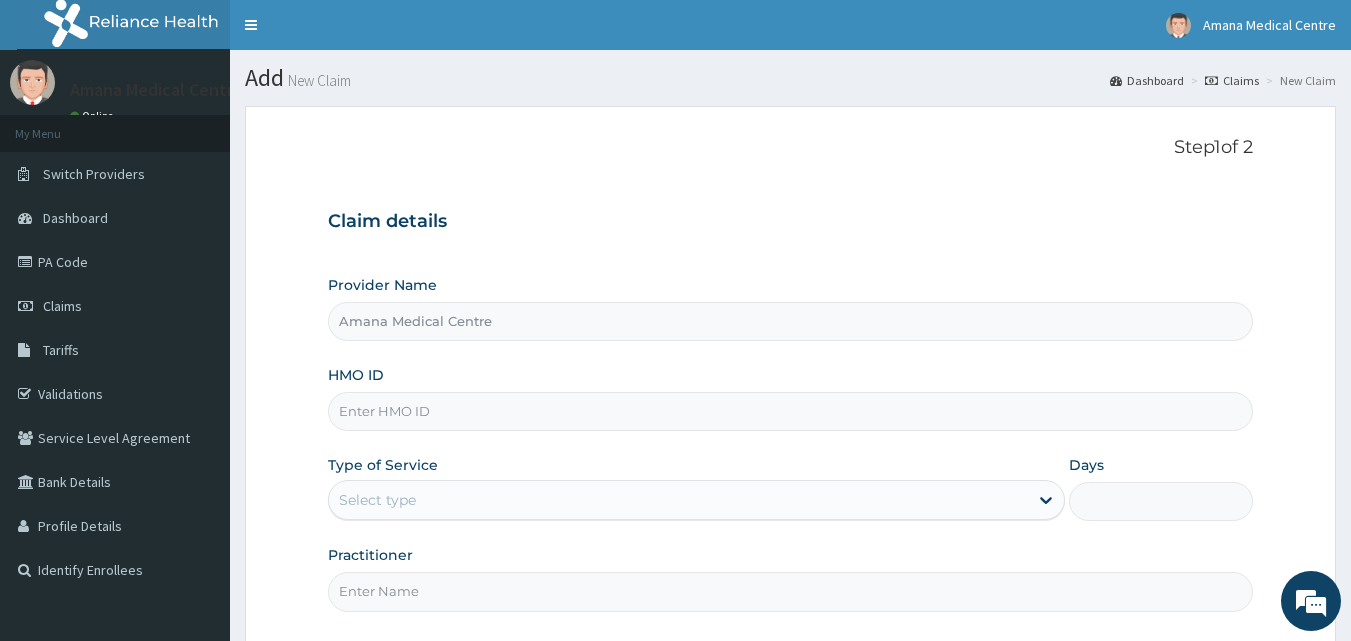 scroll, scrollTop: 187, scrollLeft: 0, axis: vertical 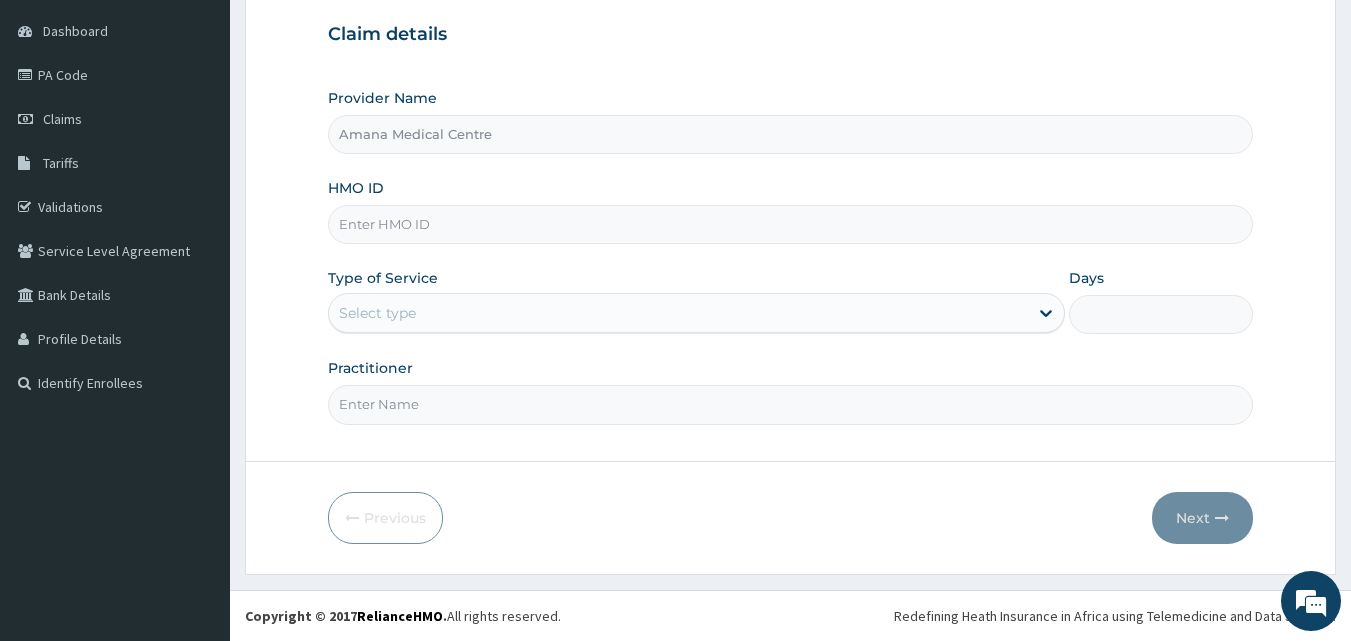 click on "HMO ID" at bounding box center (791, 224) 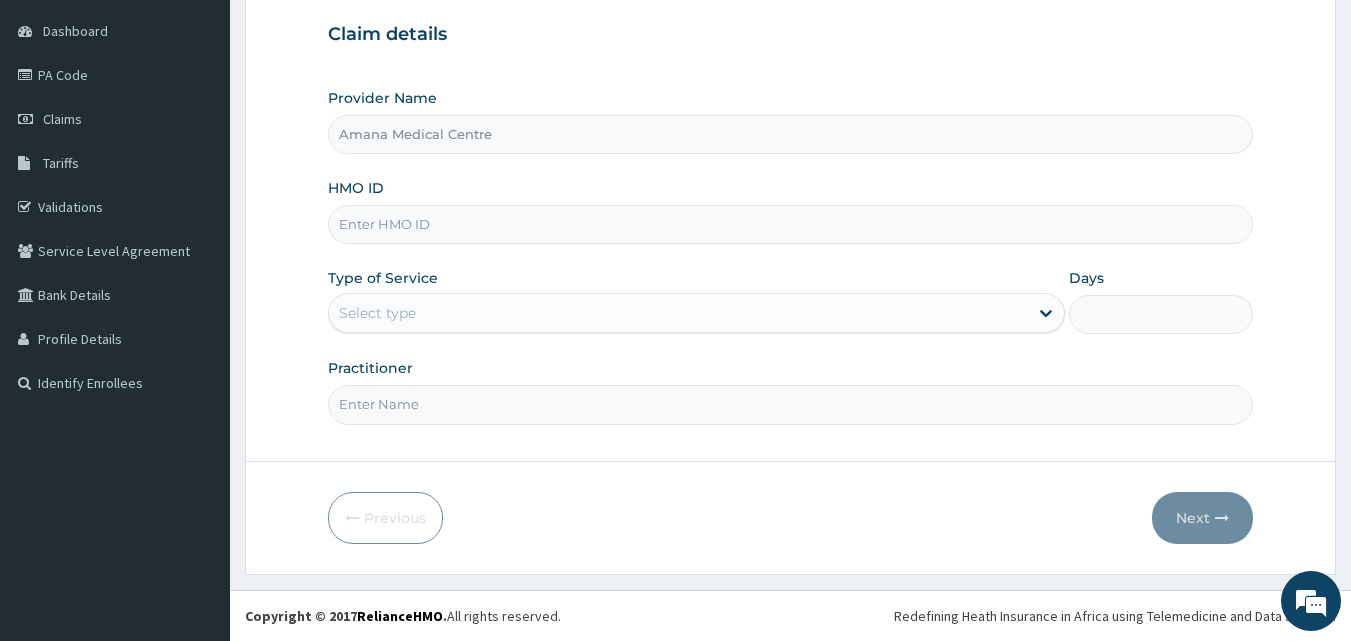 paste on "A49w20kw1e" 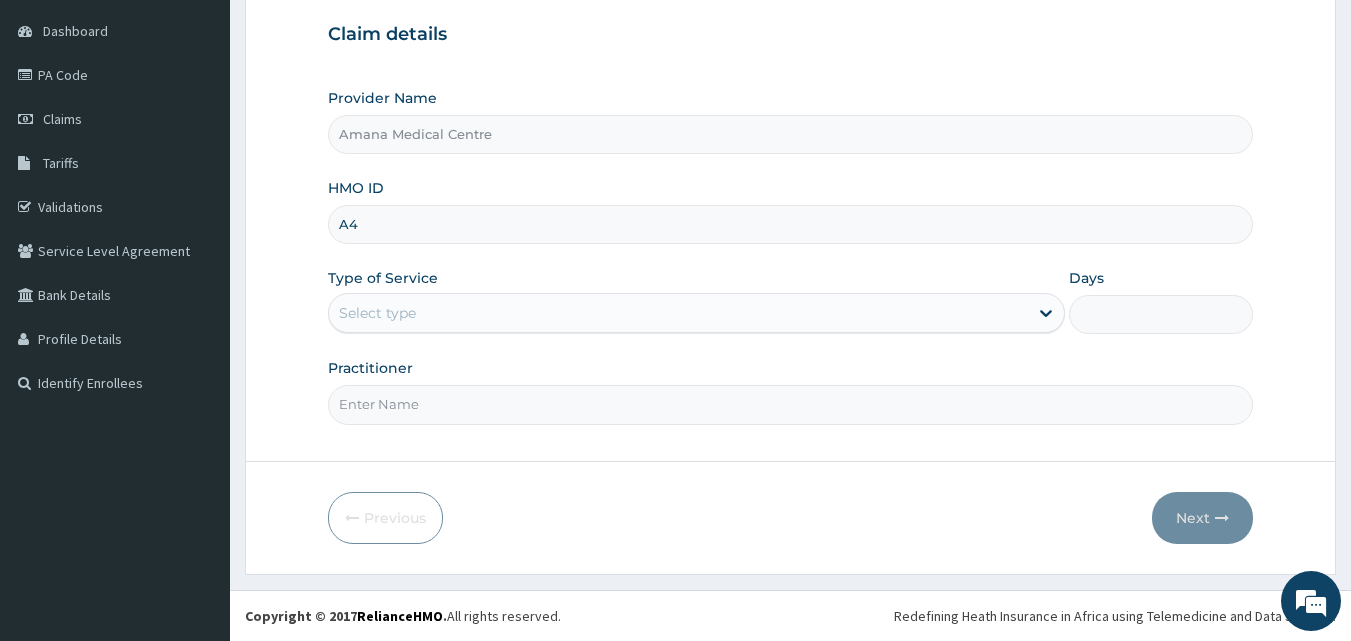 type on "A" 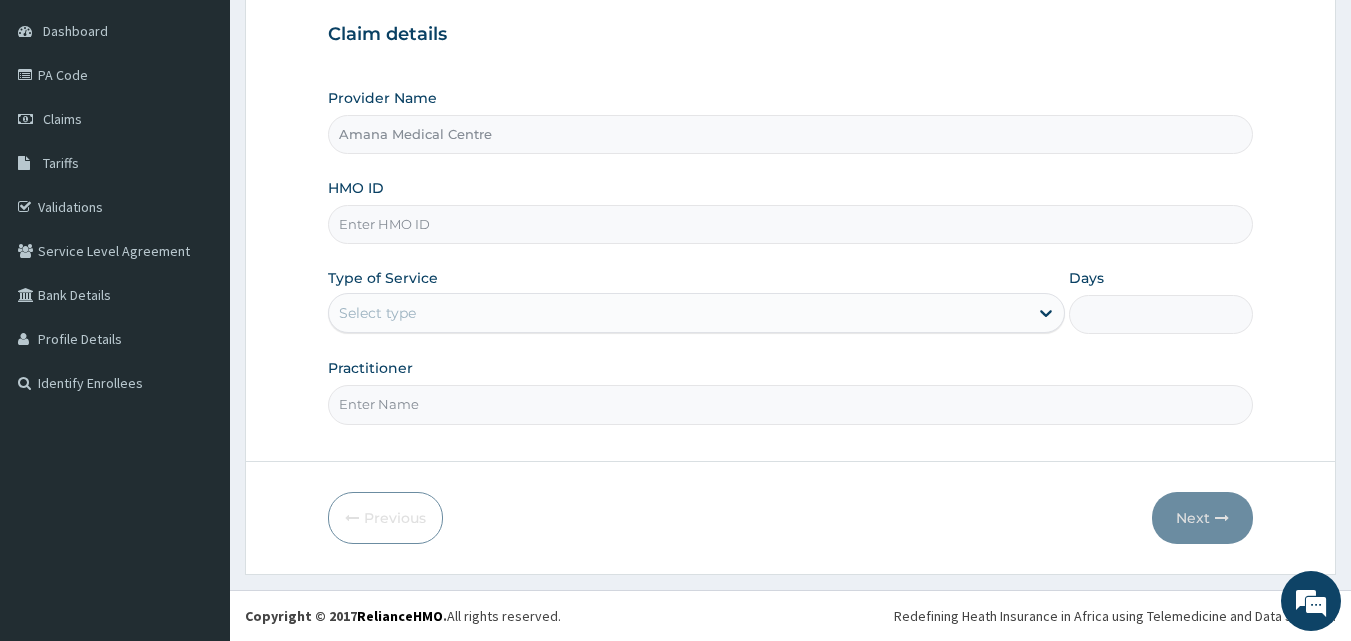 scroll, scrollTop: 0, scrollLeft: 0, axis: both 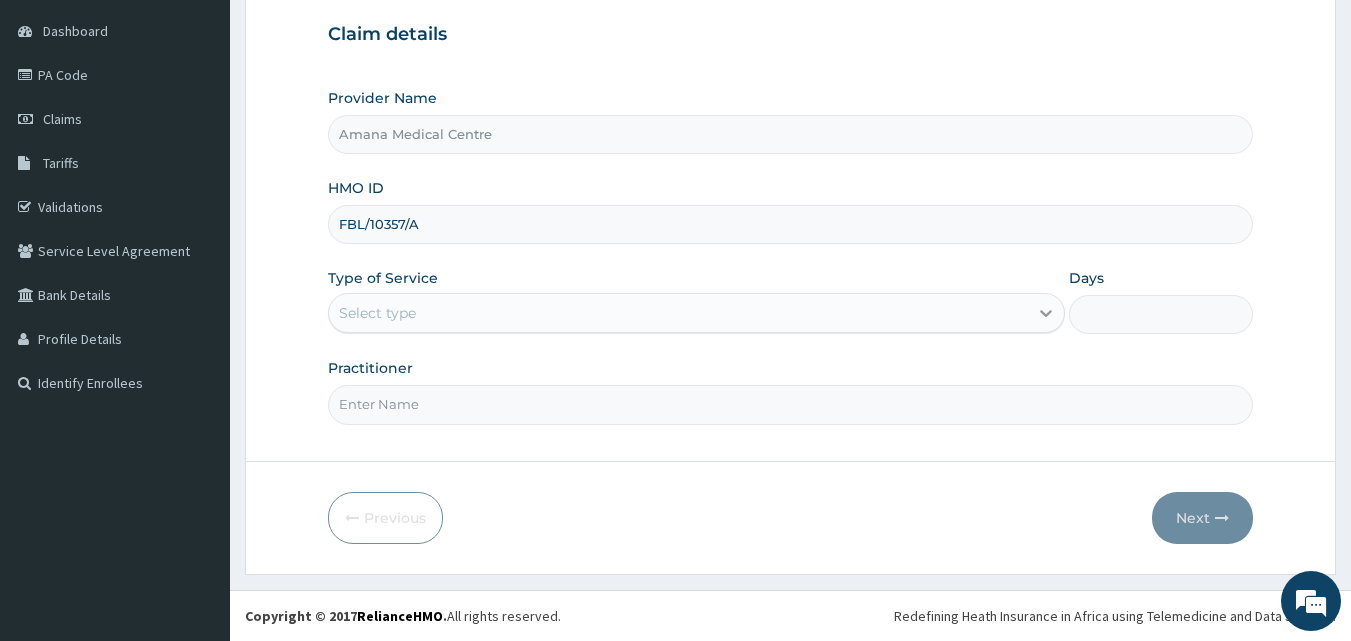 type on "FBL/10357/A" 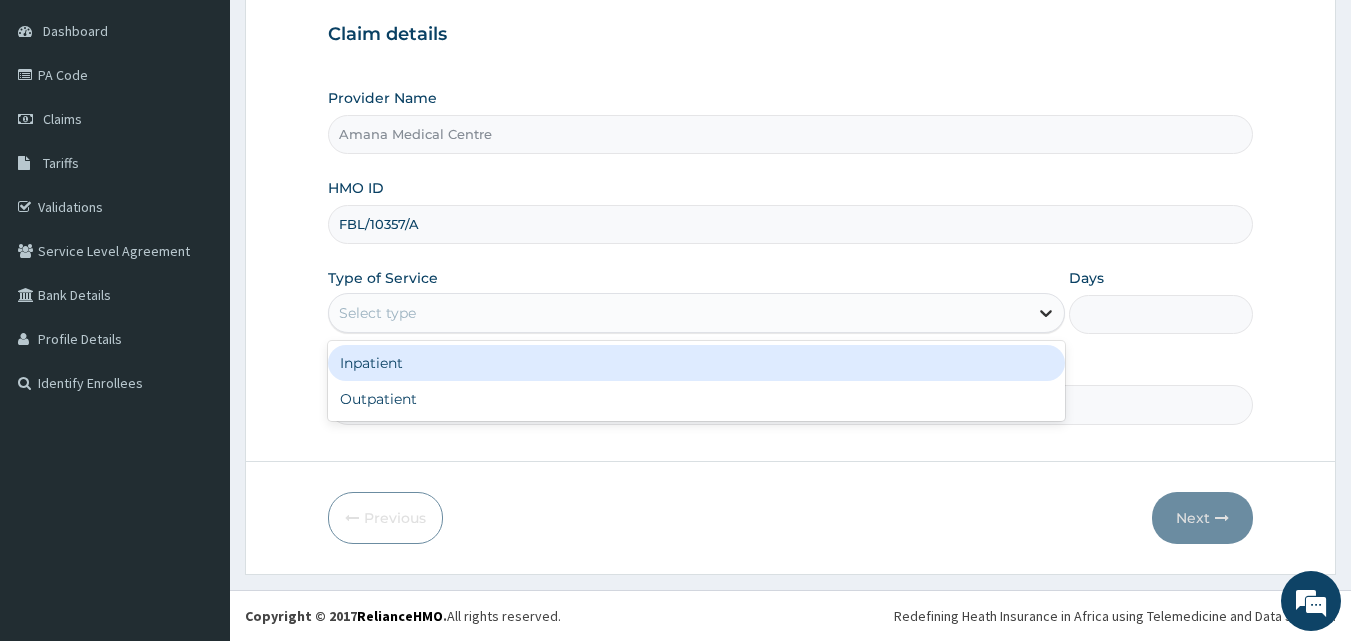 click 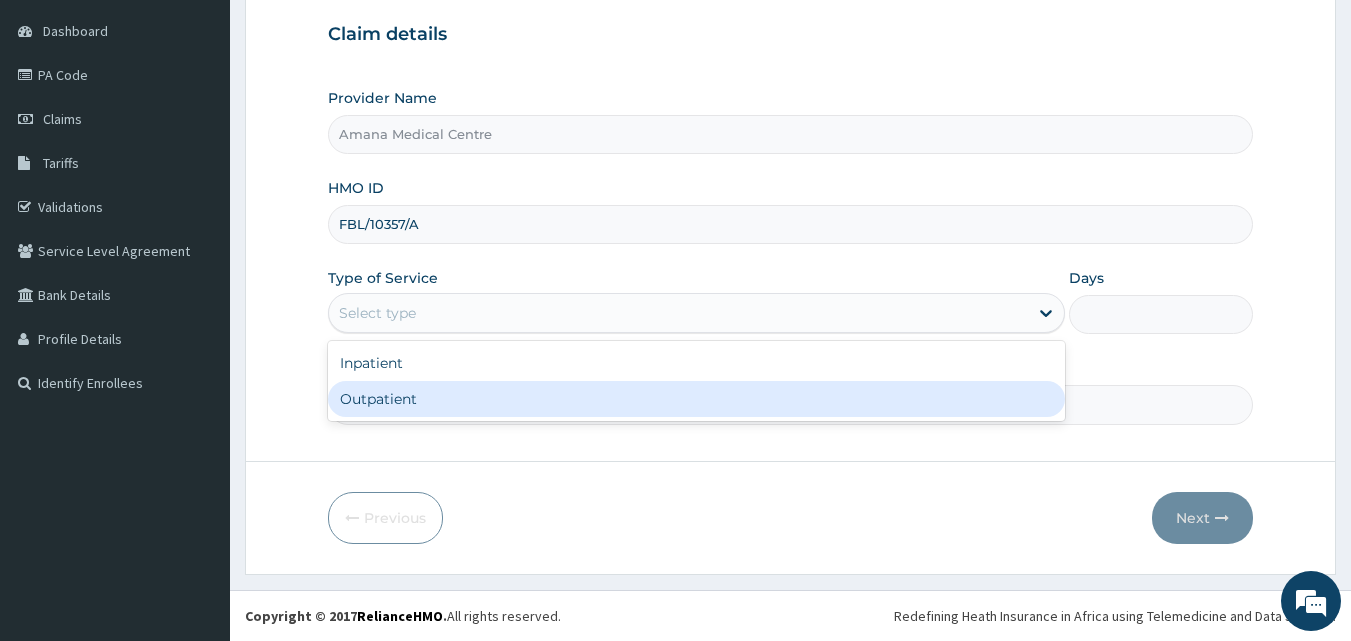 click on "Outpatient" at bounding box center [696, 399] 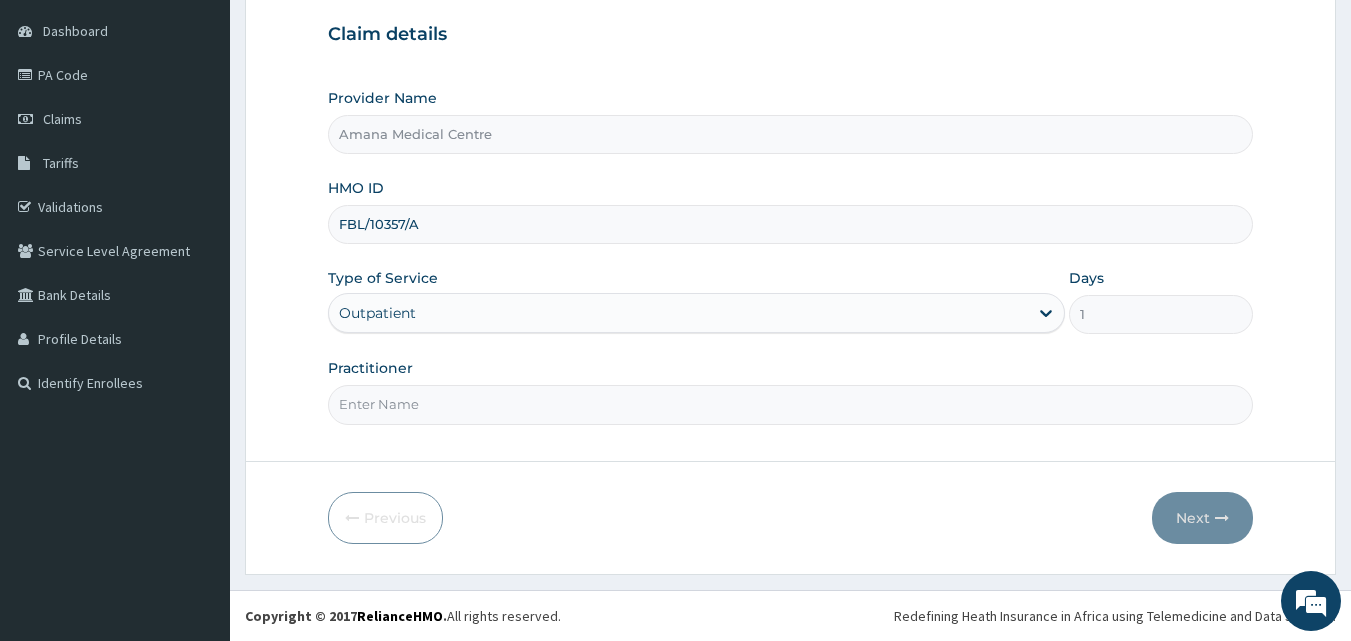 click on "Practitioner" at bounding box center (791, 404) 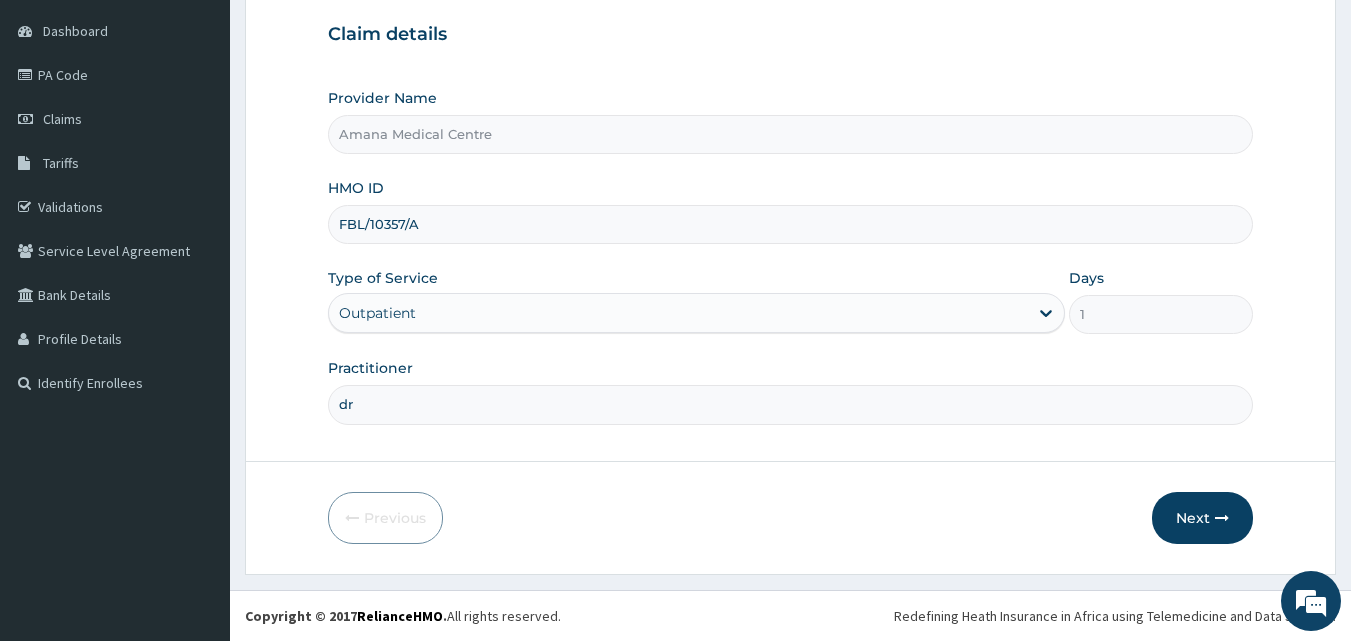 type on "d" 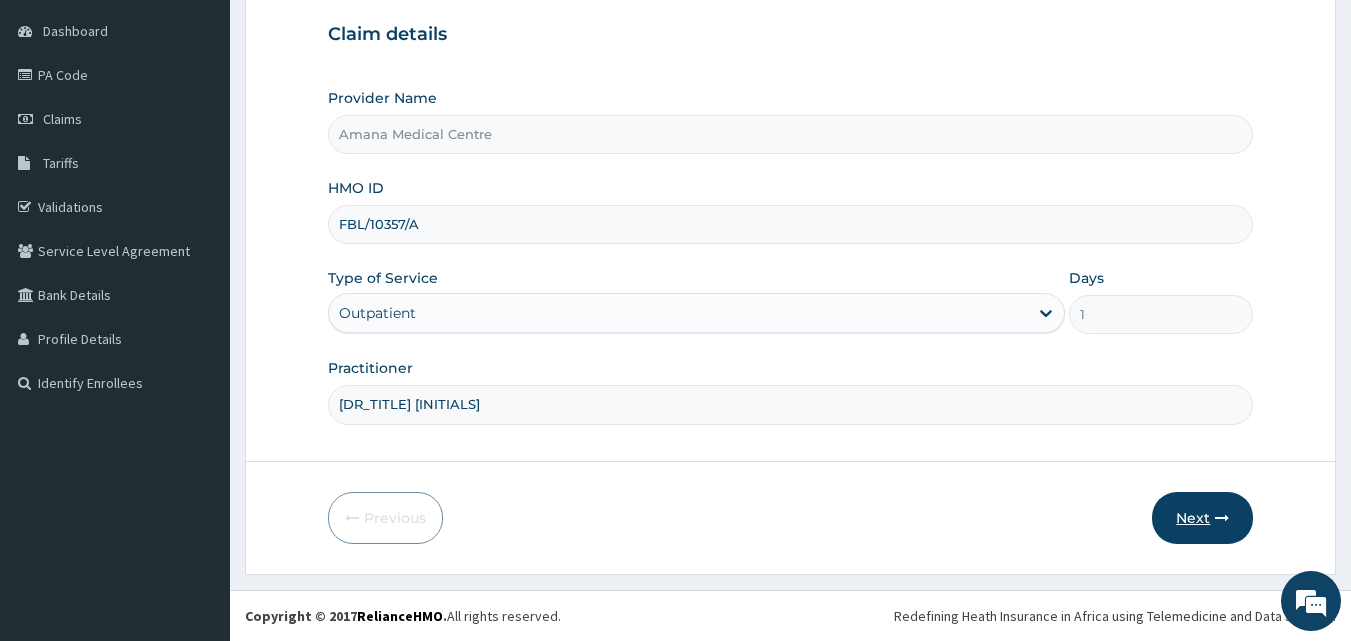 type on "[DR_TITLE] [INITIALS]" 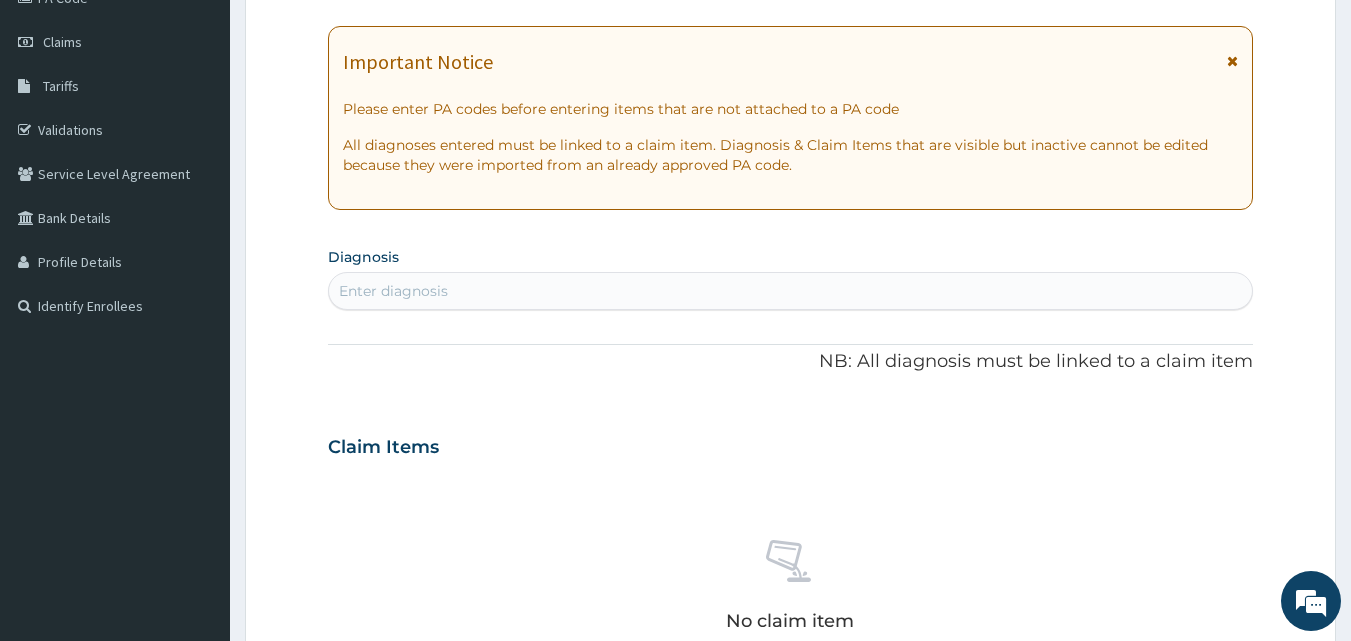 scroll, scrollTop: 387, scrollLeft: 0, axis: vertical 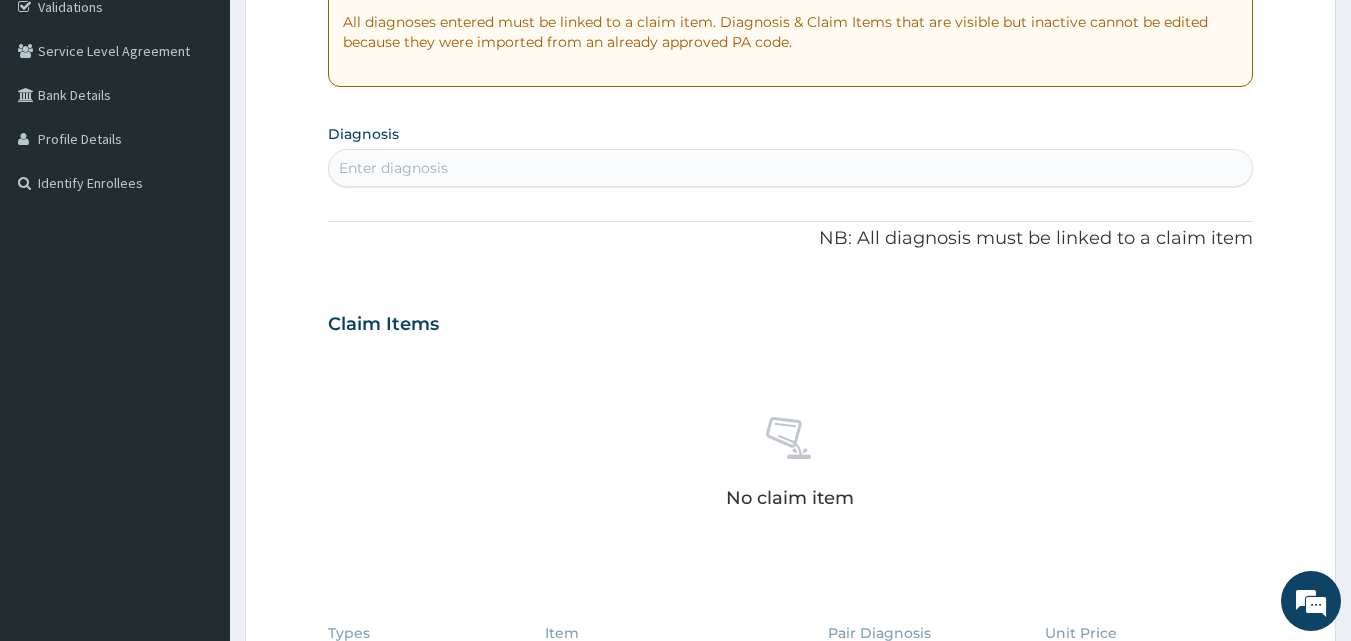 click on "Enter diagnosis" at bounding box center [393, 168] 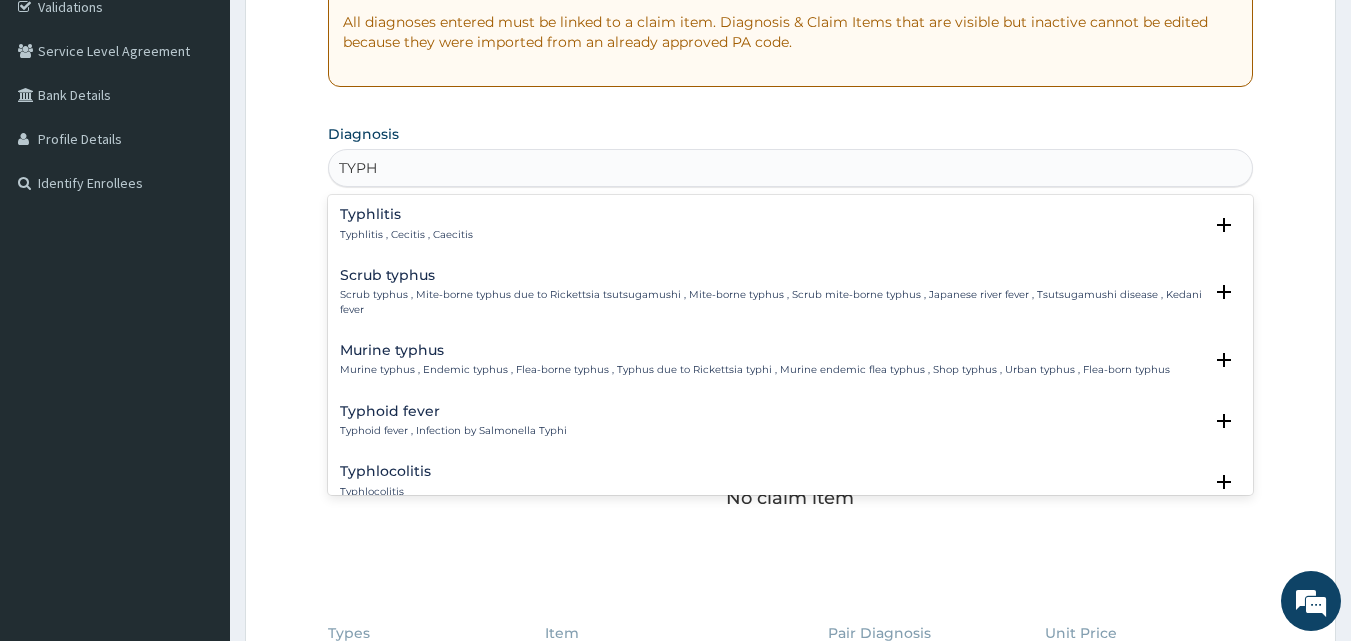 type on "TYPHO" 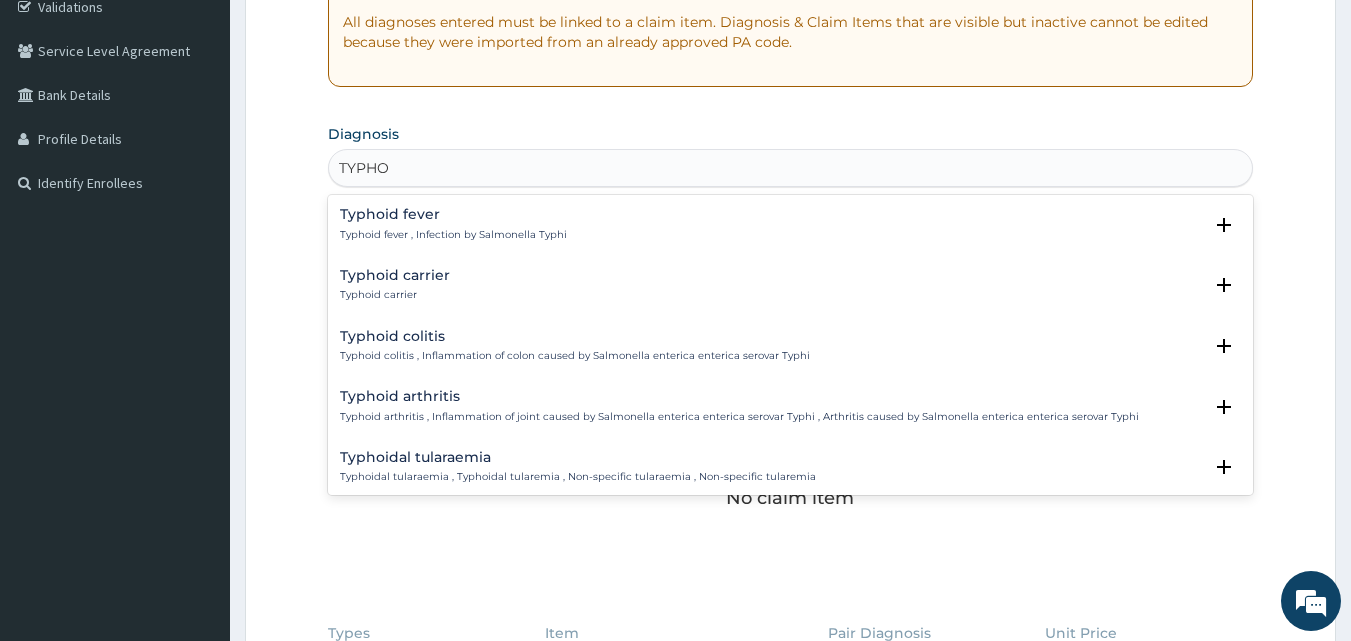 click on "Typhoid fever , Infection by Salmonella Typhi" at bounding box center [453, 235] 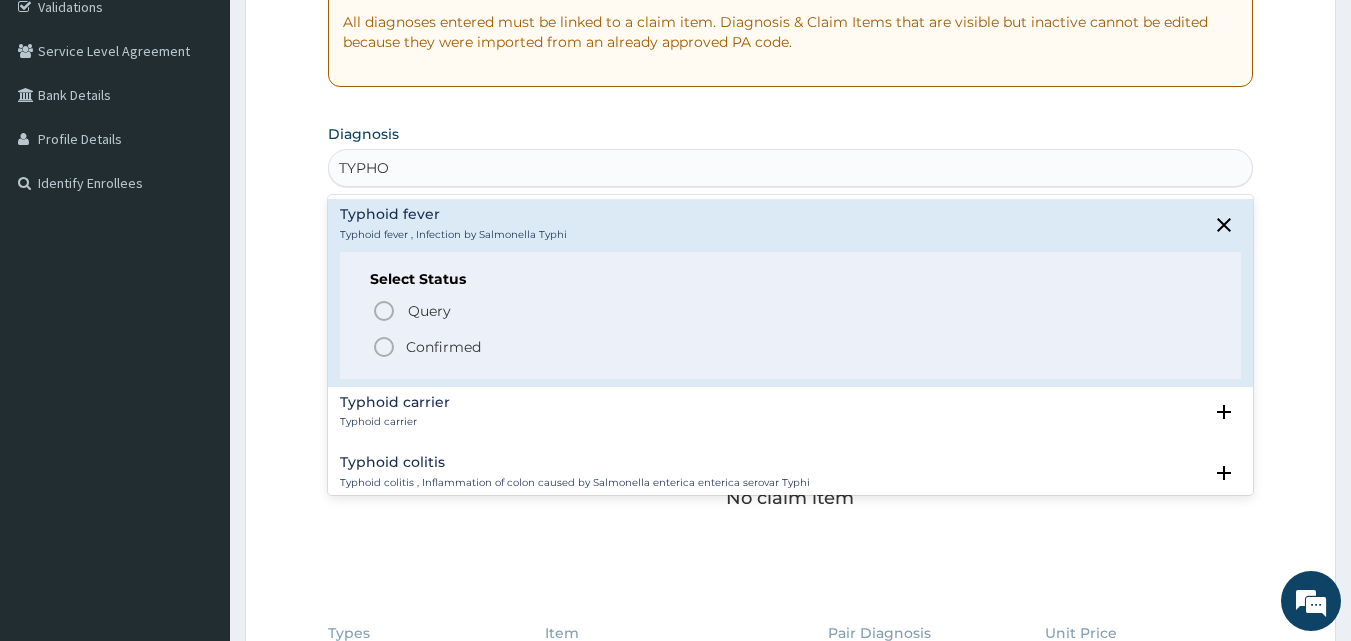 click on "Confirmed" at bounding box center [443, 347] 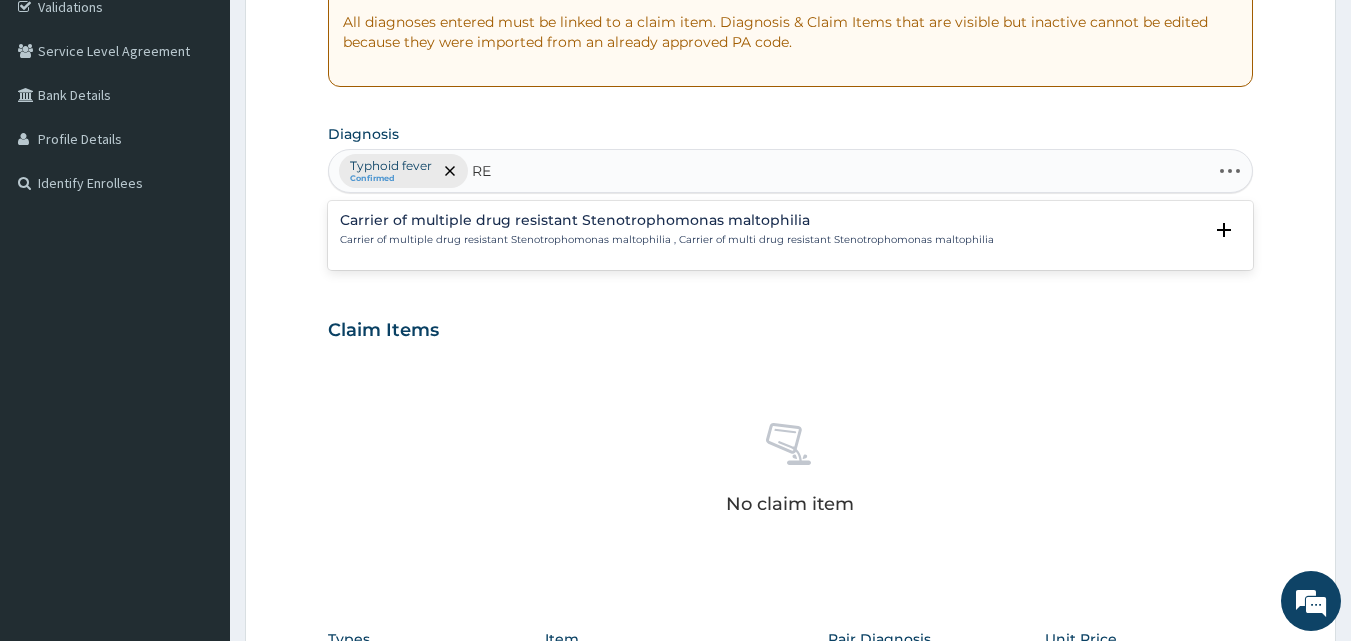 type on "R" 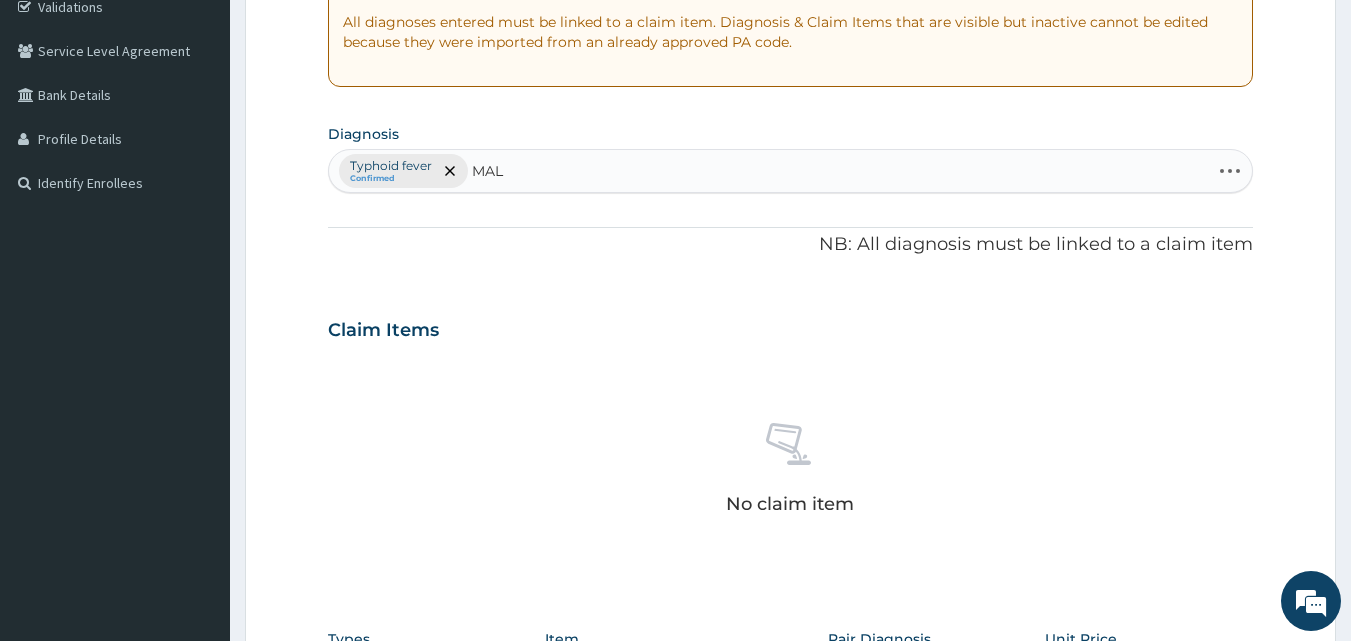 type on "MALA" 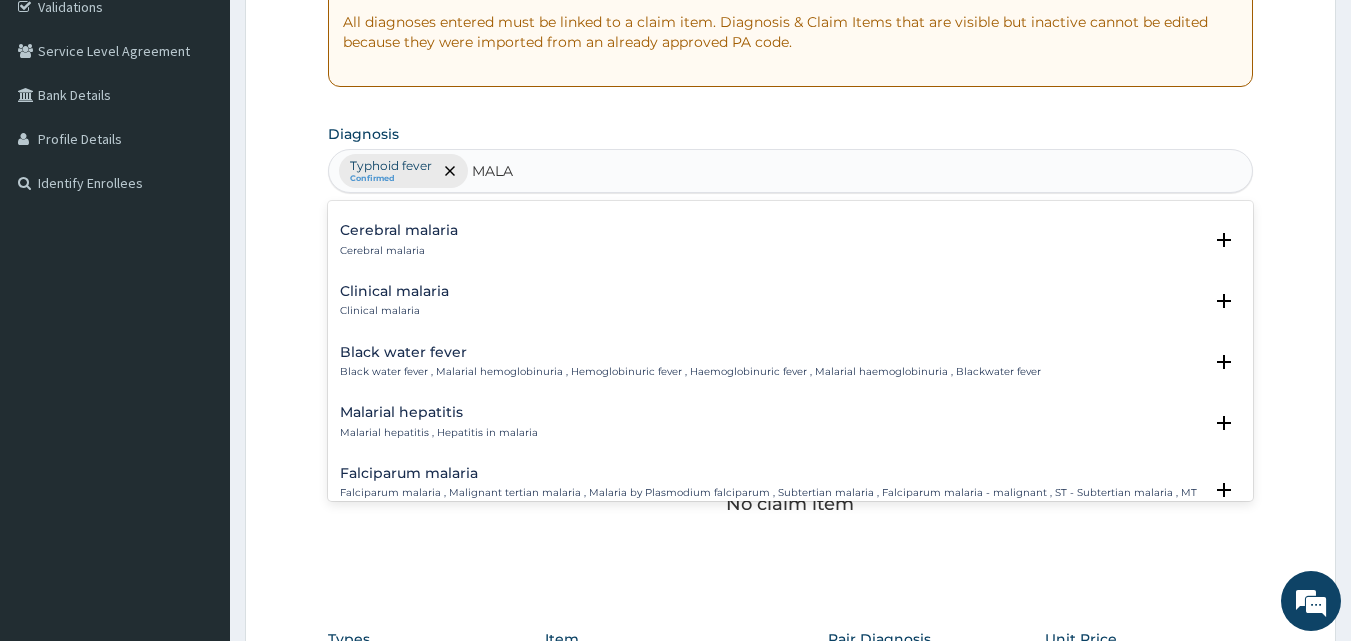 scroll, scrollTop: 1000, scrollLeft: 0, axis: vertical 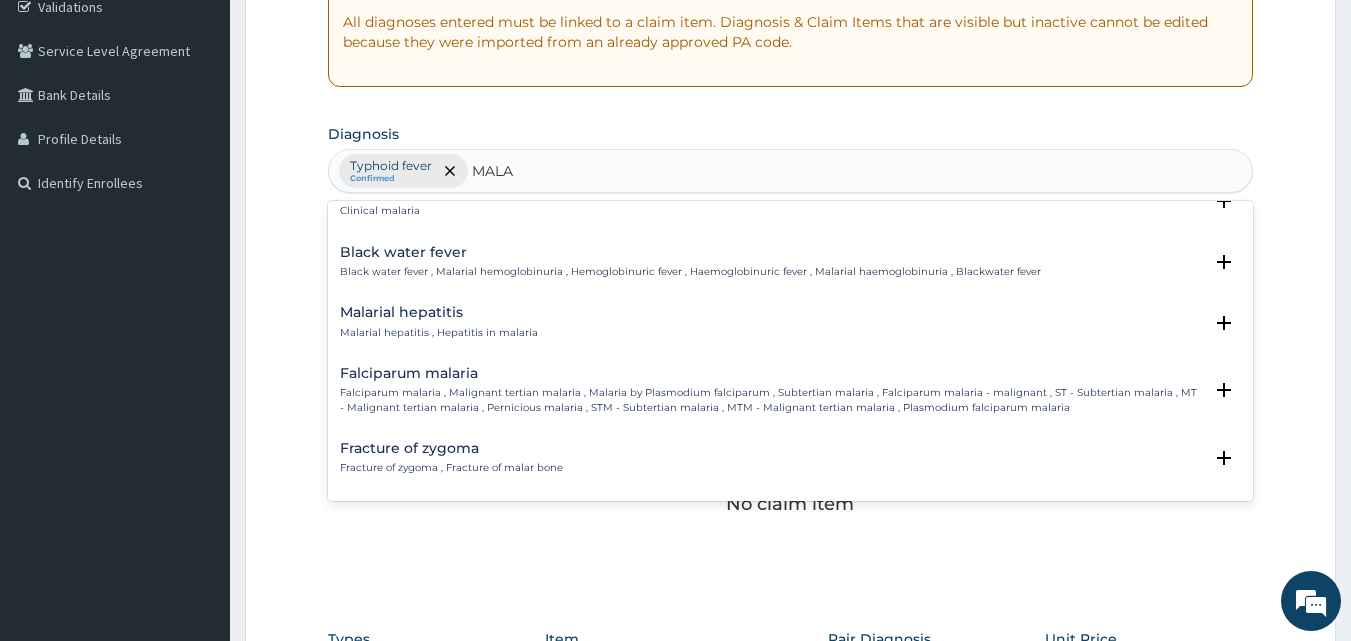 click on "Falciparum malaria , Malignant tertian malaria , Malaria by Plasmodium falciparum , Subtertian malaria , Falciparum malaria - malignant , ST - Subtertian malaria , MT - Malignant tertian malaria , Pernicious malaria , STM - Subtertian malaria , MTM - Malignant tertian malaria , Plasmodium falciparum malaria" at bounding box center (771, 400) 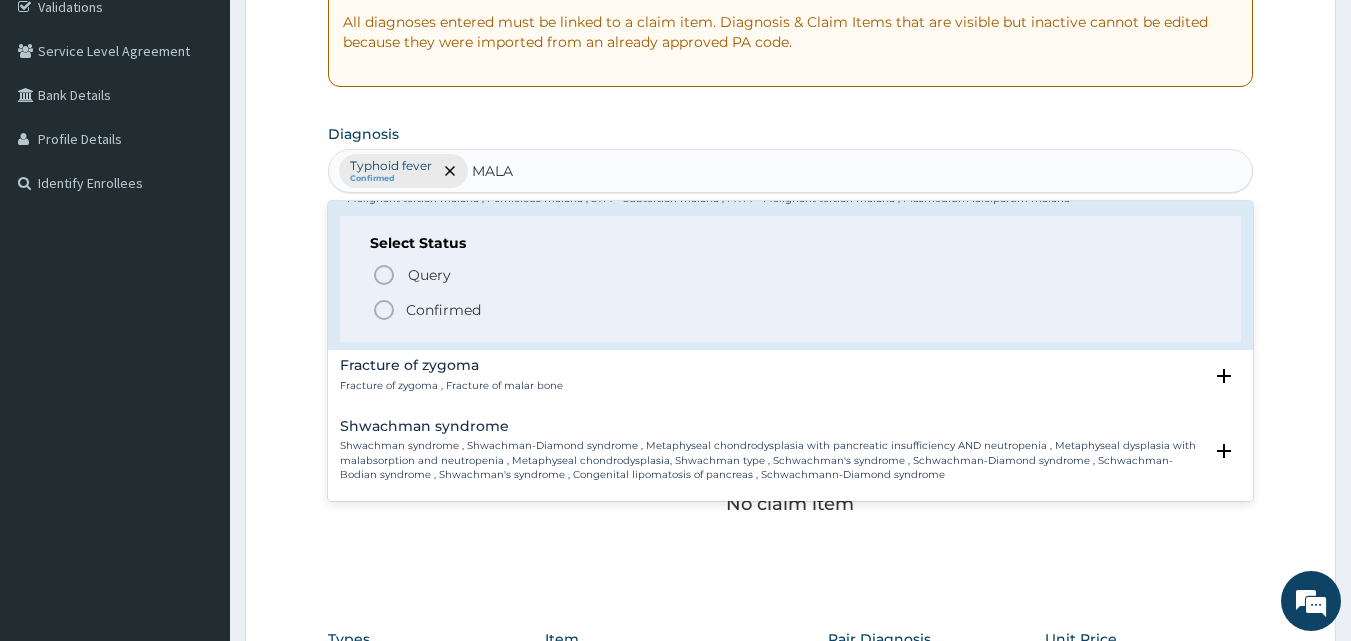 scroll, scrollTop: 1200, scrollLeft: 0, axis: vertical 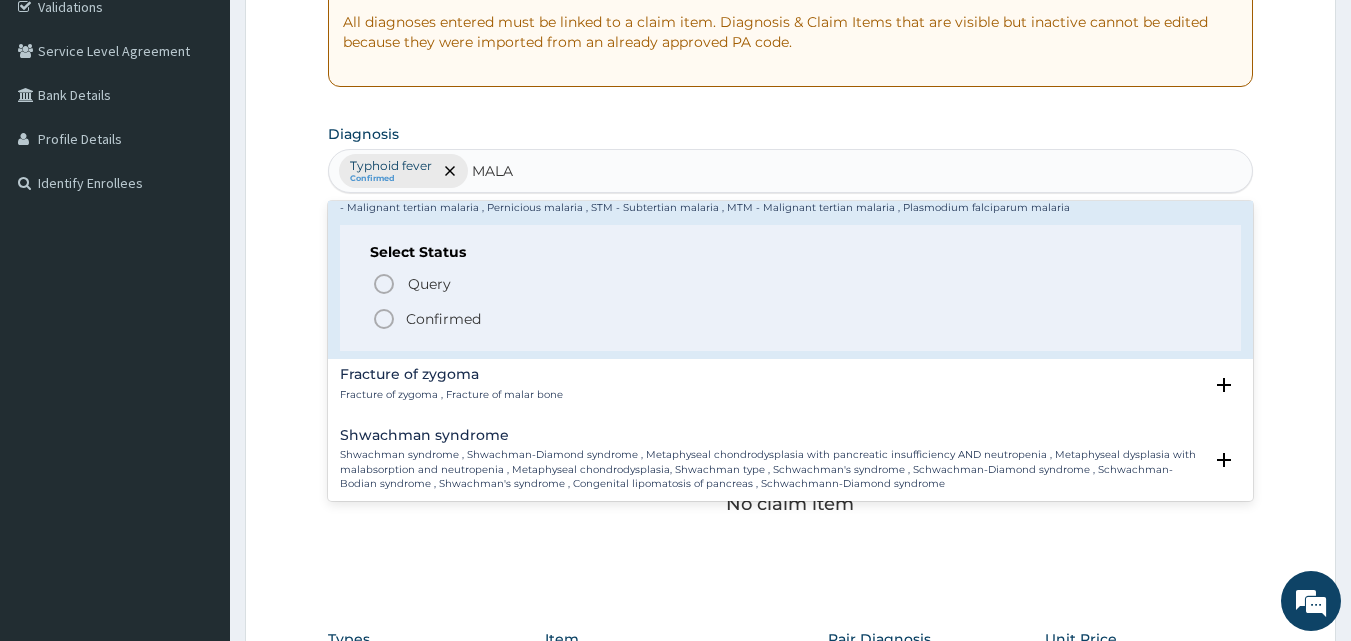 click 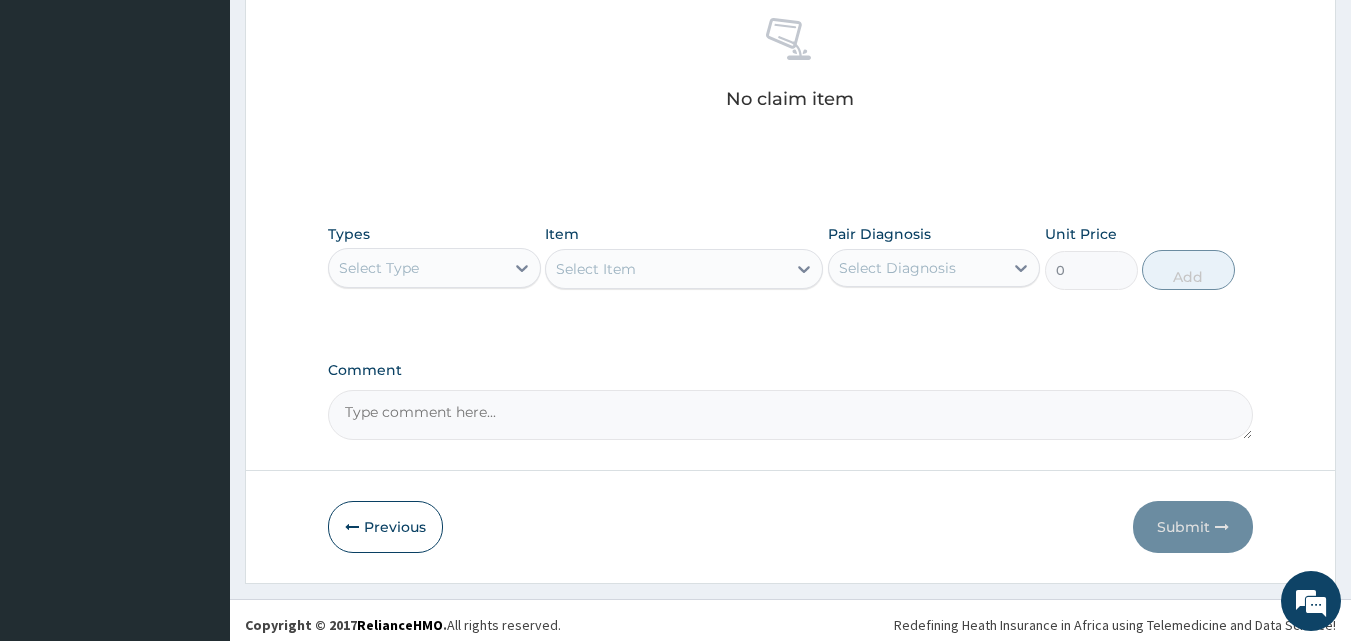 scroll, scrollTop: 801, scrollLeft: 0, axis: vertical 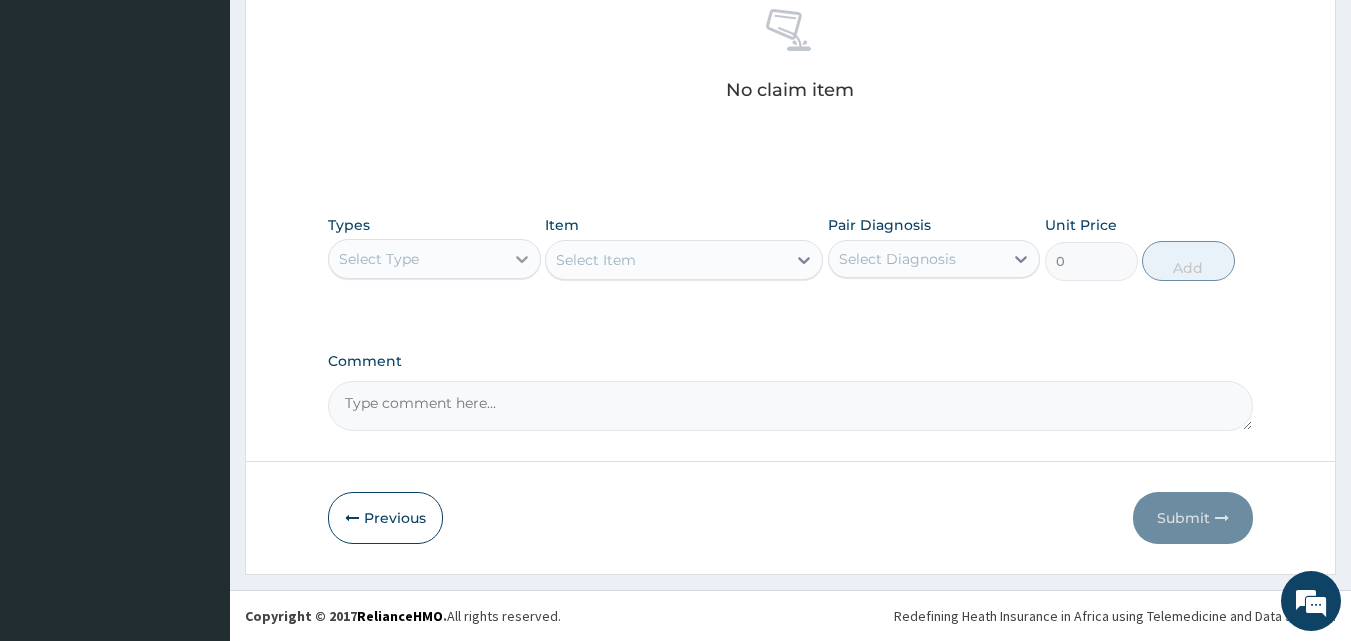 click 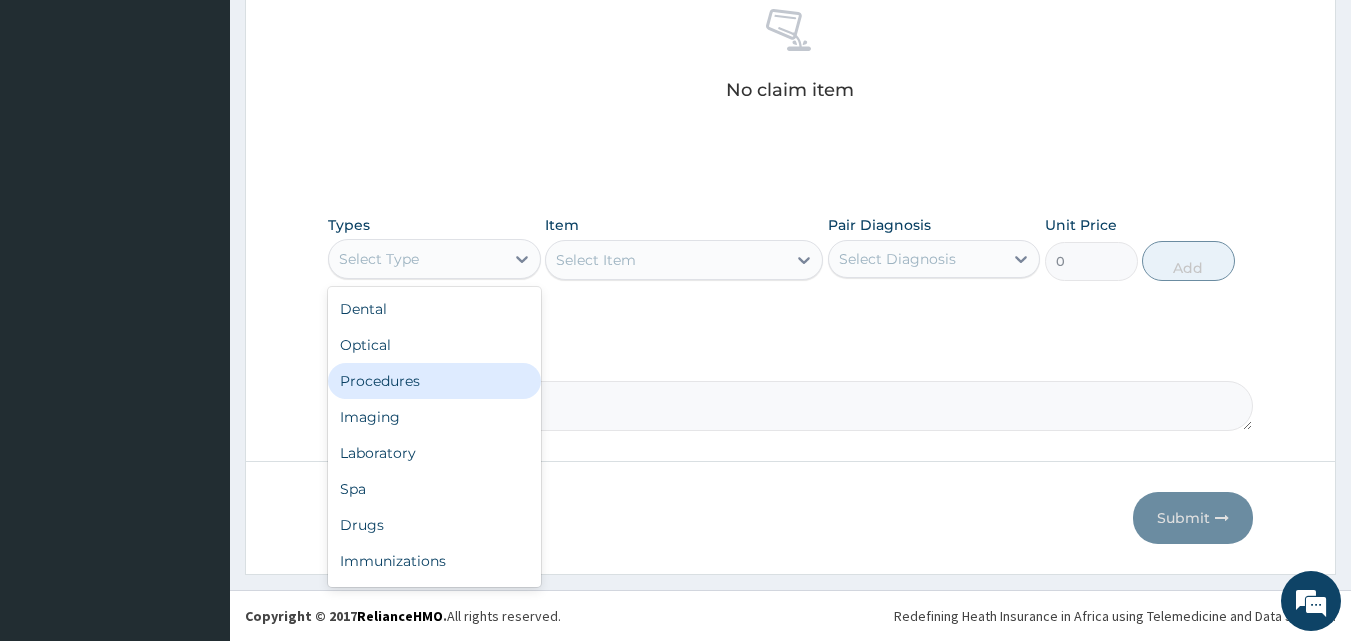 click on "Procedures" at bounding box center [434, 381] 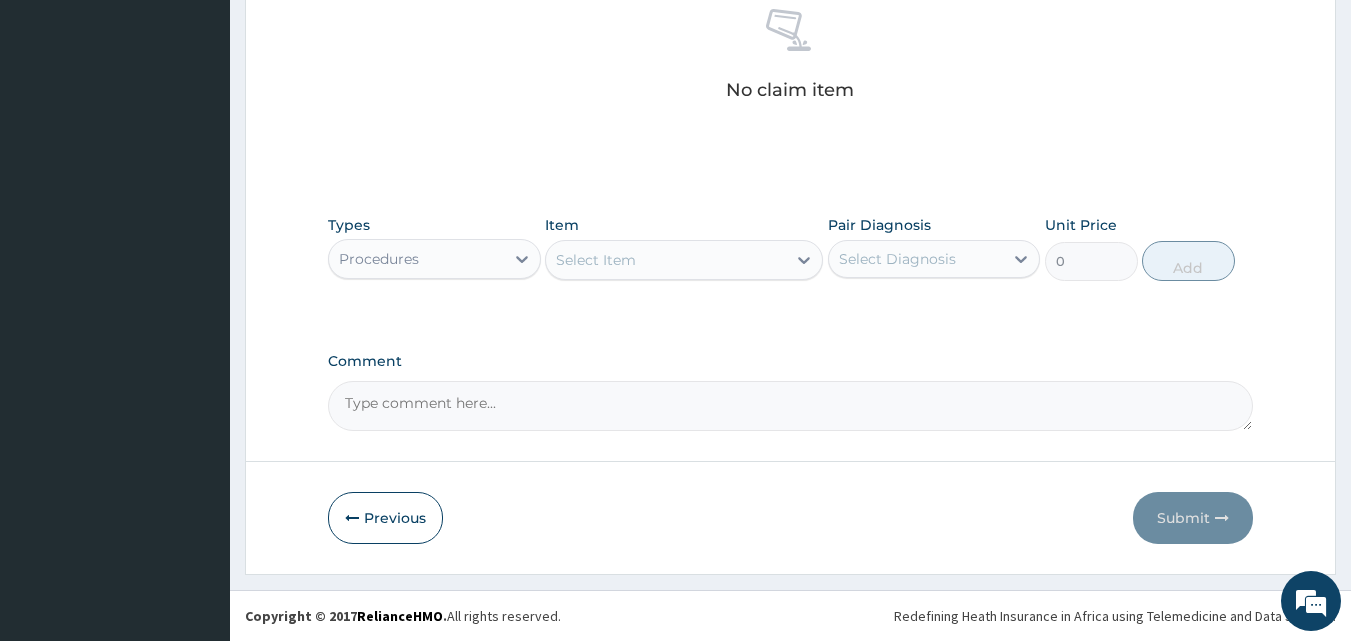 click 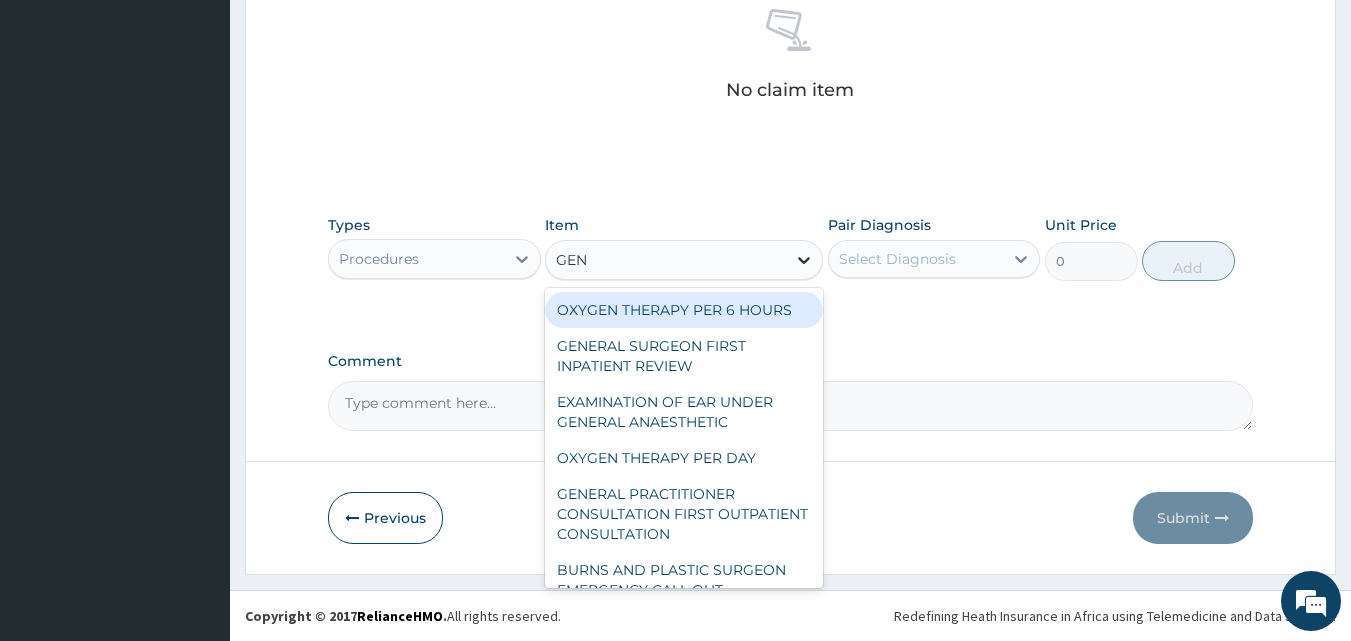 type on "GENE" 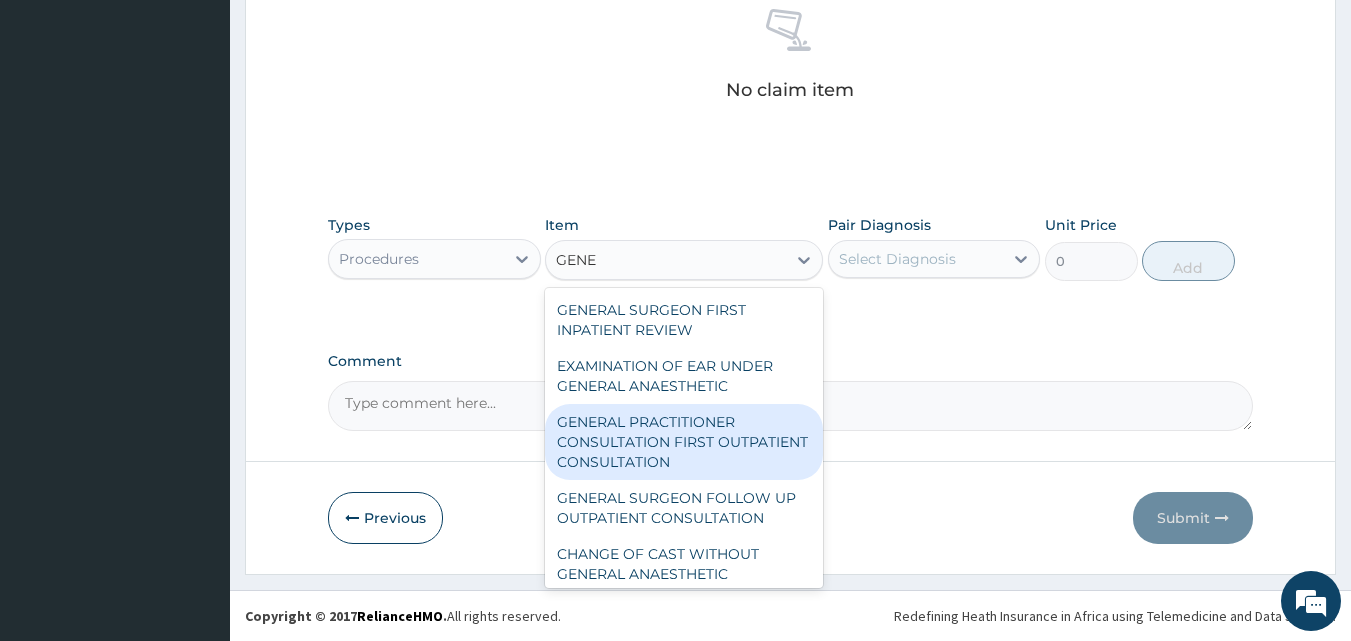 click on "GENERAL PRACTITIONER CONSULTATION FIRST OUTPATIENT CONSULTATION" at bounding box center [684, 442] 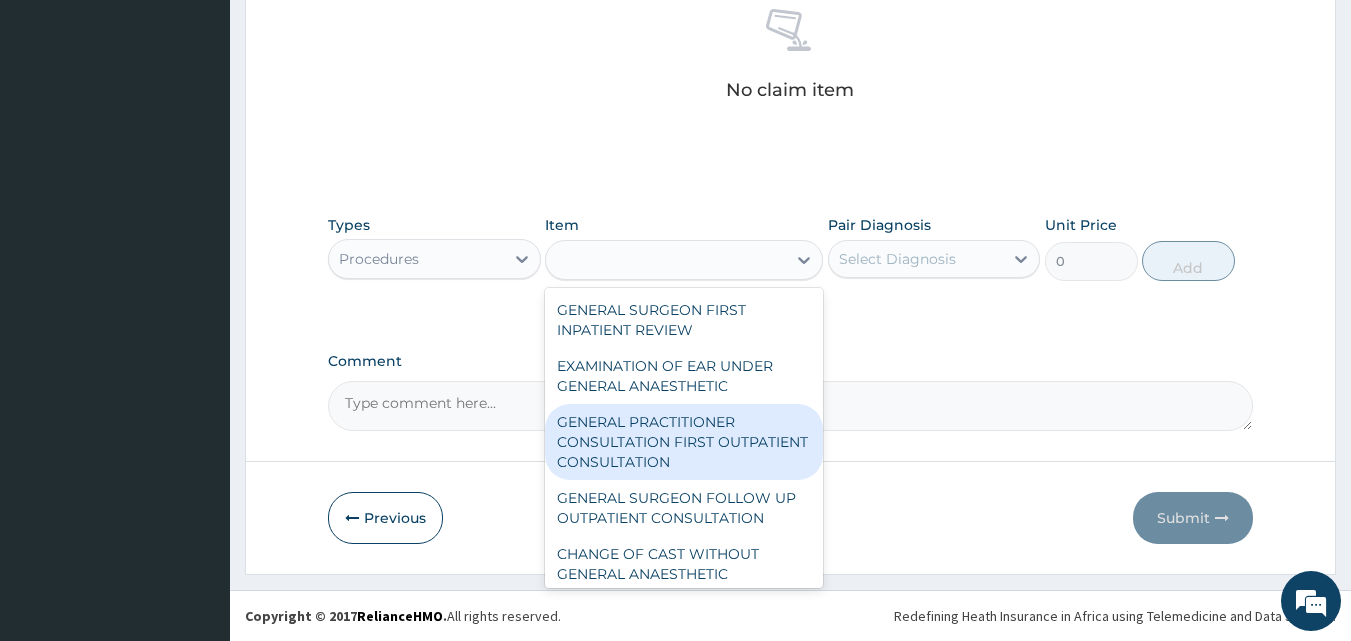 type on "3795" 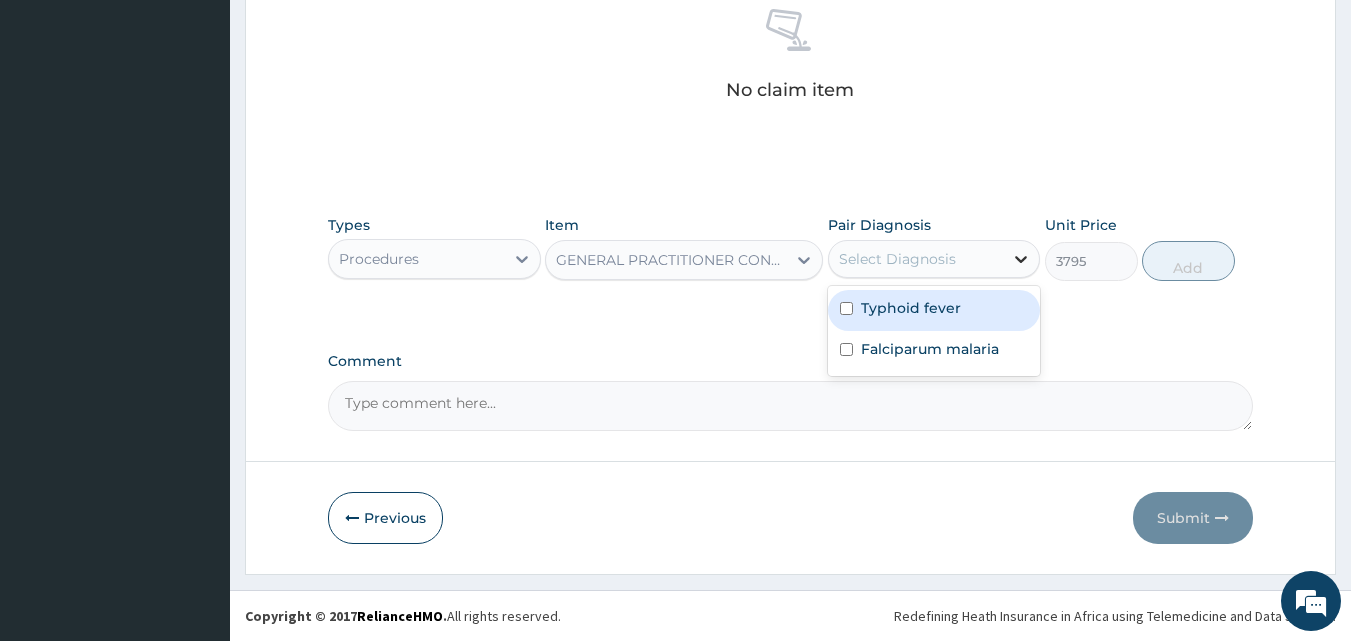 click 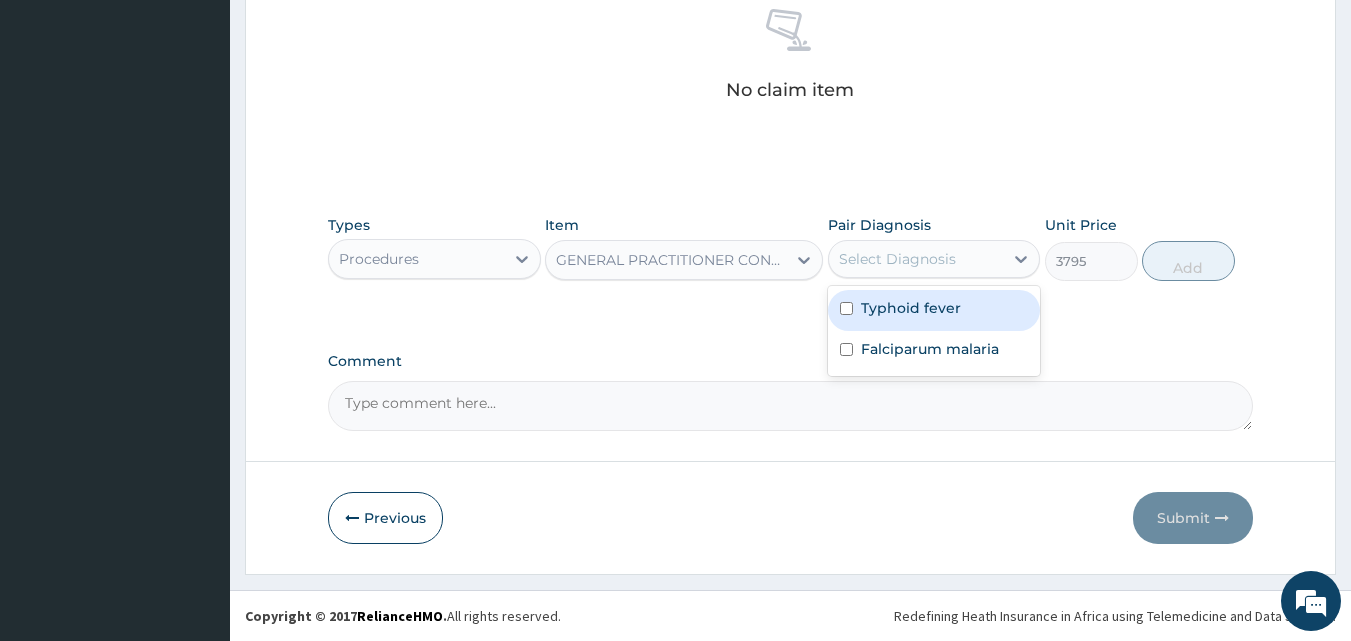 drag, startPoint x: 1006, startPoint y: 310, endPoint x: 1002, endPoint y: 344, distance: 34.234486 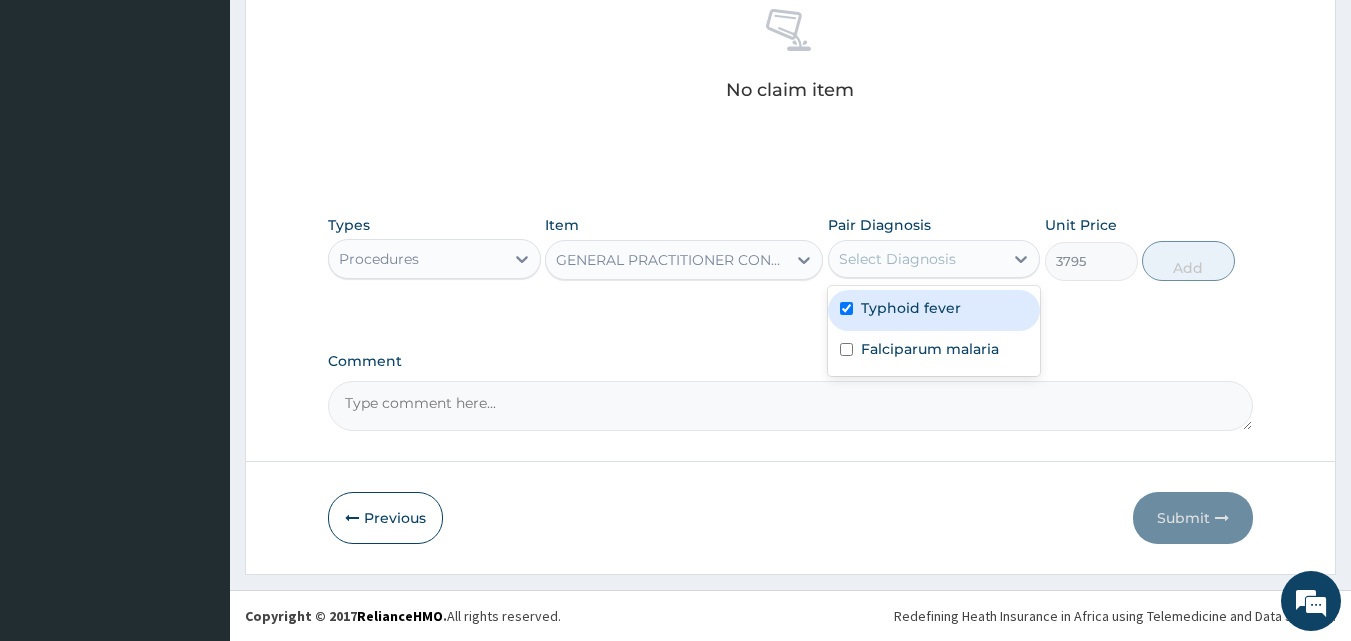 checkbox on "true" 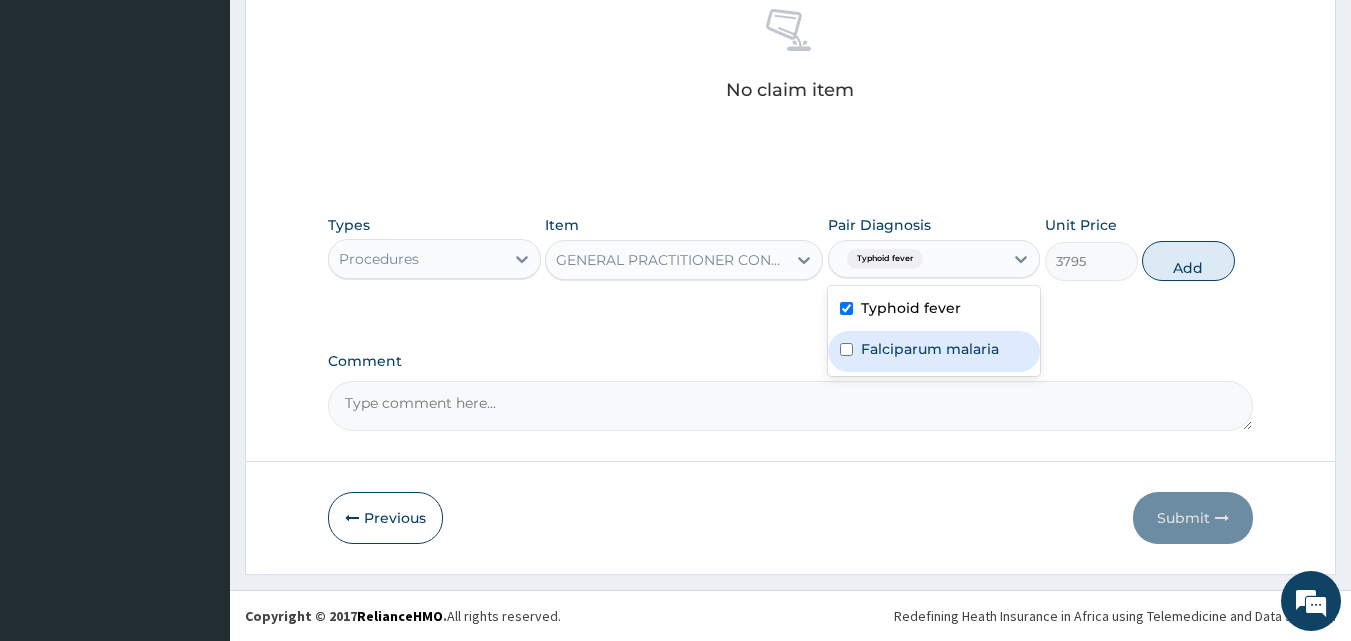 click on "Falciparum malaria" at bounding box center [934, 351] 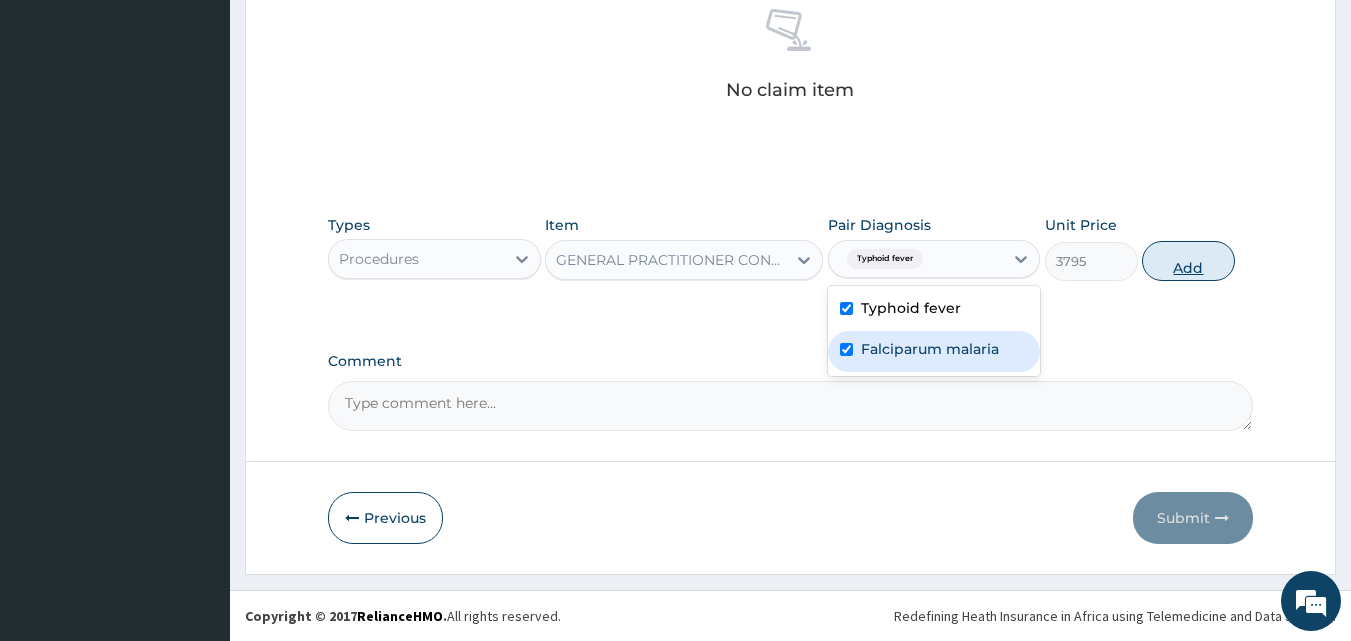 checkbox on "true" 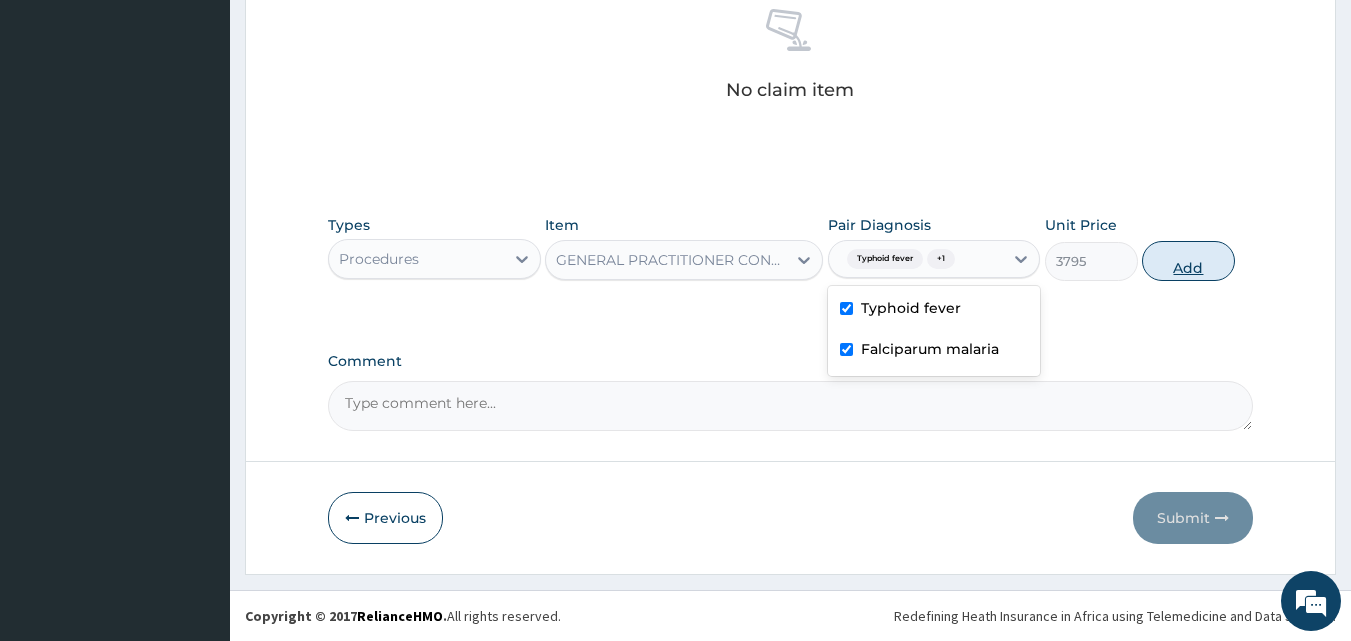 click on "Add" at bounding box center (1188, 261) 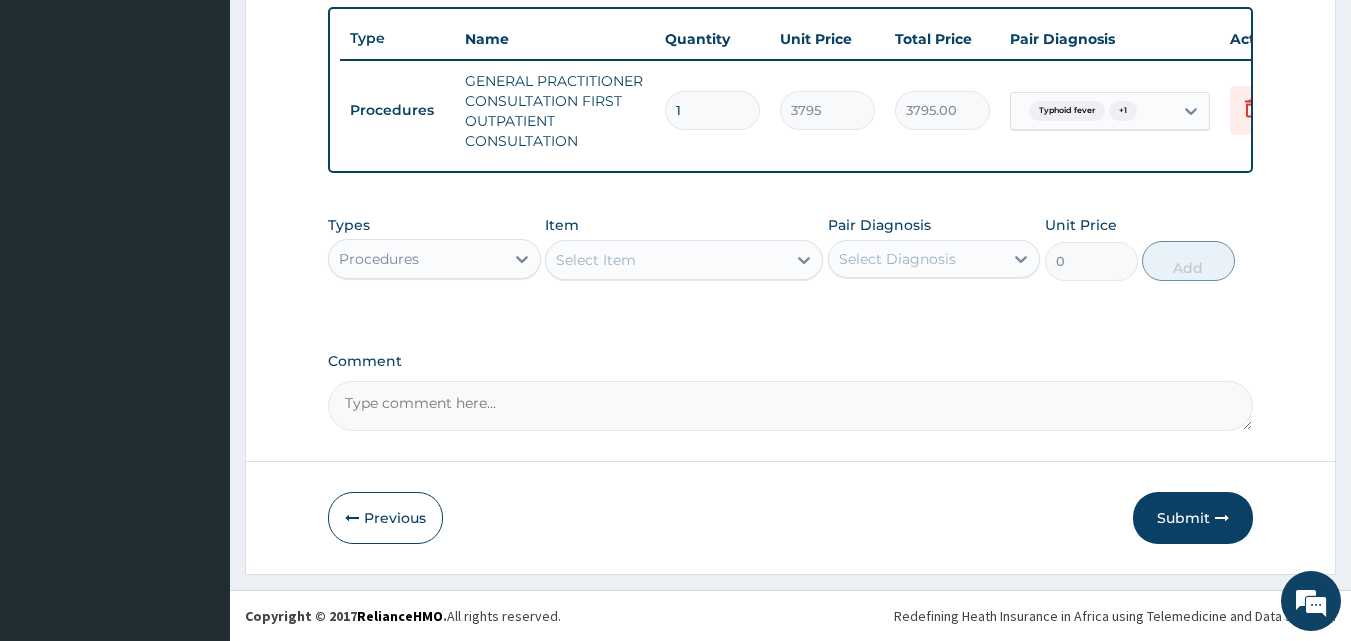 scroll, scrollTop: 752, scrollLeft: 0, axis: vertical 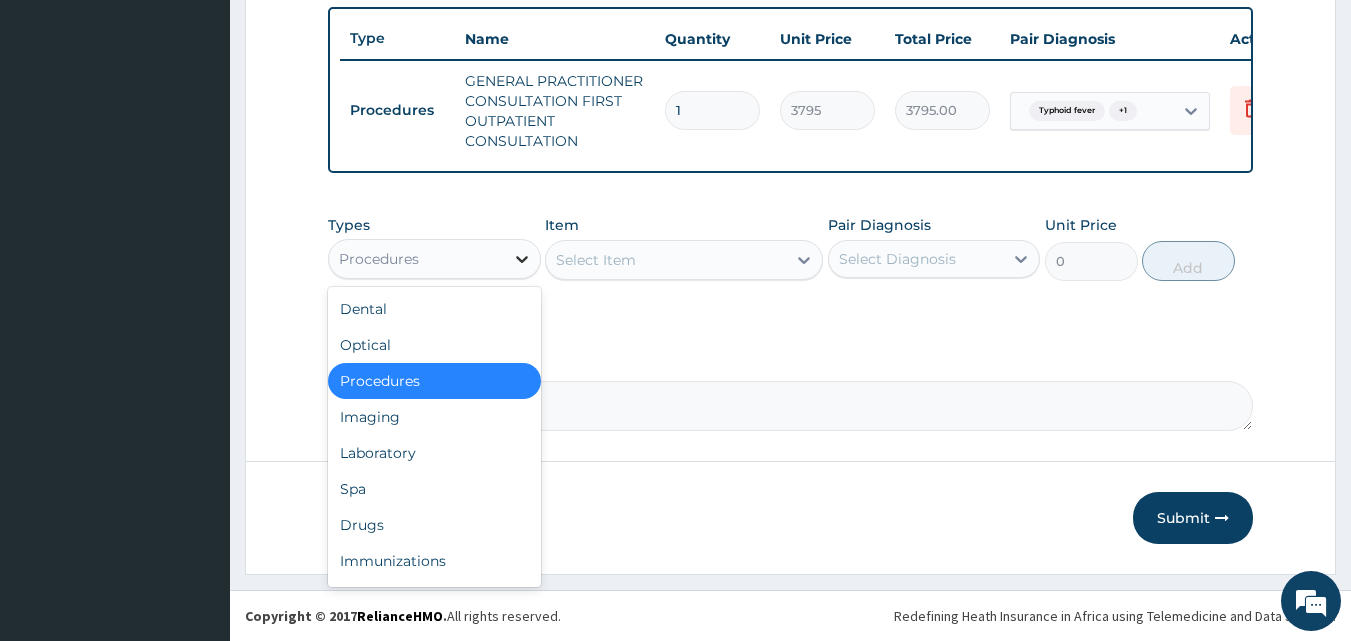 click 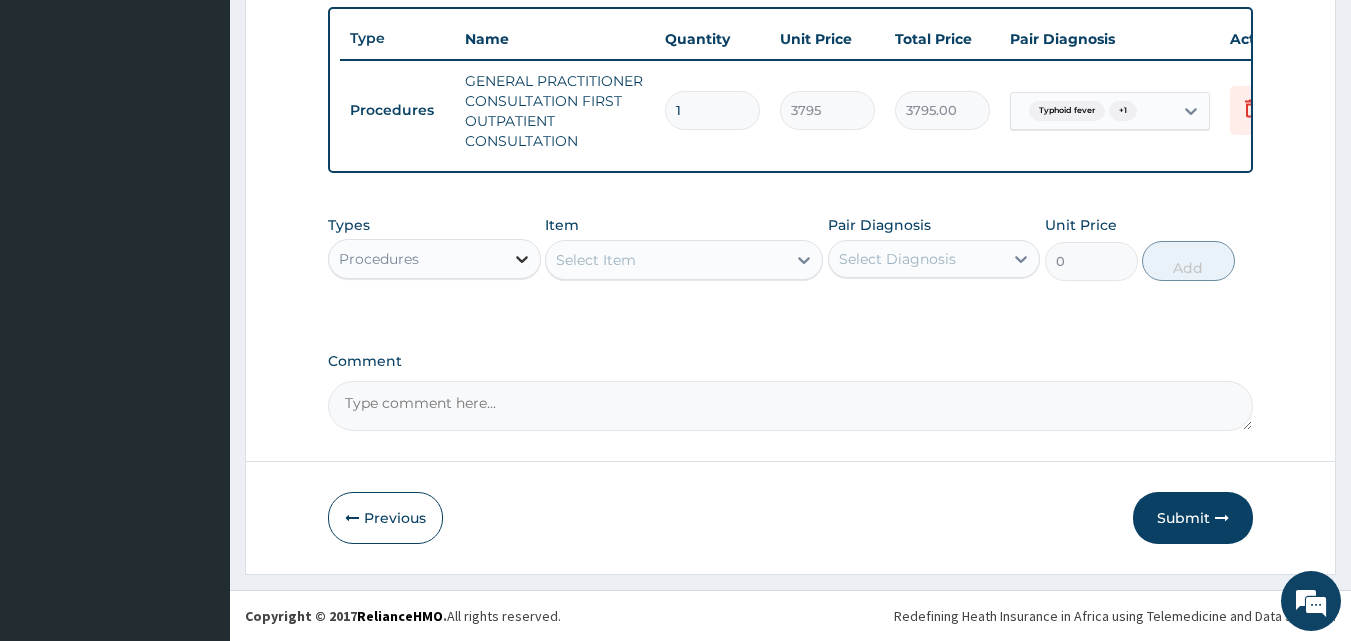 click 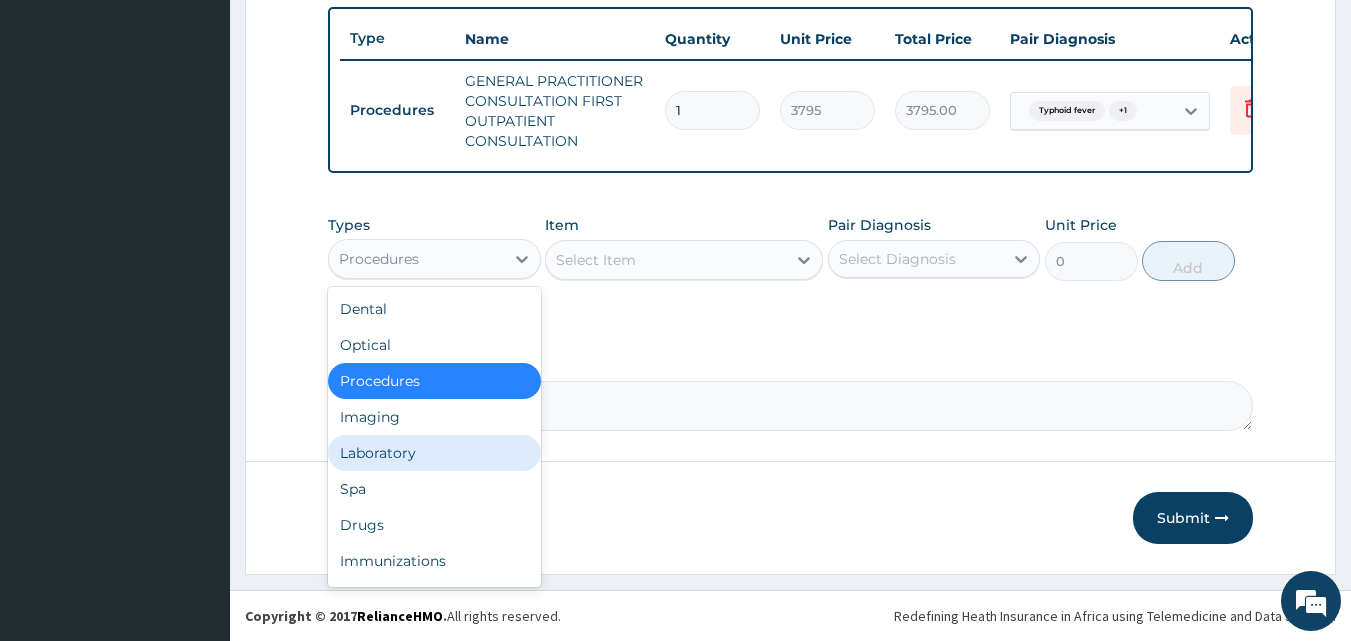 click on "Laboratory" at bounding box center (434, 453) 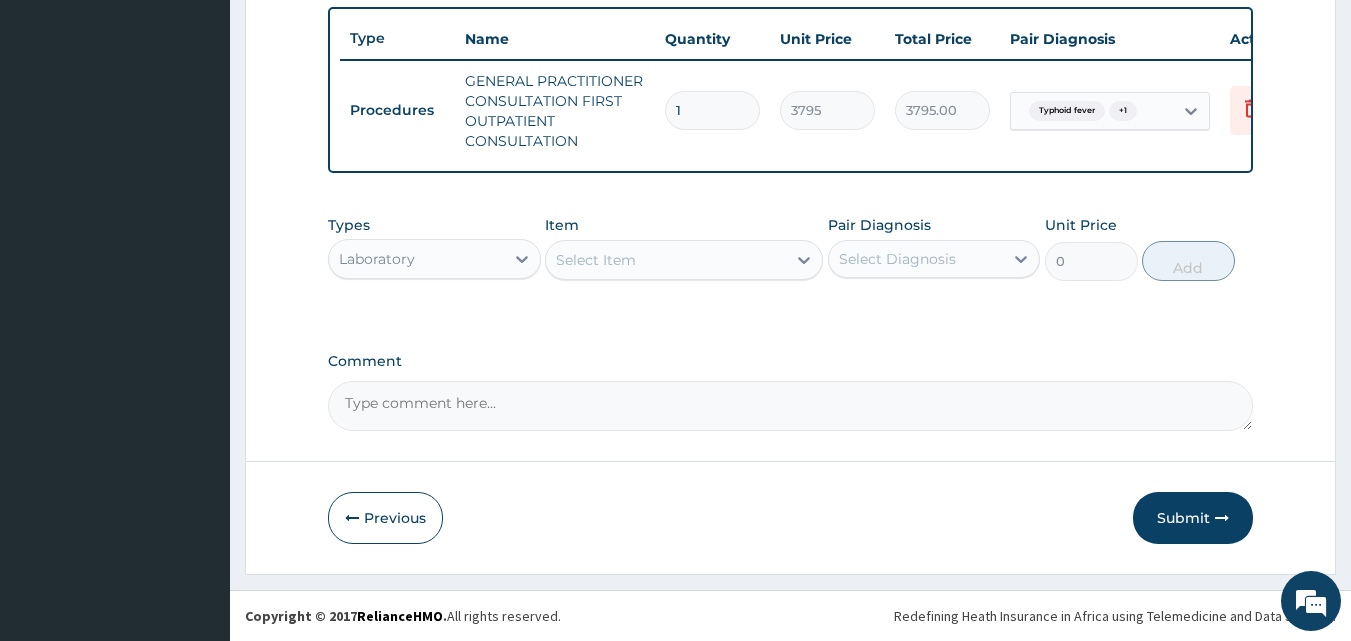 click 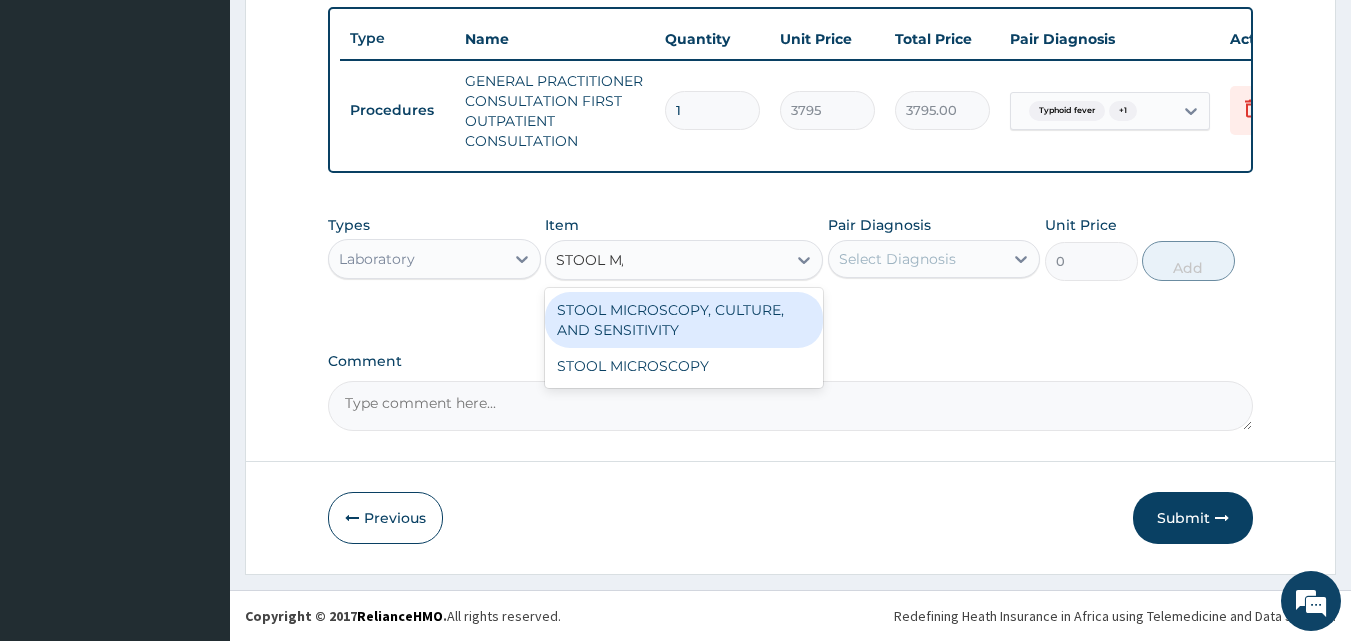 type on "STOOL M" 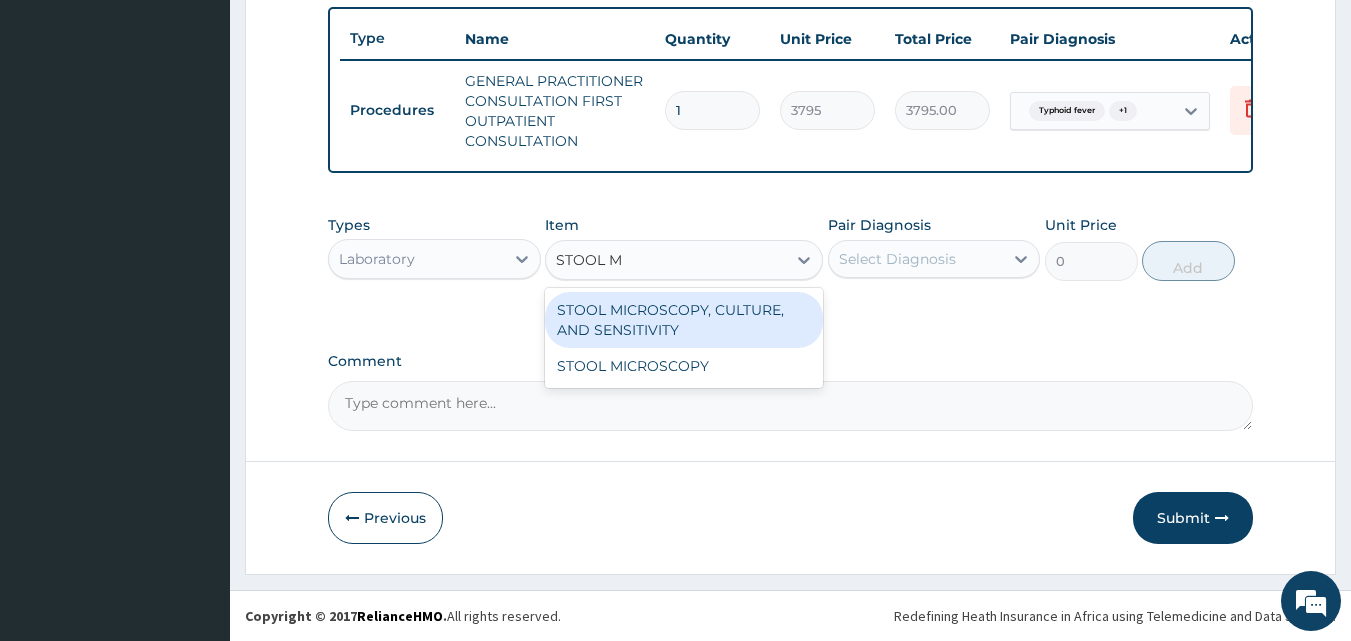 click on "STOOL MICROSCOPY, CULTURE, AND SENSITIVITY" at bounding box center (684, 320) 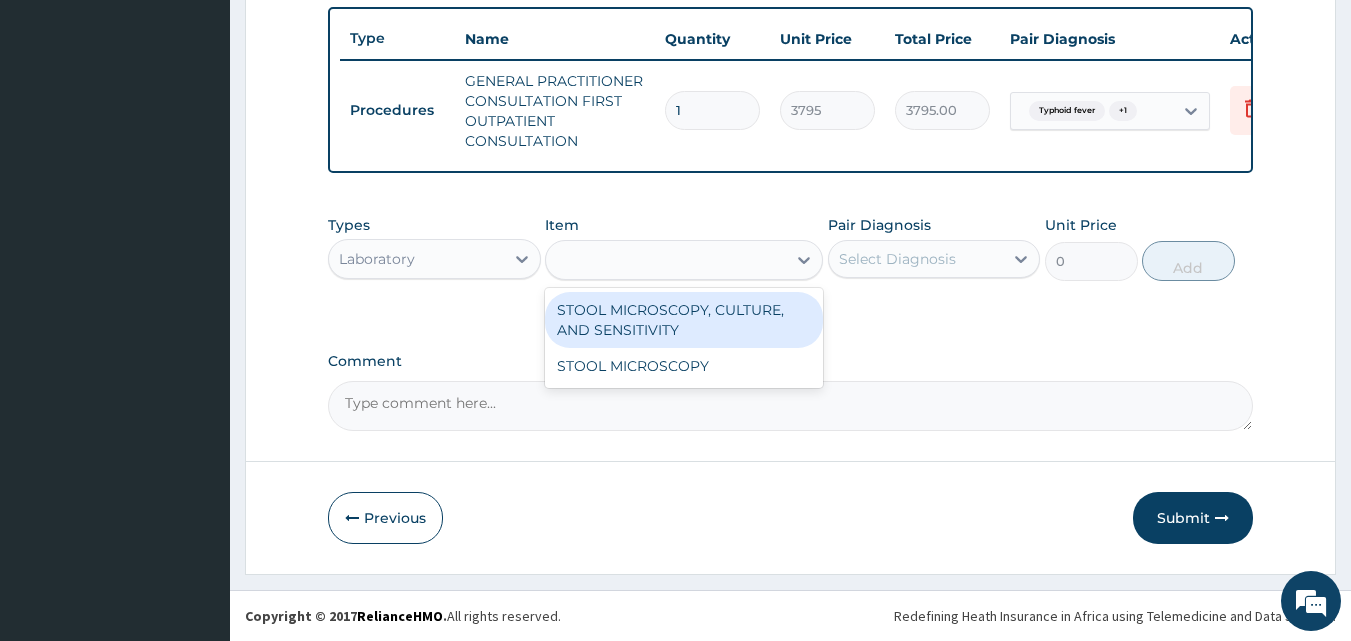 type on "5000" 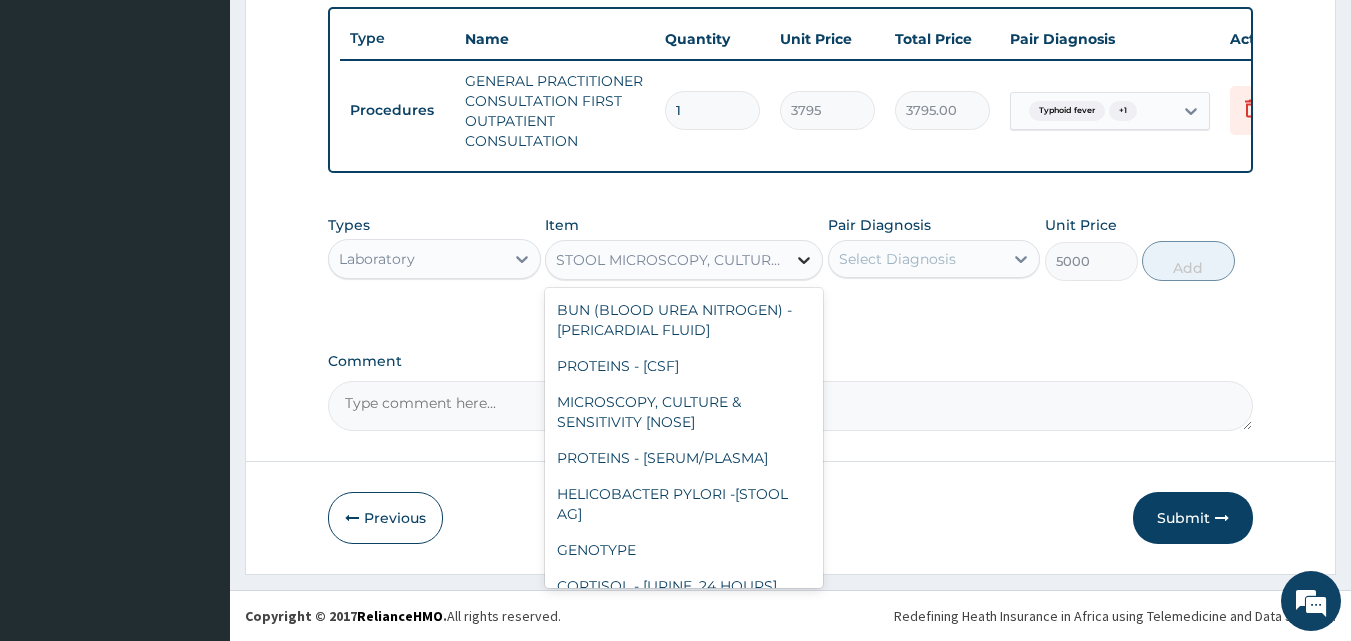 click 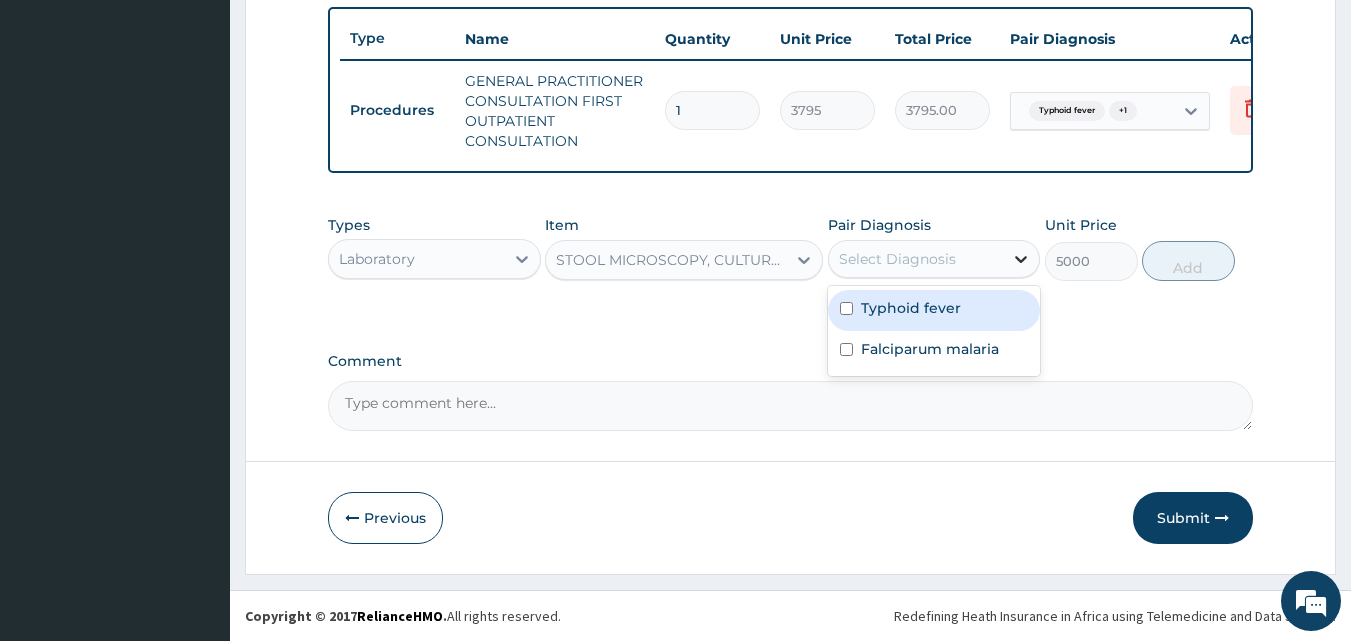 click 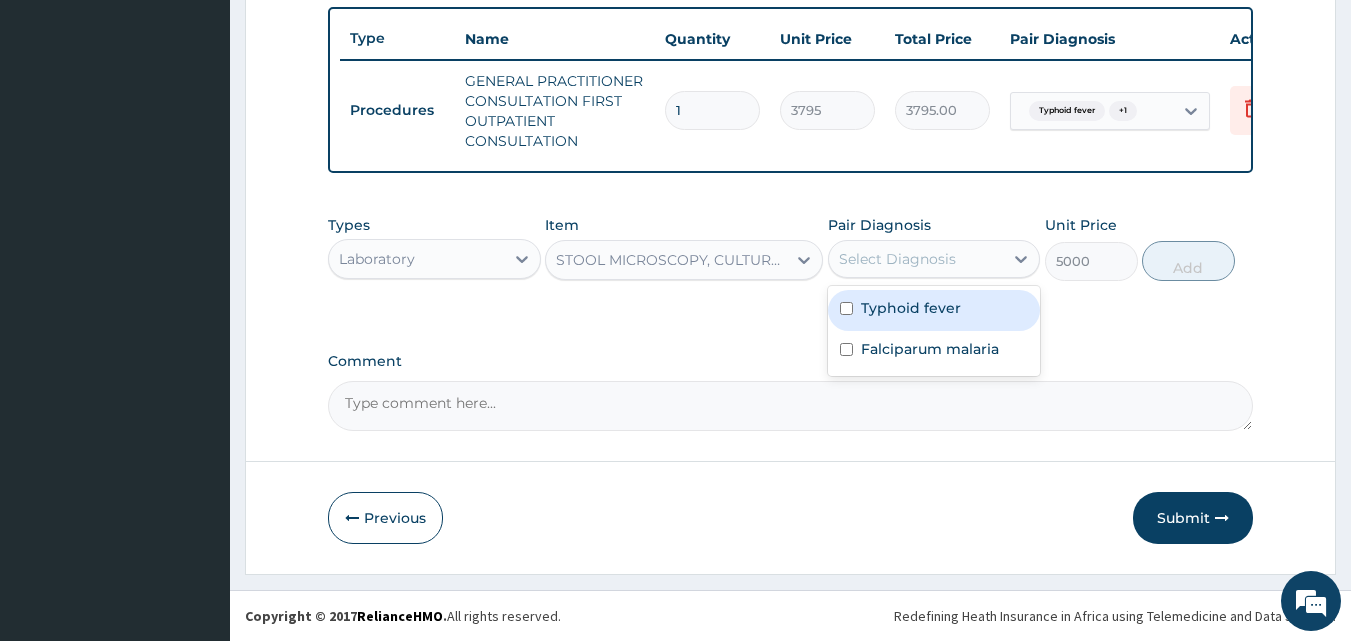 click on "Typhoid fever" at bounding box center (934, 310) 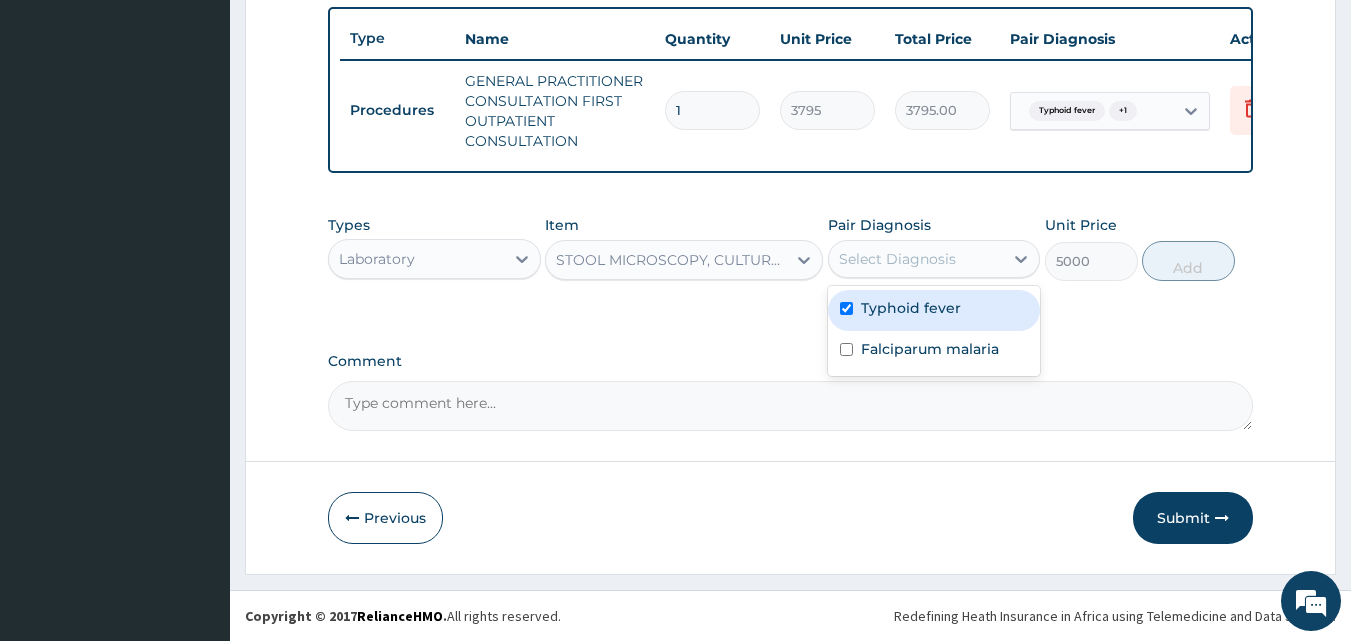 checkbox on "true" 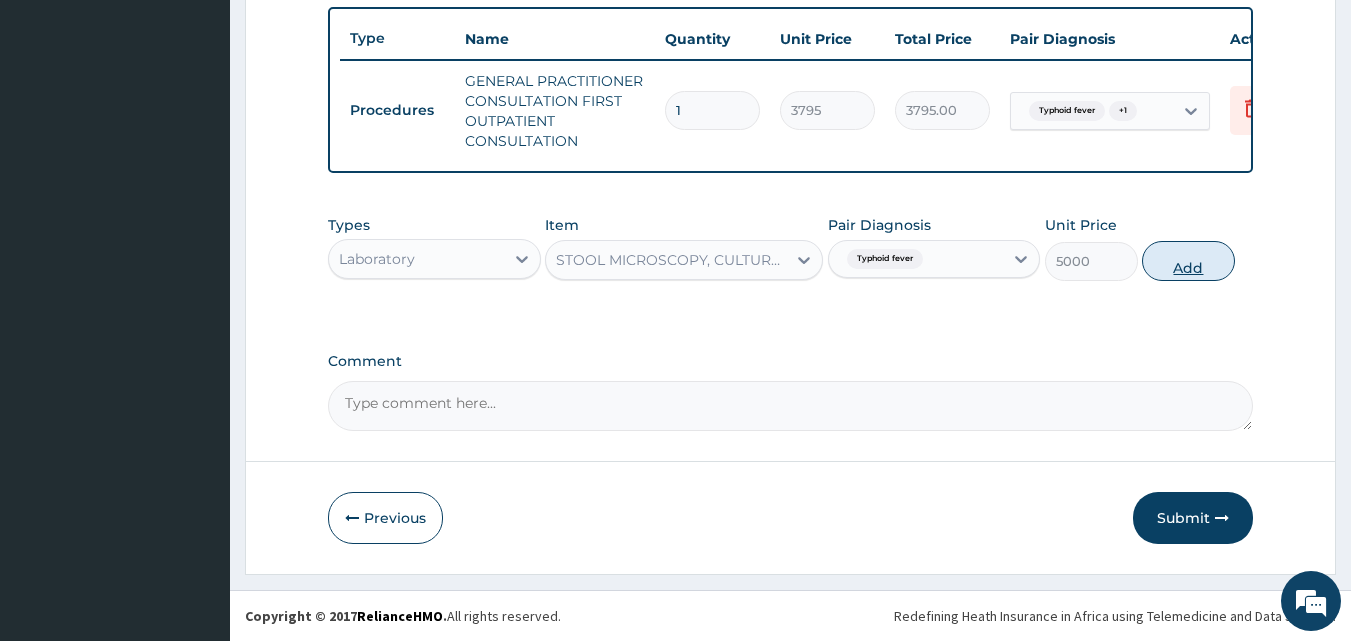 click on "Add" at bounding box center (1188, 261) 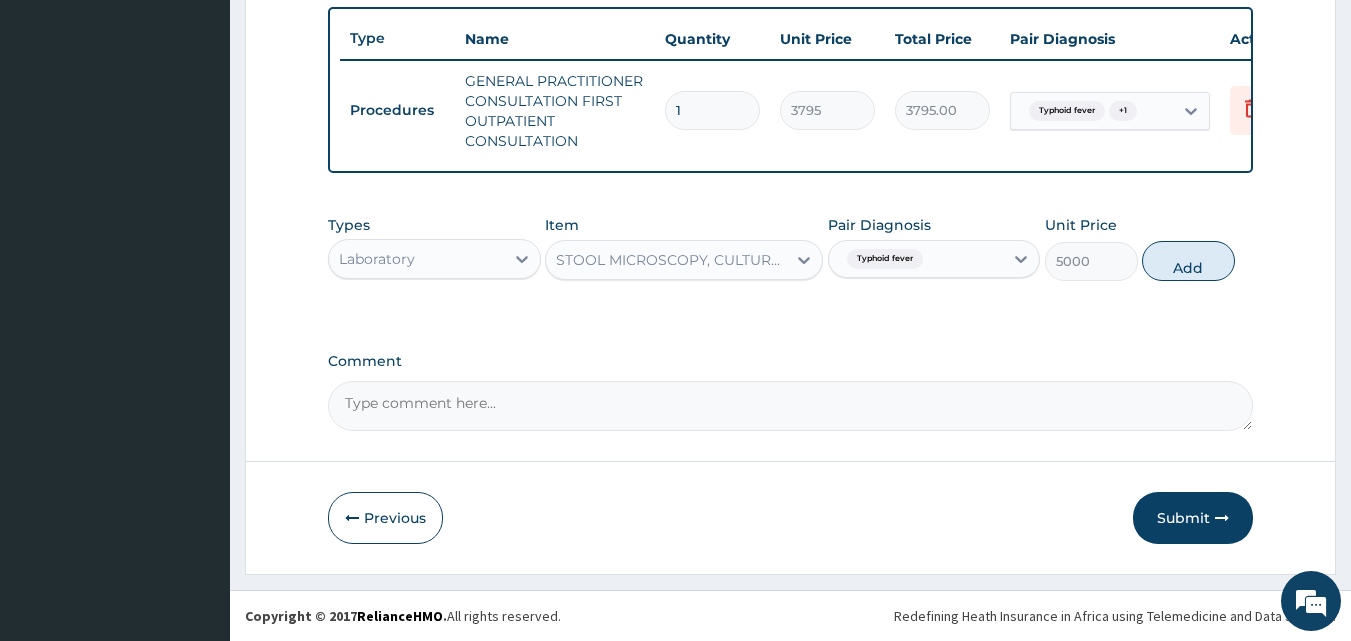 type on "0" 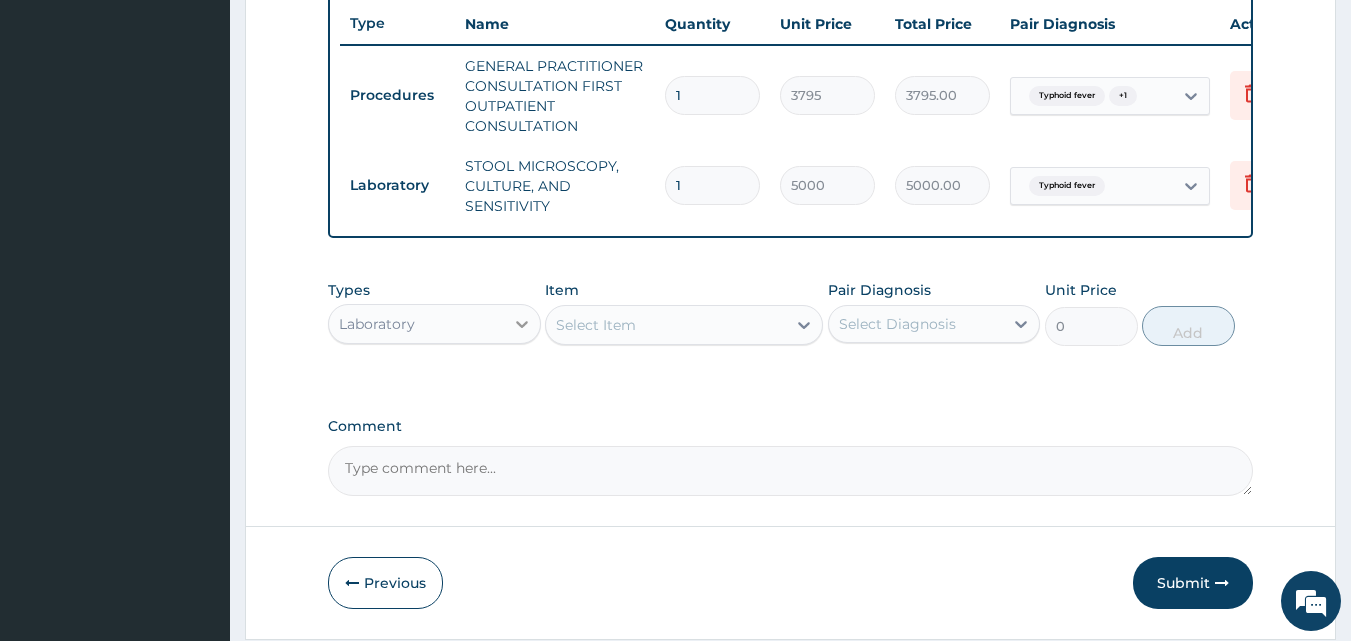 click 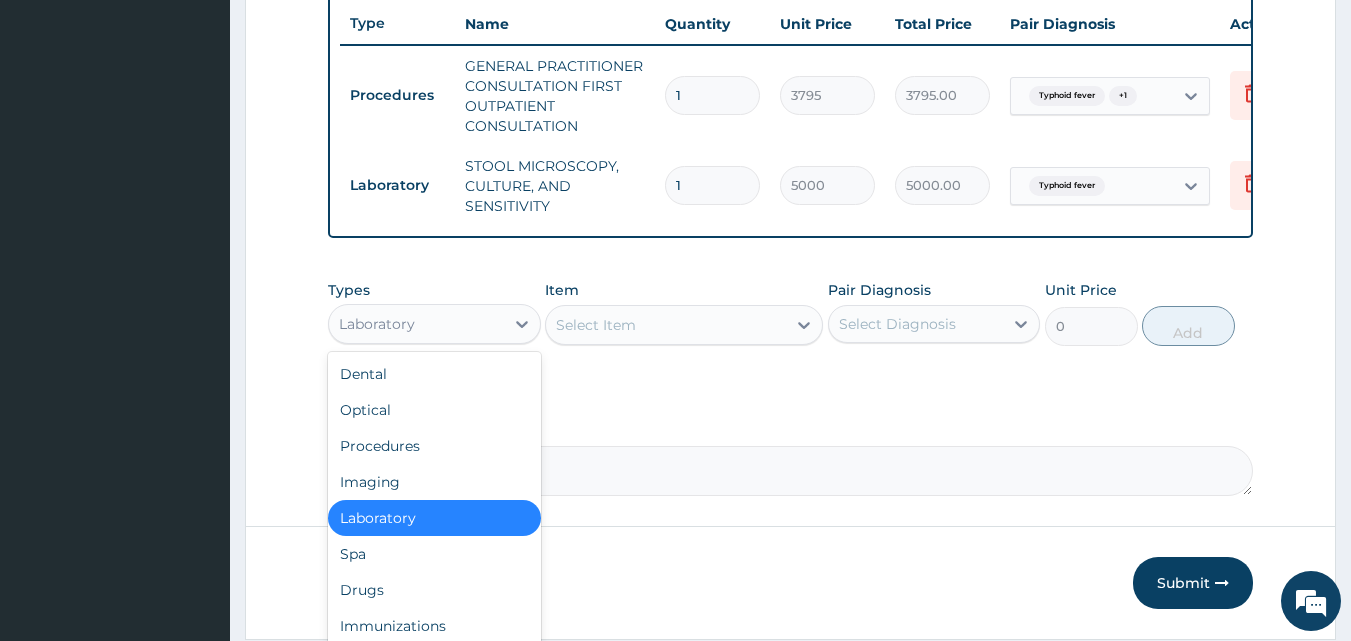 scroll, scrollTop: 68, scrollLeft: 0, axis: vertical 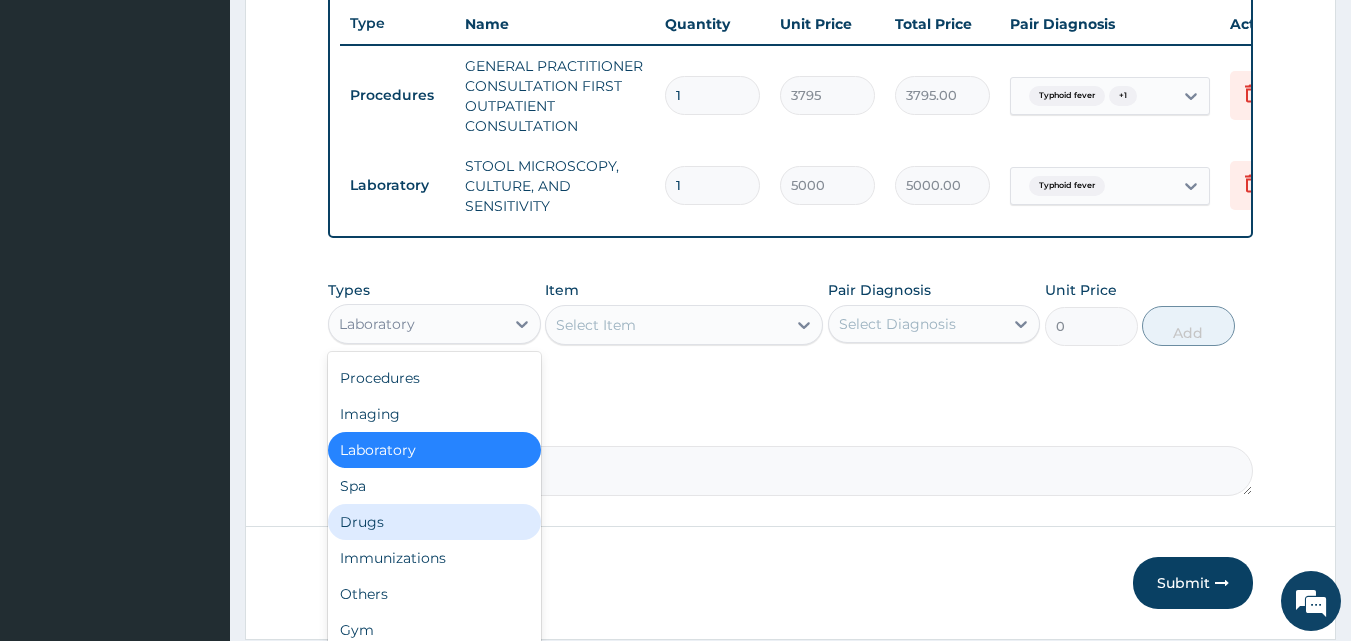 click on "Drugs" at bounding box center (434, 522) 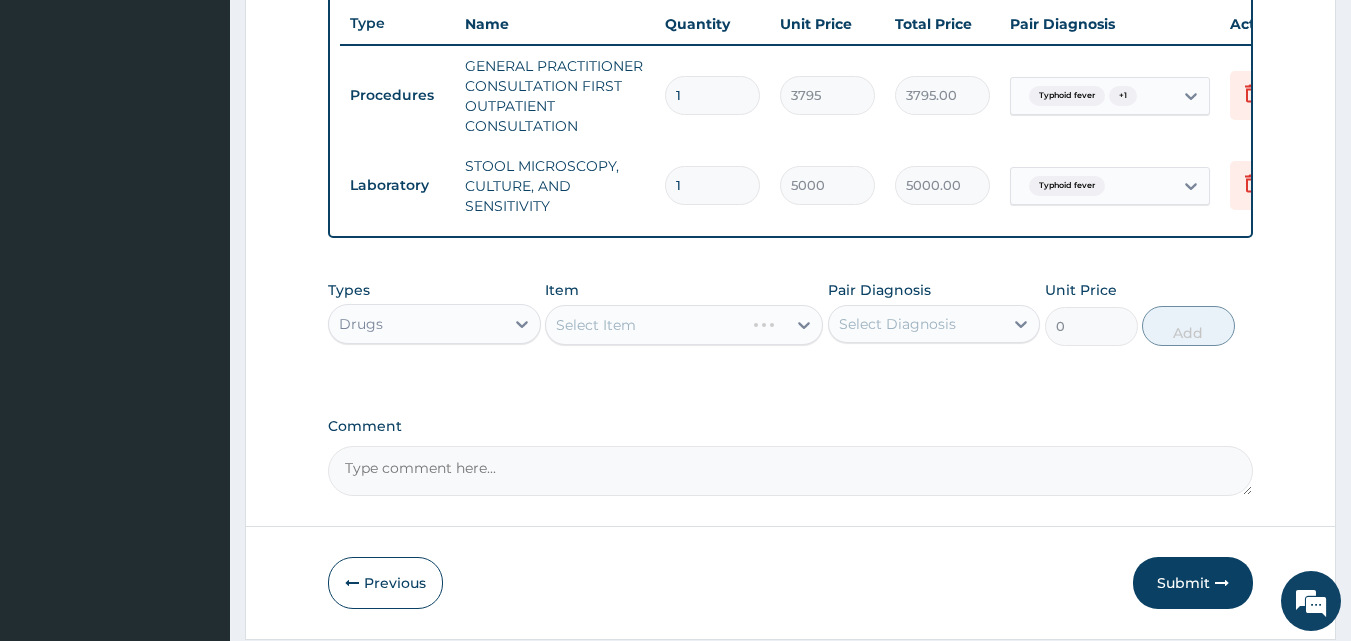 click on "Select Item" at bounding box center (684, 325) 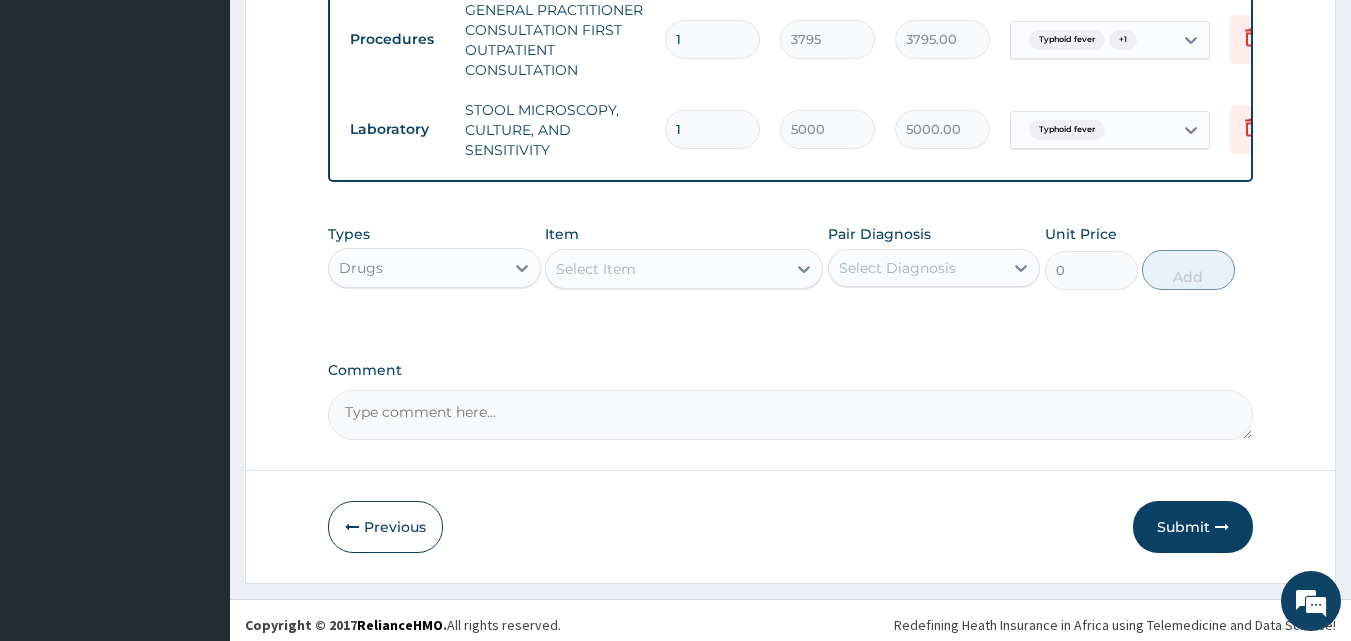 scroll, scrollTop: 832, scrollLeft: 0, axis: vertical 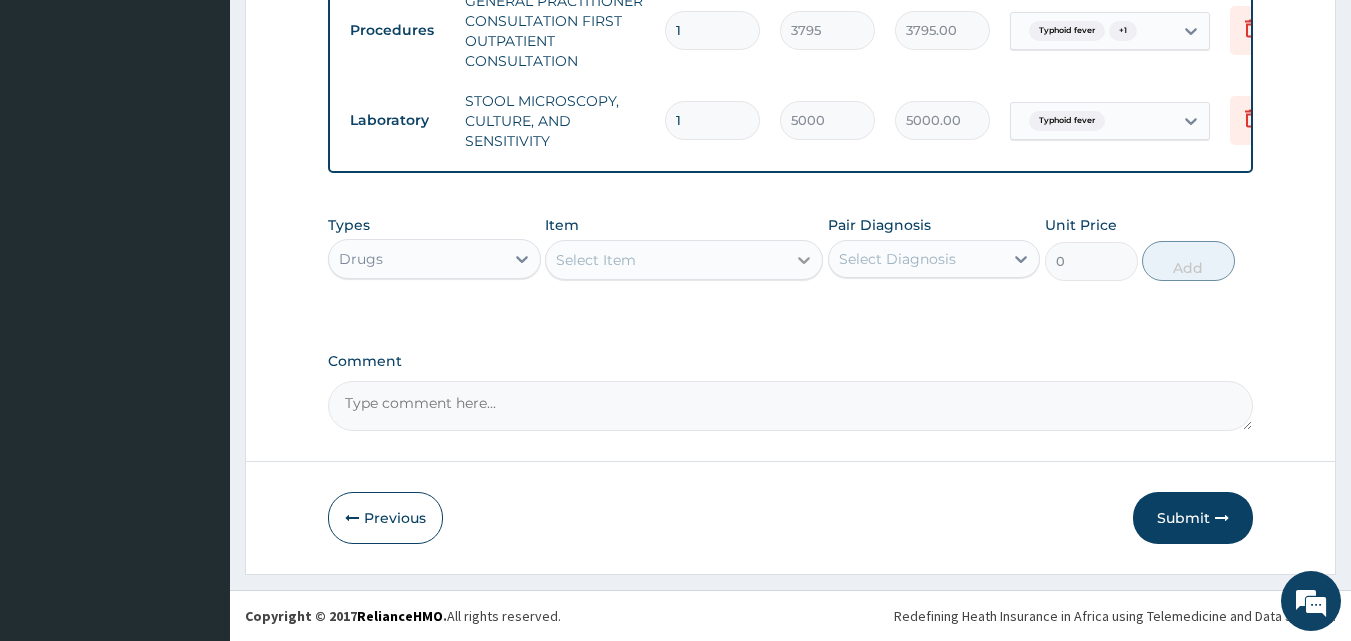 click 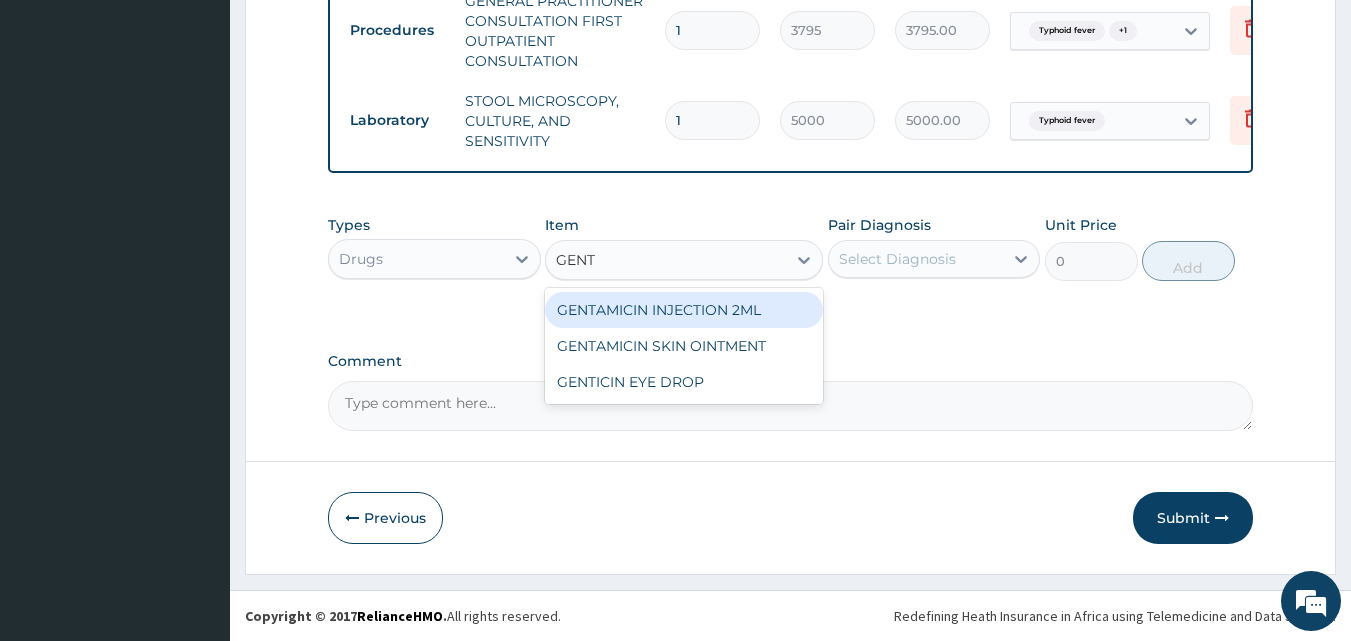 type on "GENT" 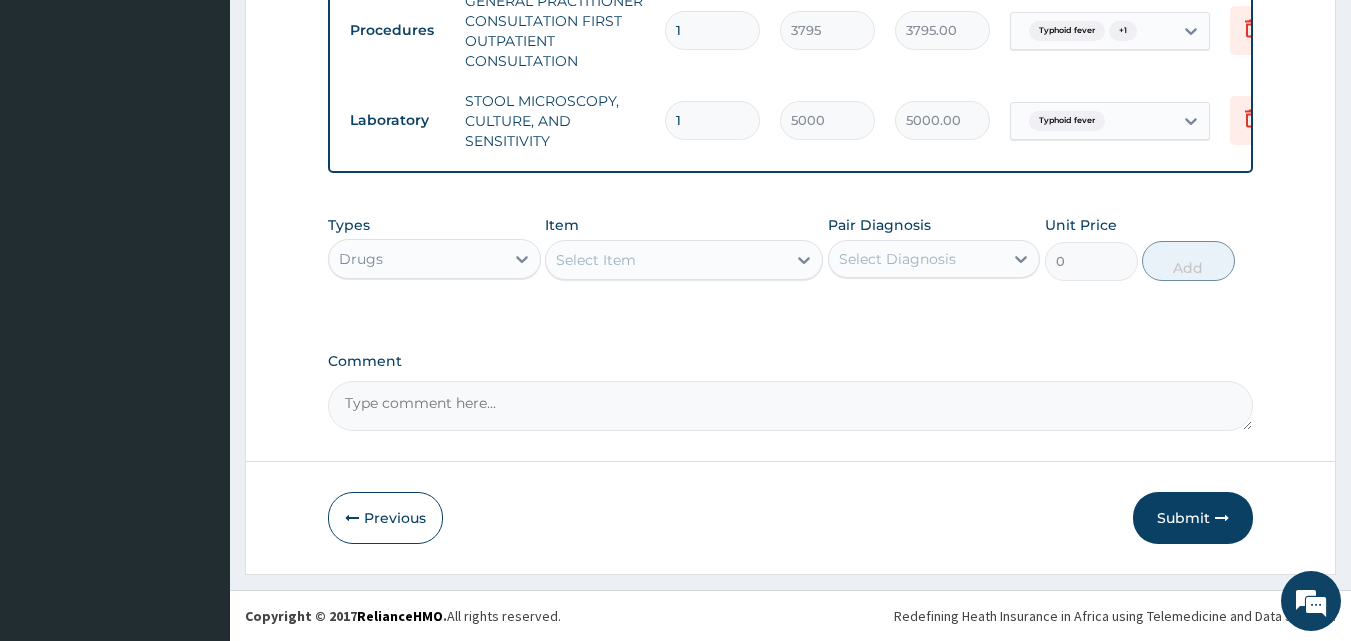 type on "E" 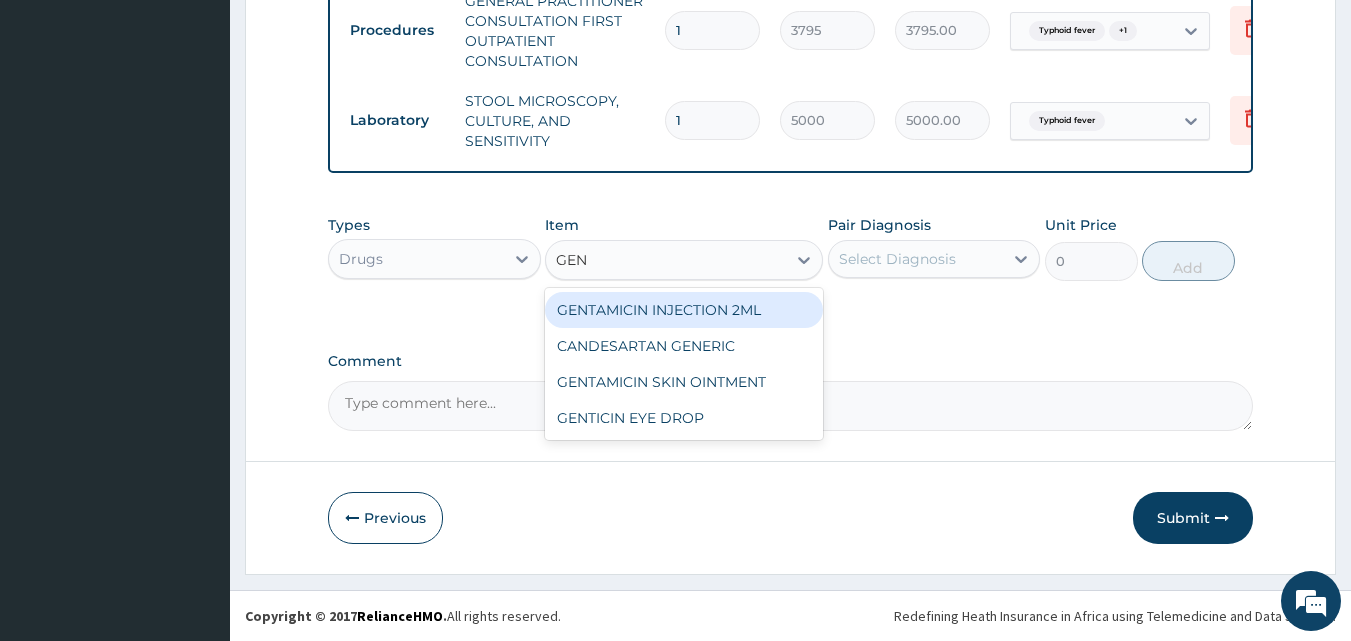 type on "GEN" 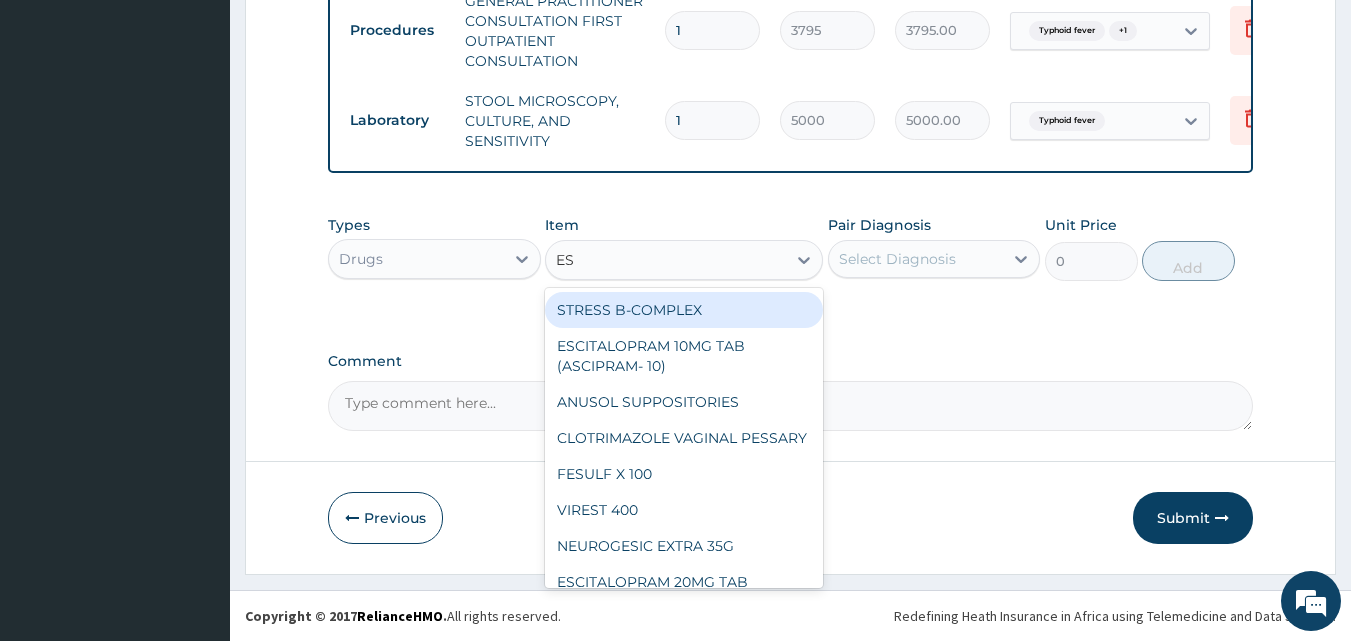 type on "E" 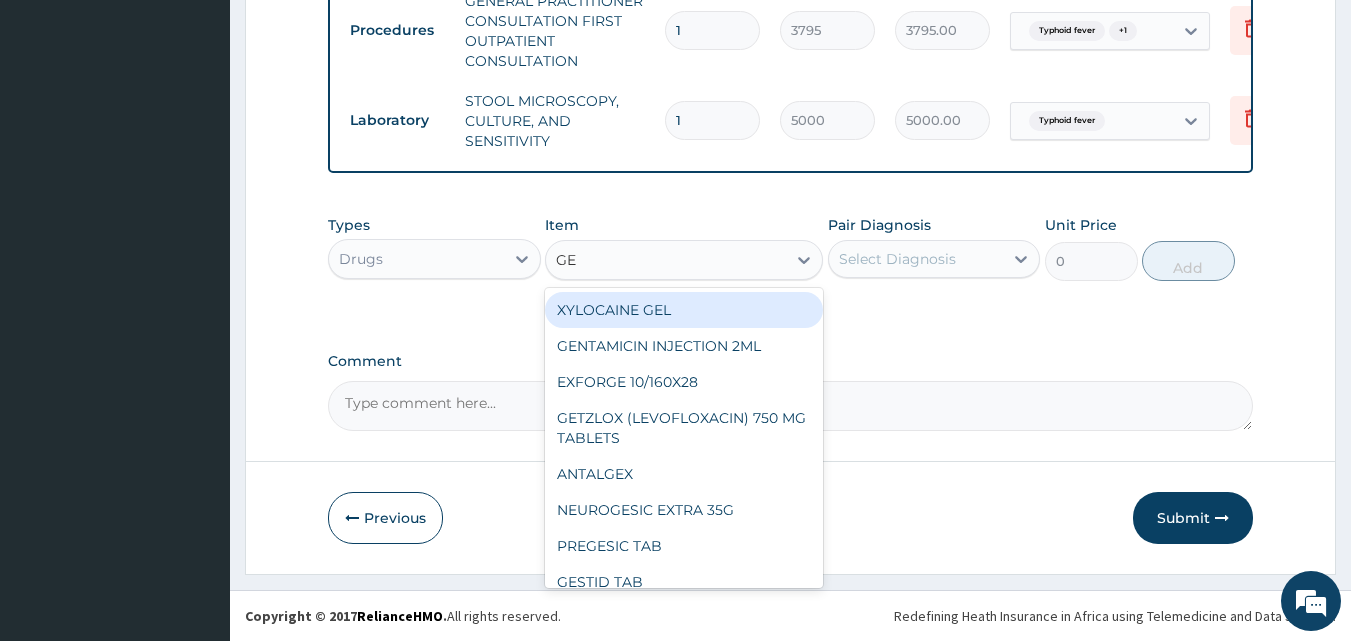type on "GEN" 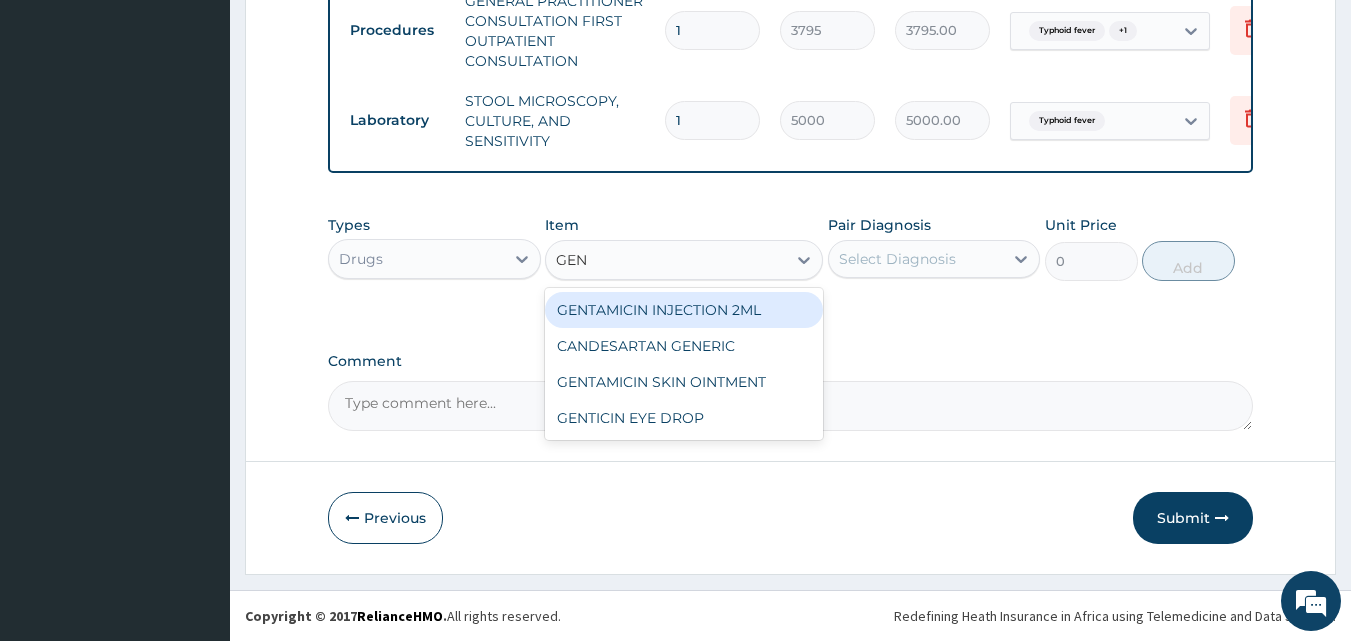 click on "GENTAMICIN INJECTION 2ML" at bounding box center (684, 310) 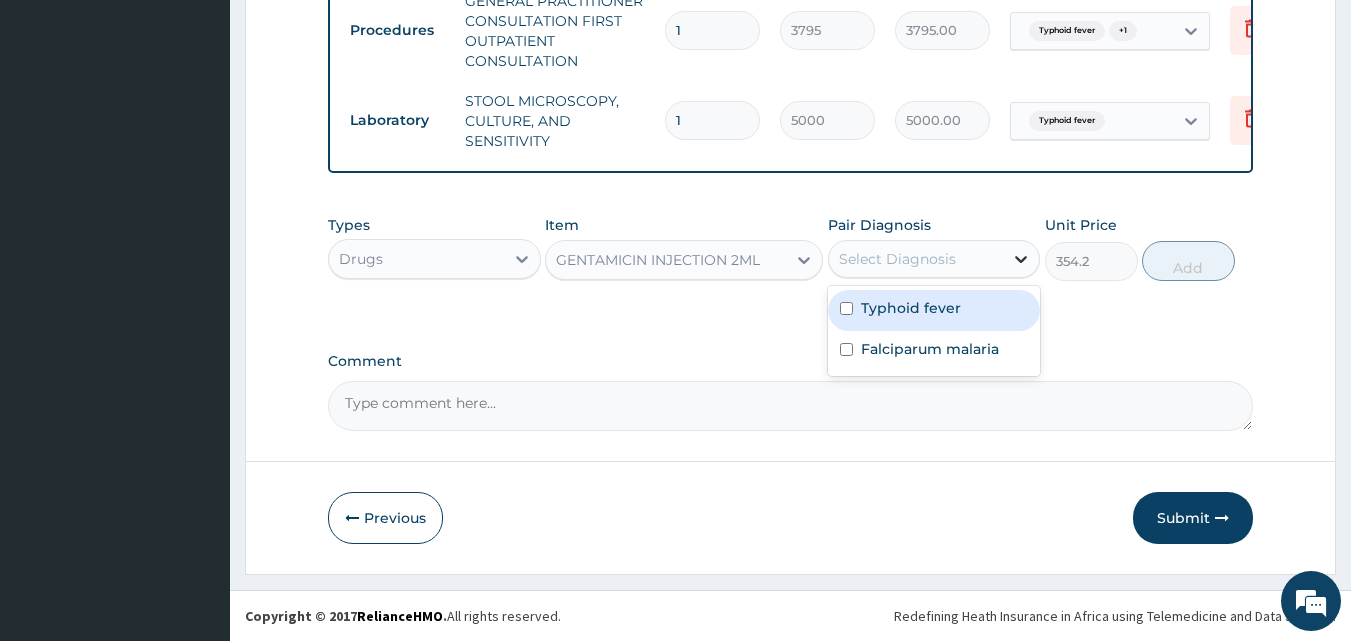 click at bounding box center (1021, 259) 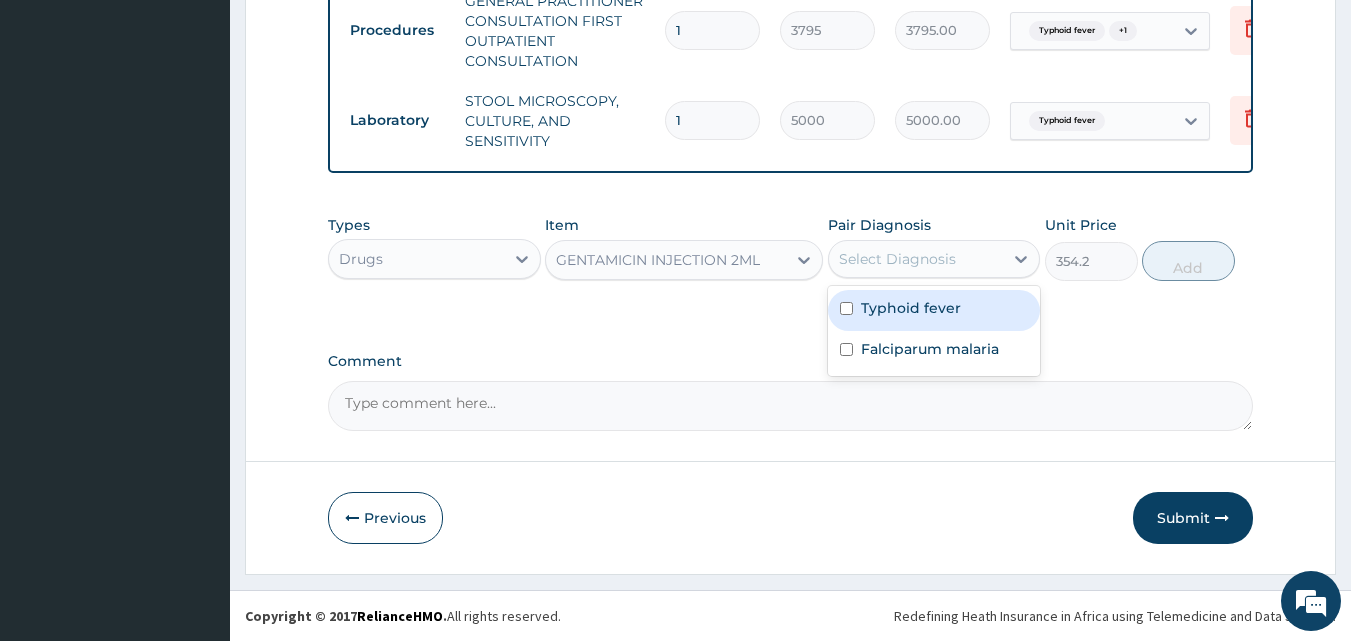 click on "Typhoid fever" at bounding box center [934, 310] 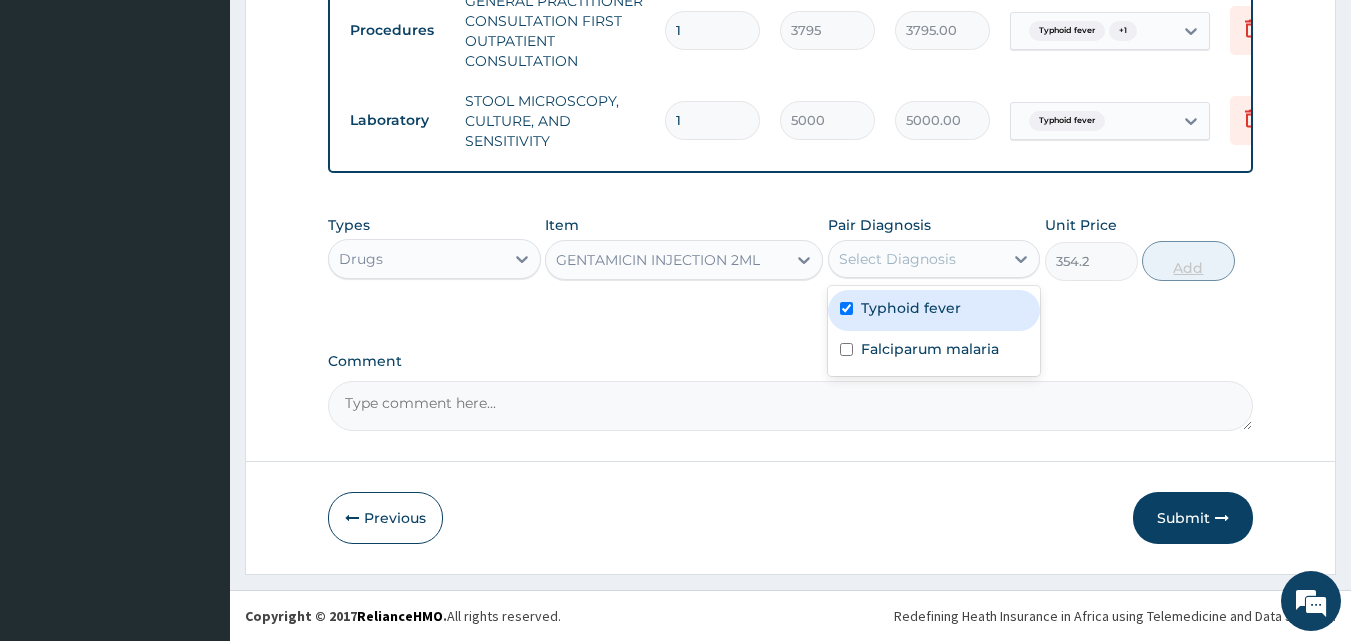 checkbox on "true" 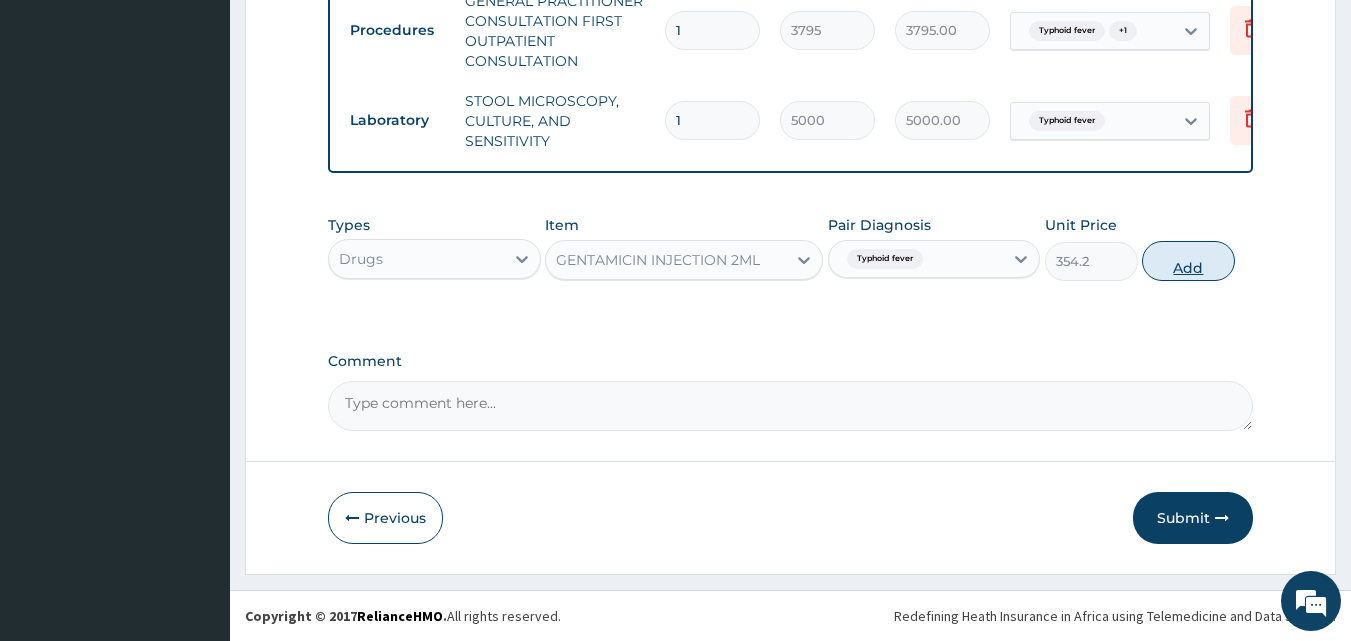 click on "Add" at bounding box center [1188, 261] 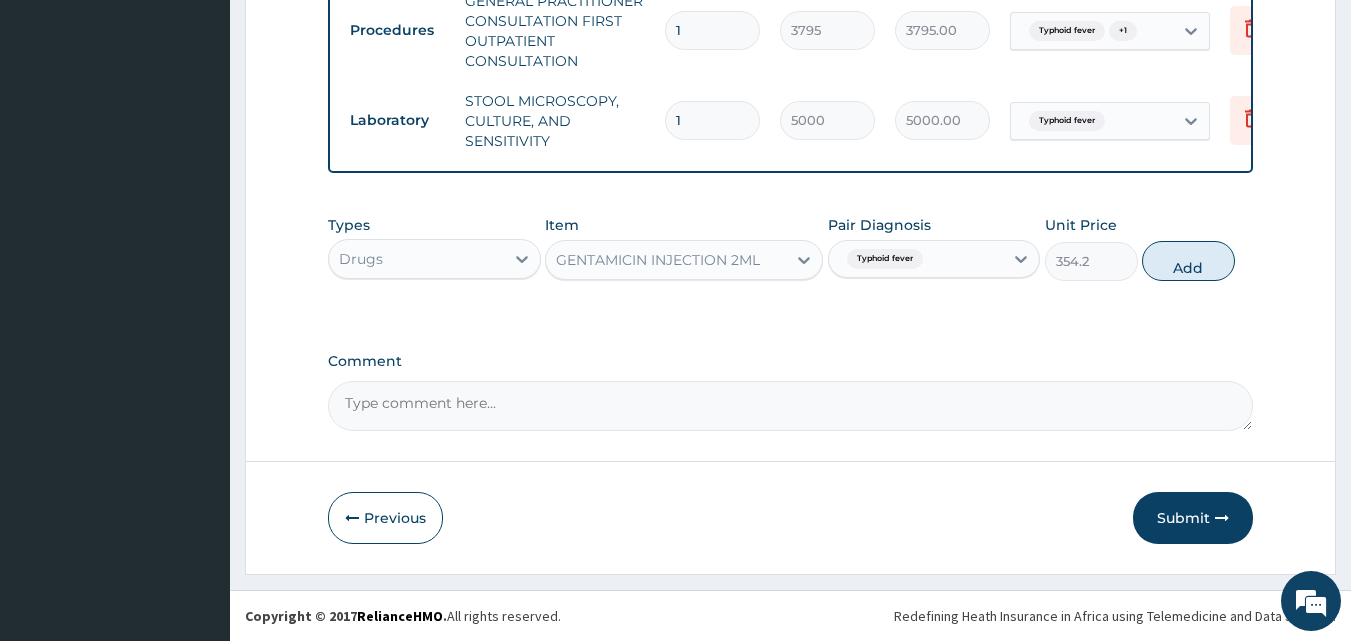 type on "0" 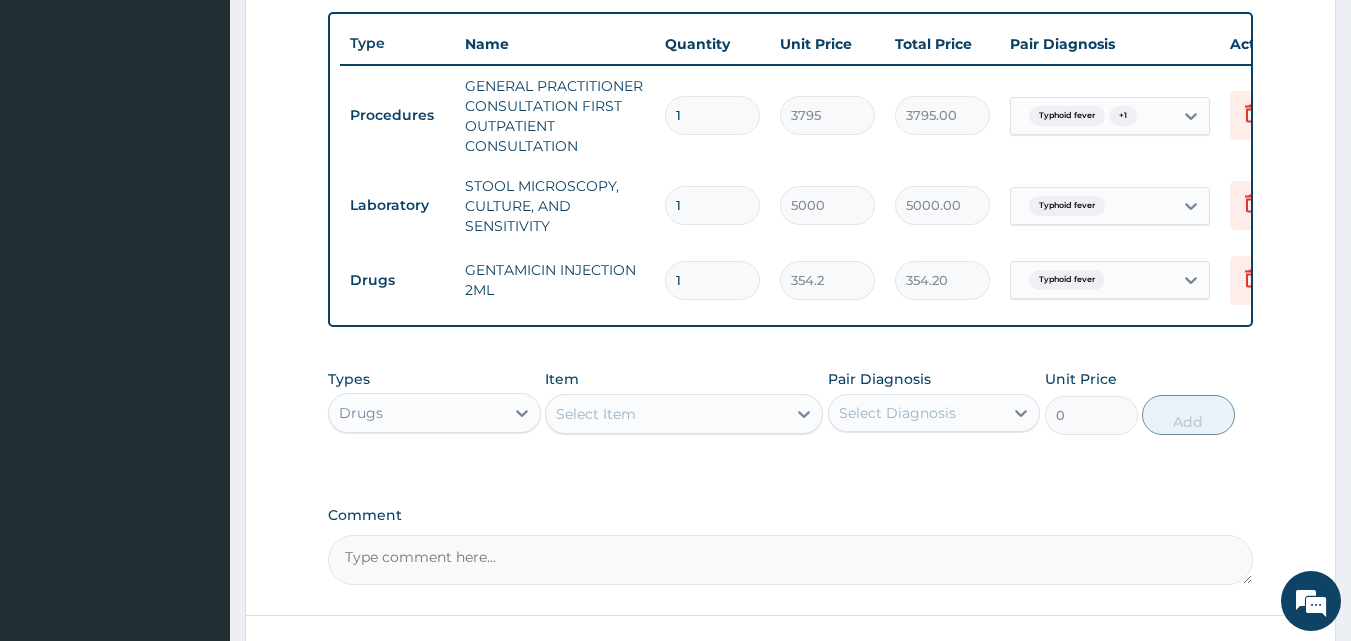 scroll, scrollTop: 832, scrollLeft: 0, axis: vertical 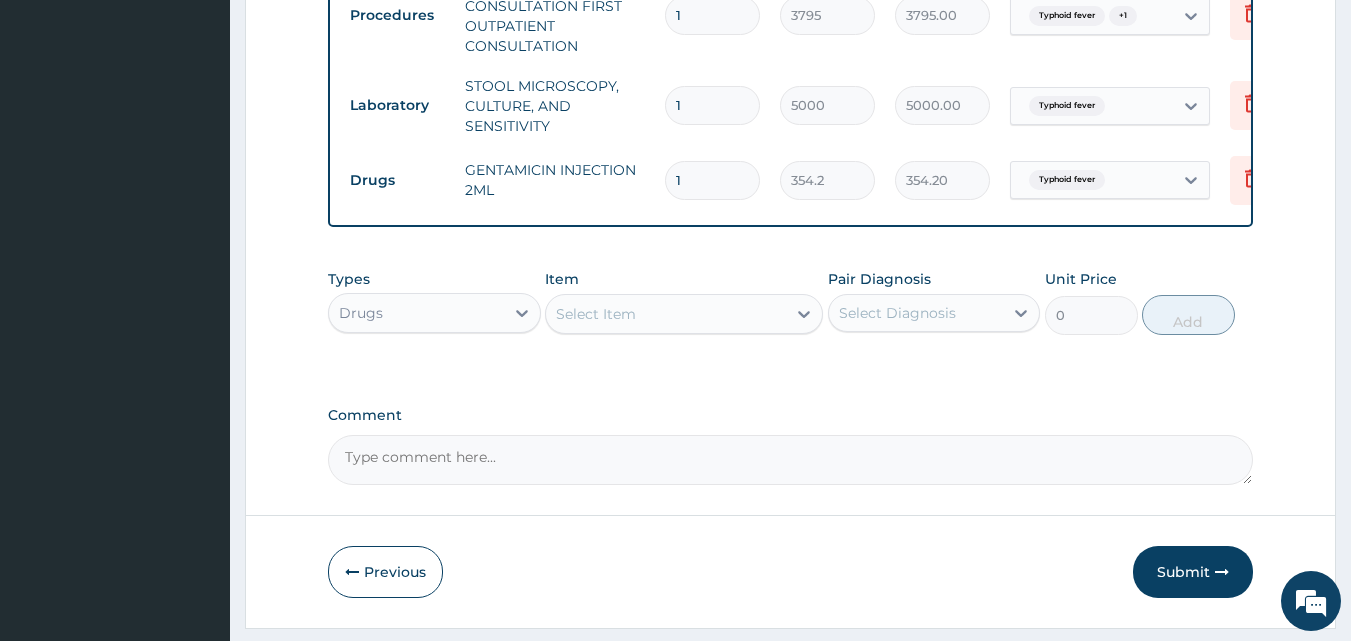 type 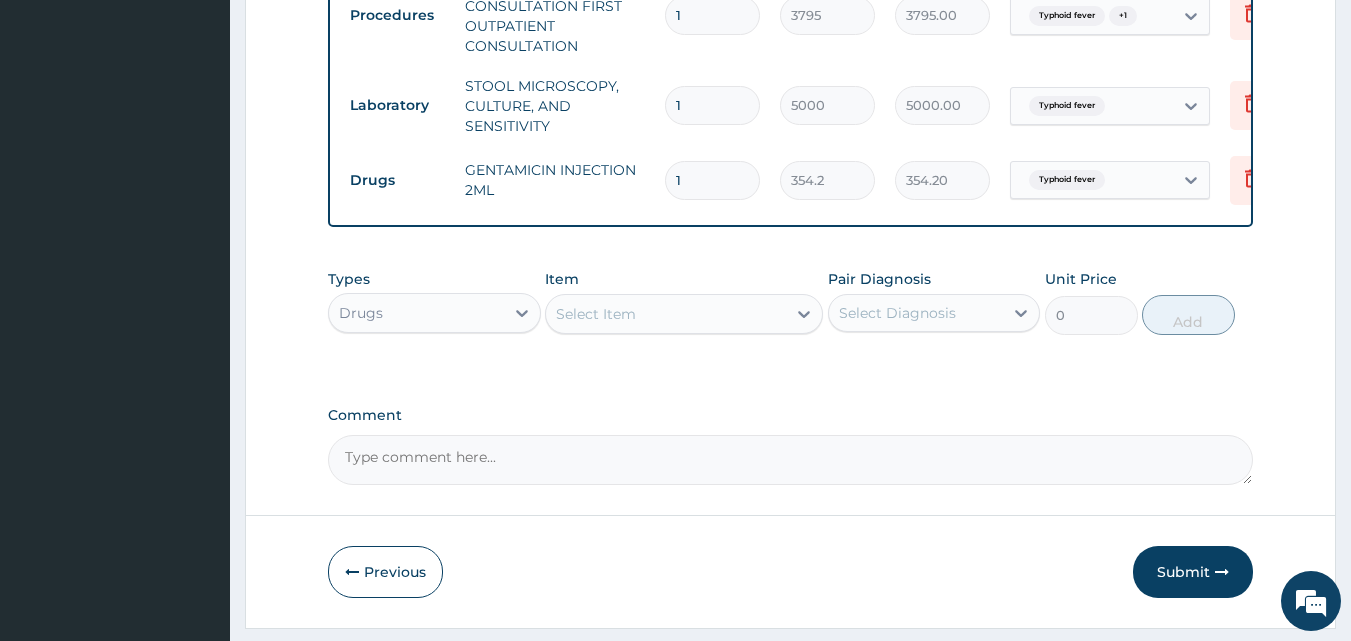 type on "0.00" 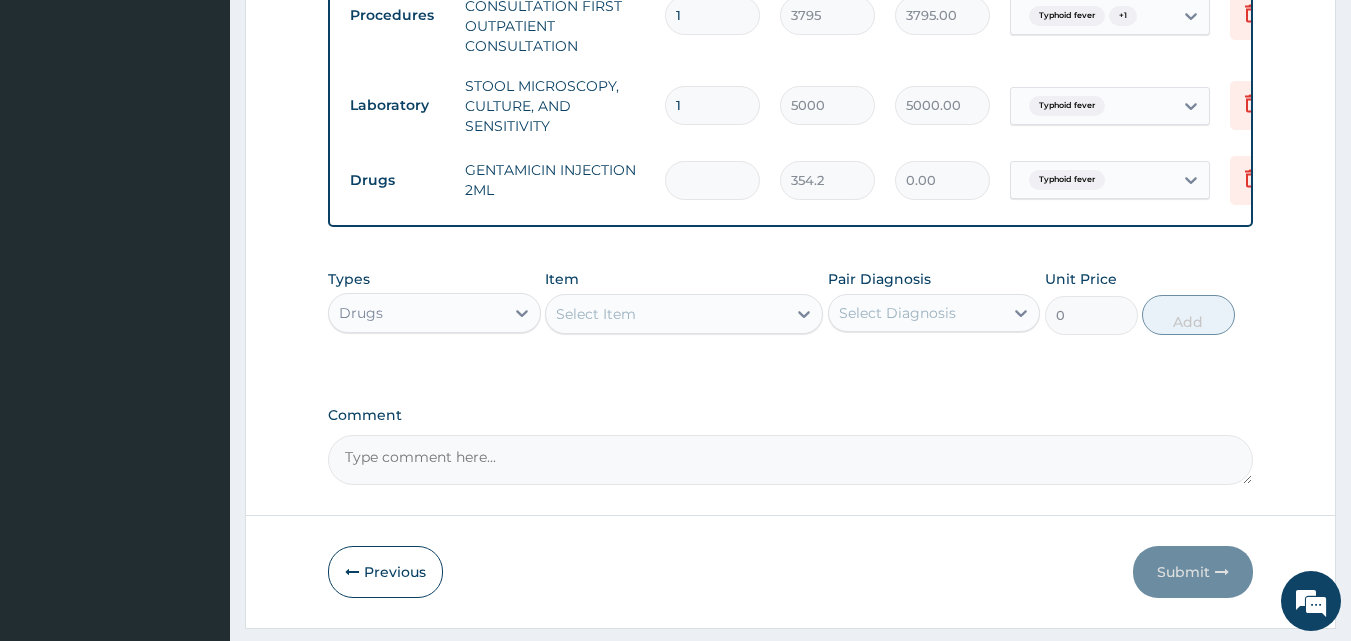 type on "5" 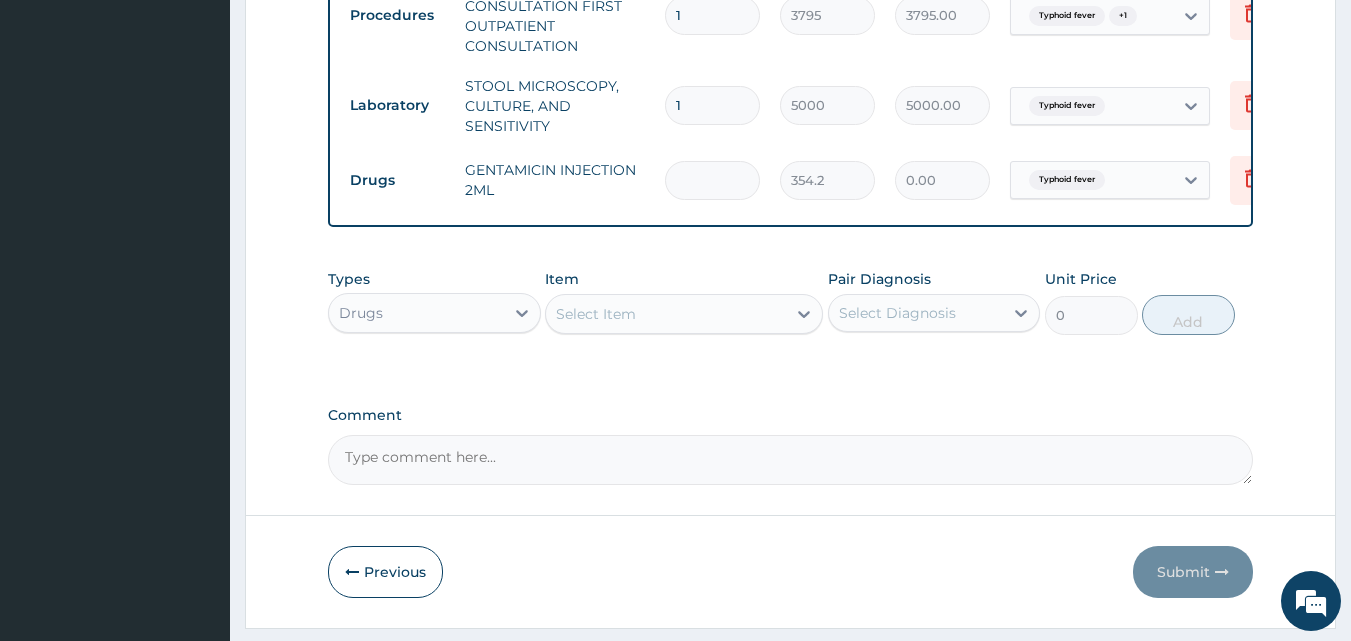 type on "1771.00" 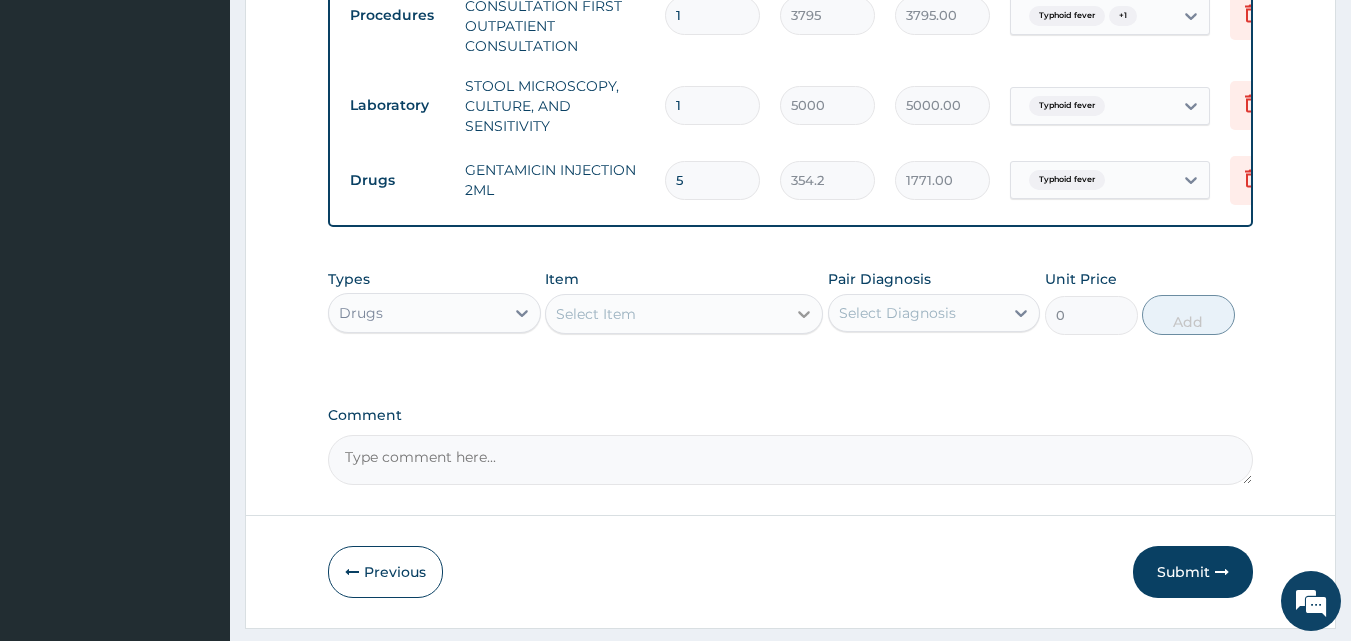 type on "5" 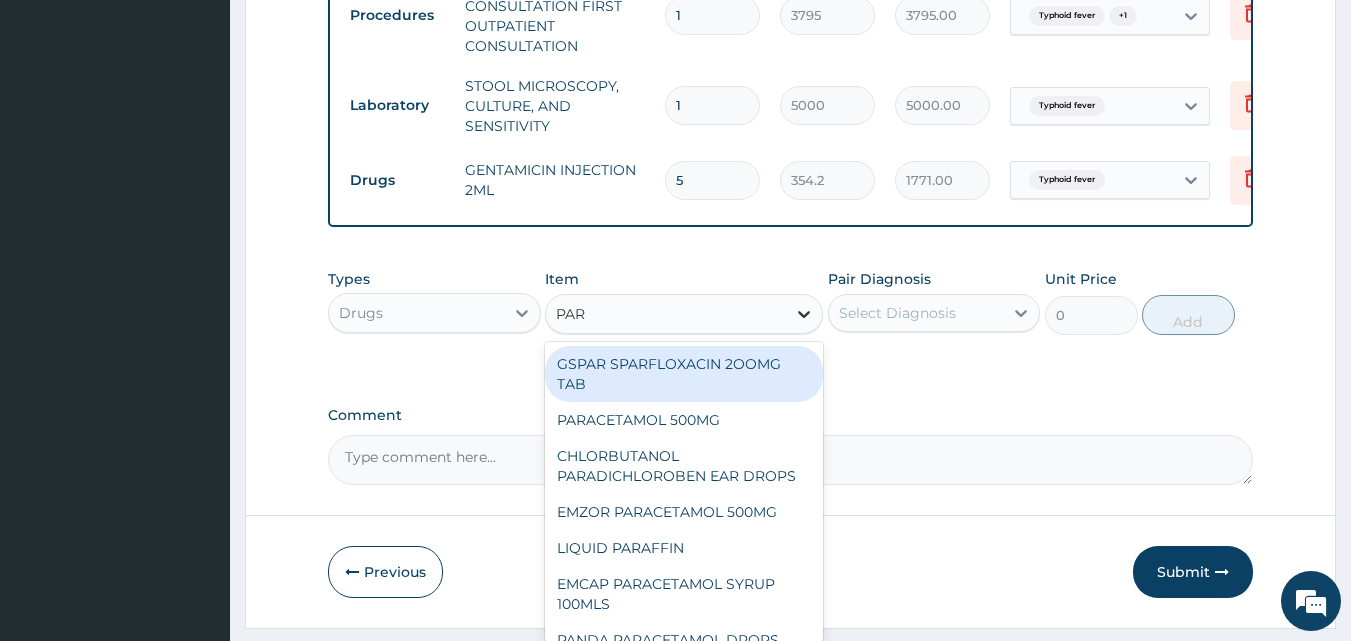 type on "PARA" 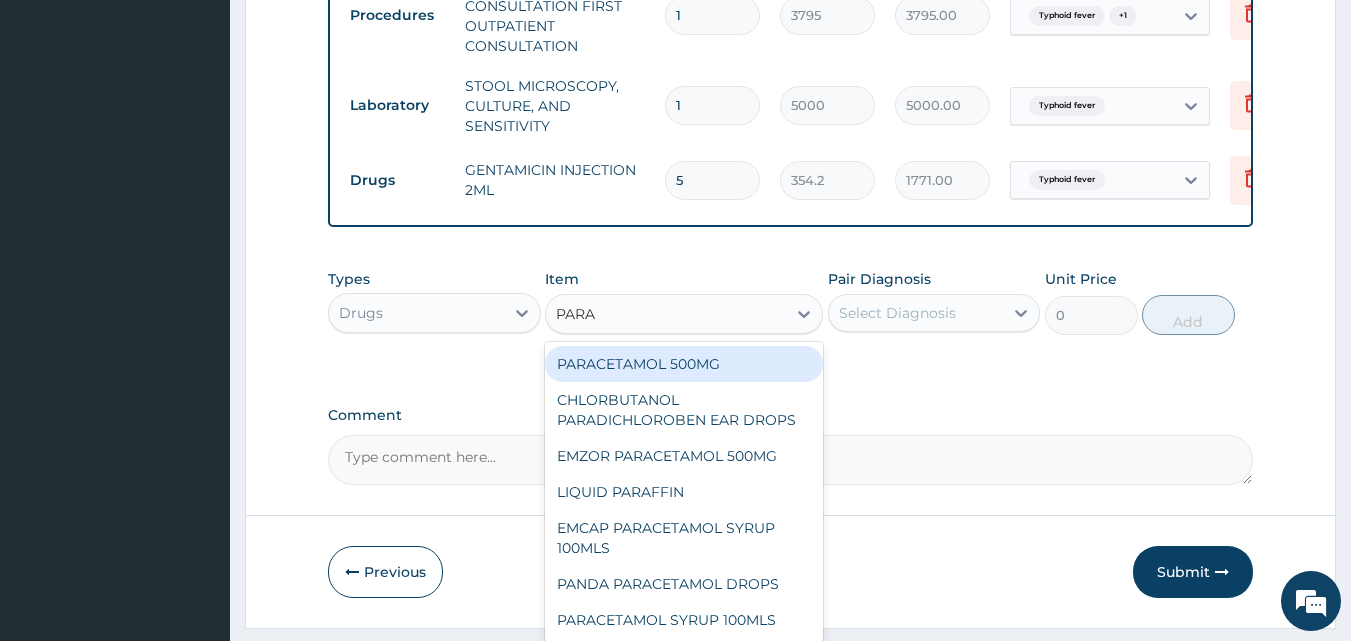 click on "PARACETAMOL 500MG" at bounding box center [684, 364] 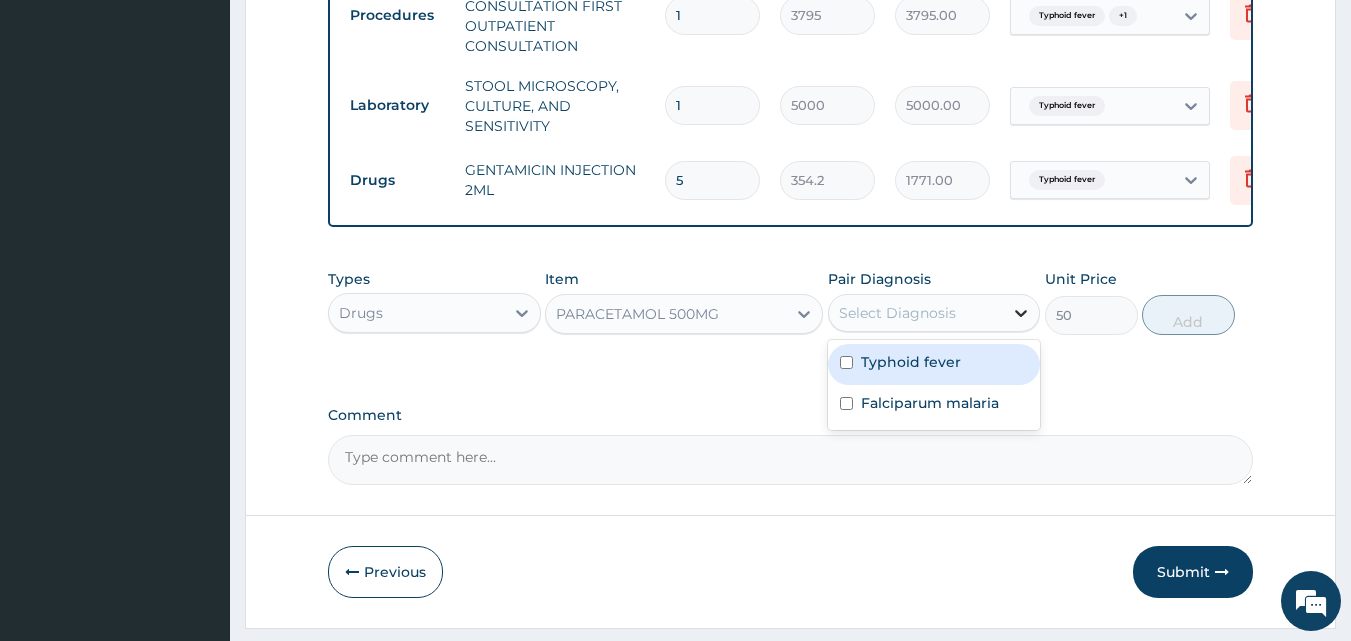 click 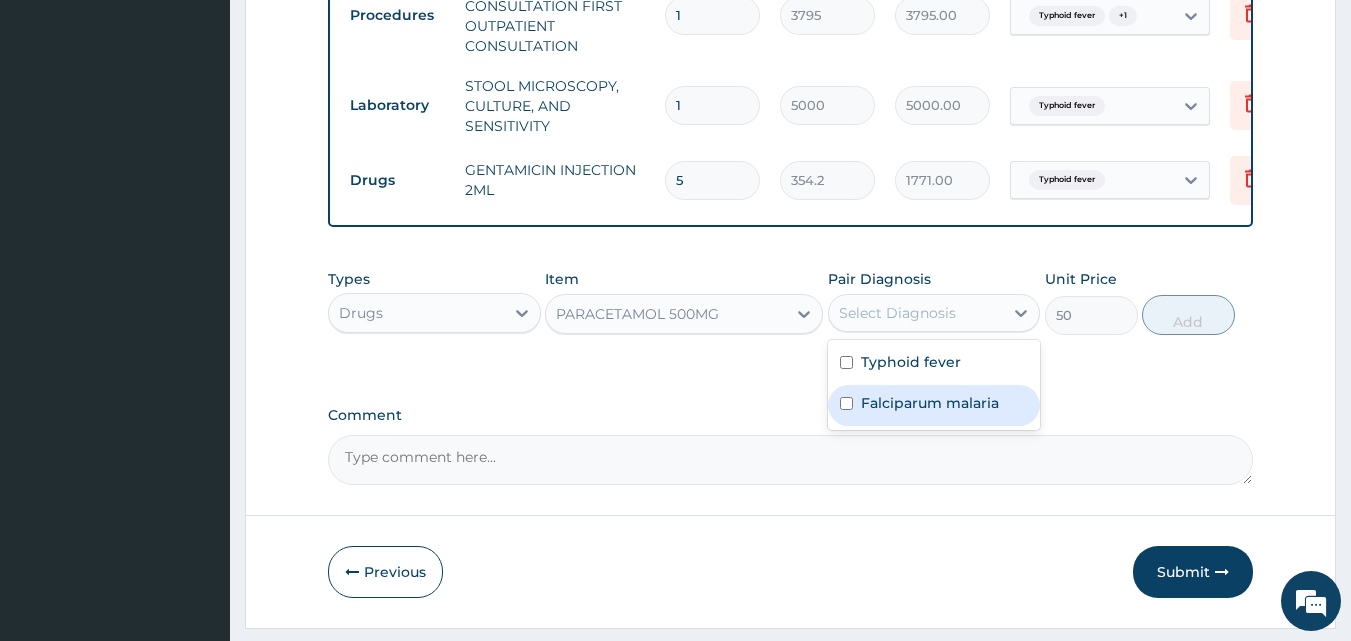 click on "Falciparum malaria" at bounding box center [930, 403] 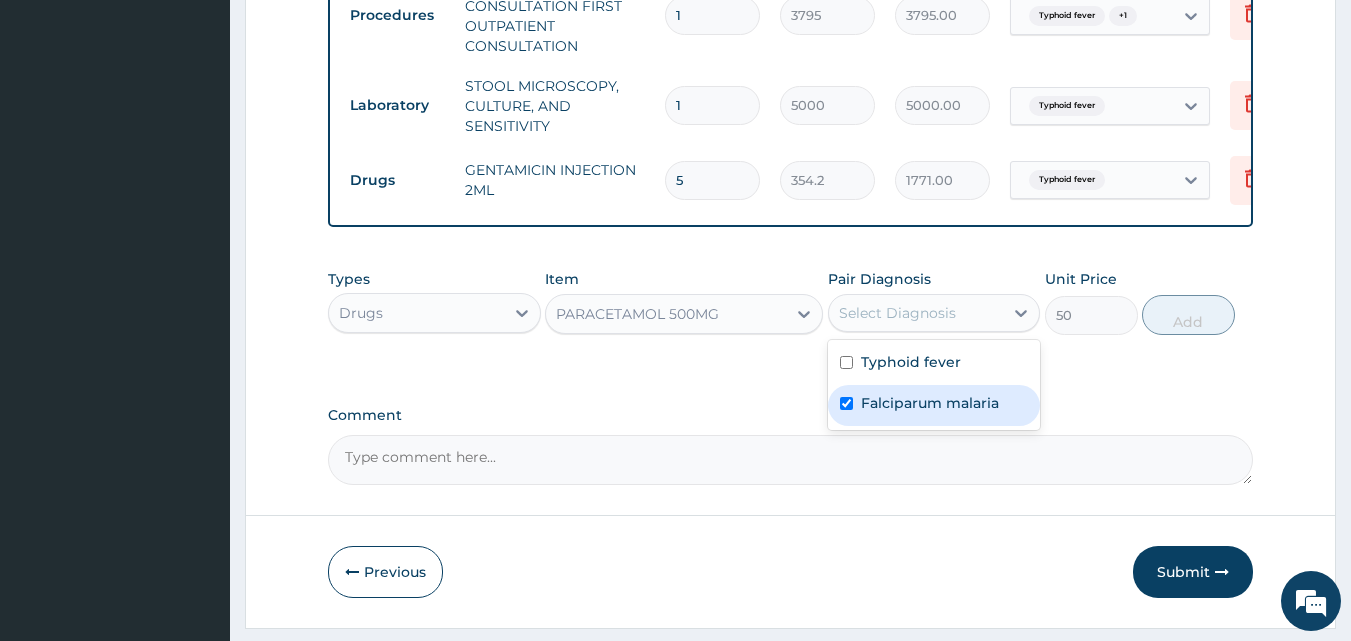 checkbox on "true" 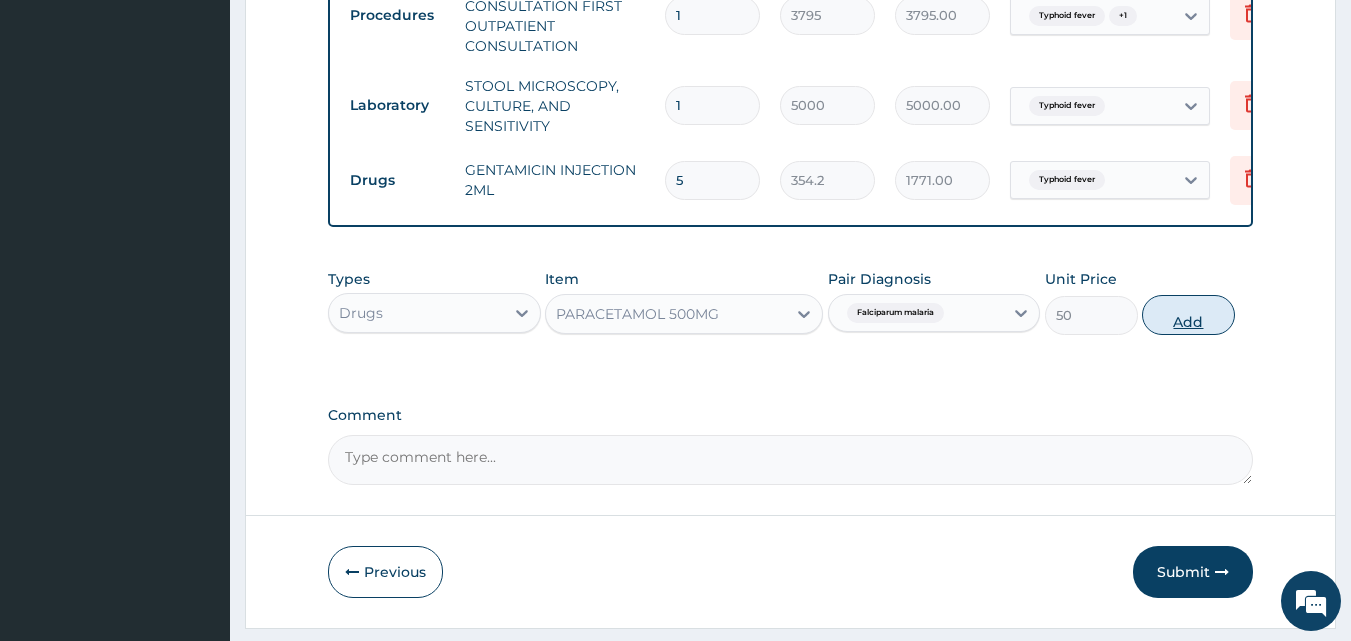 click on "Add" at bounding box center (1188, 315) 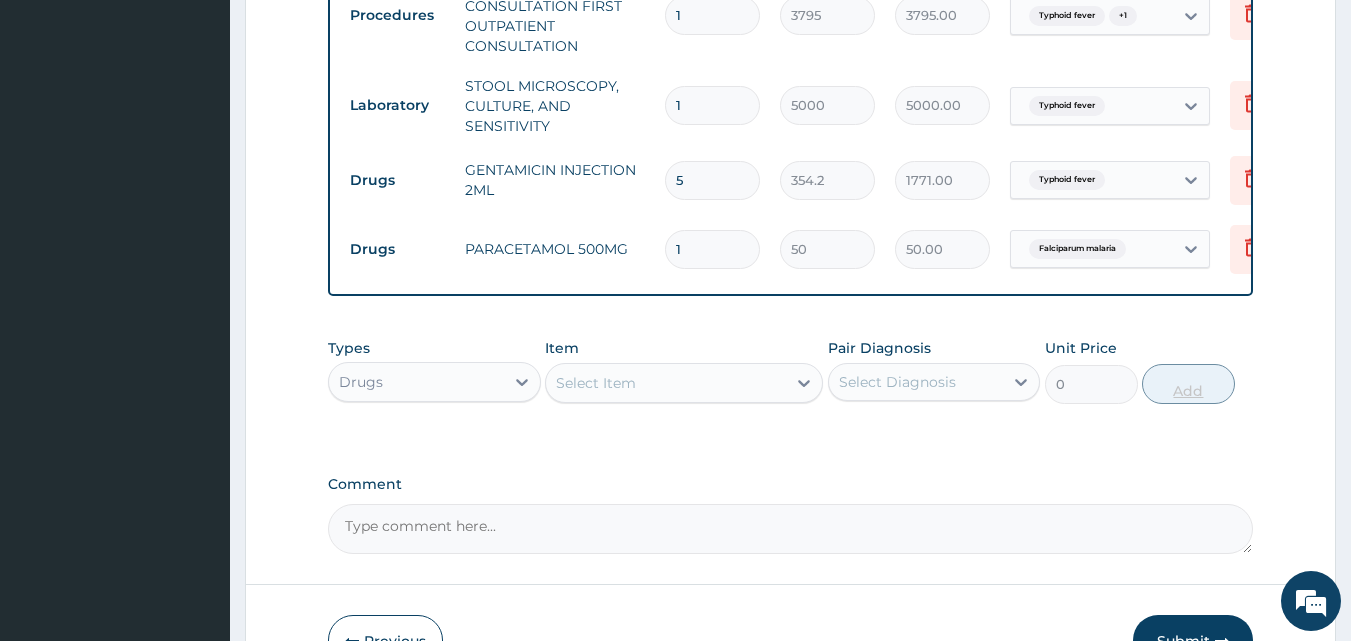 type on "18" 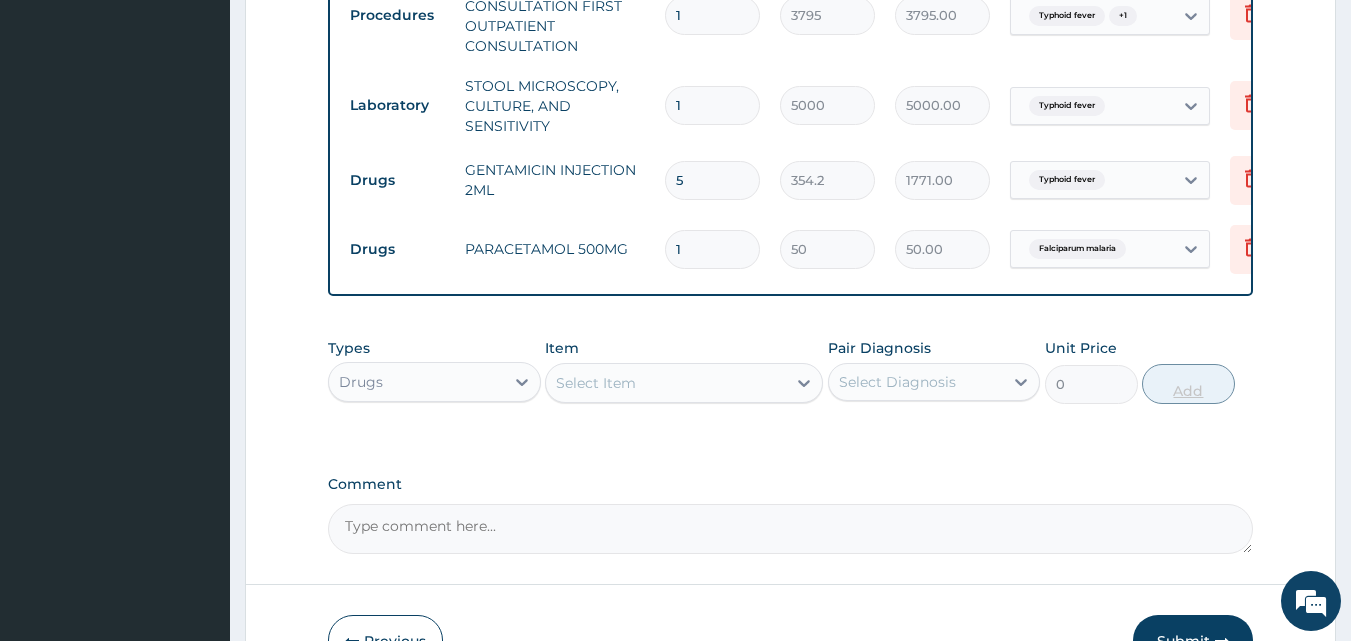 type on "900.00" 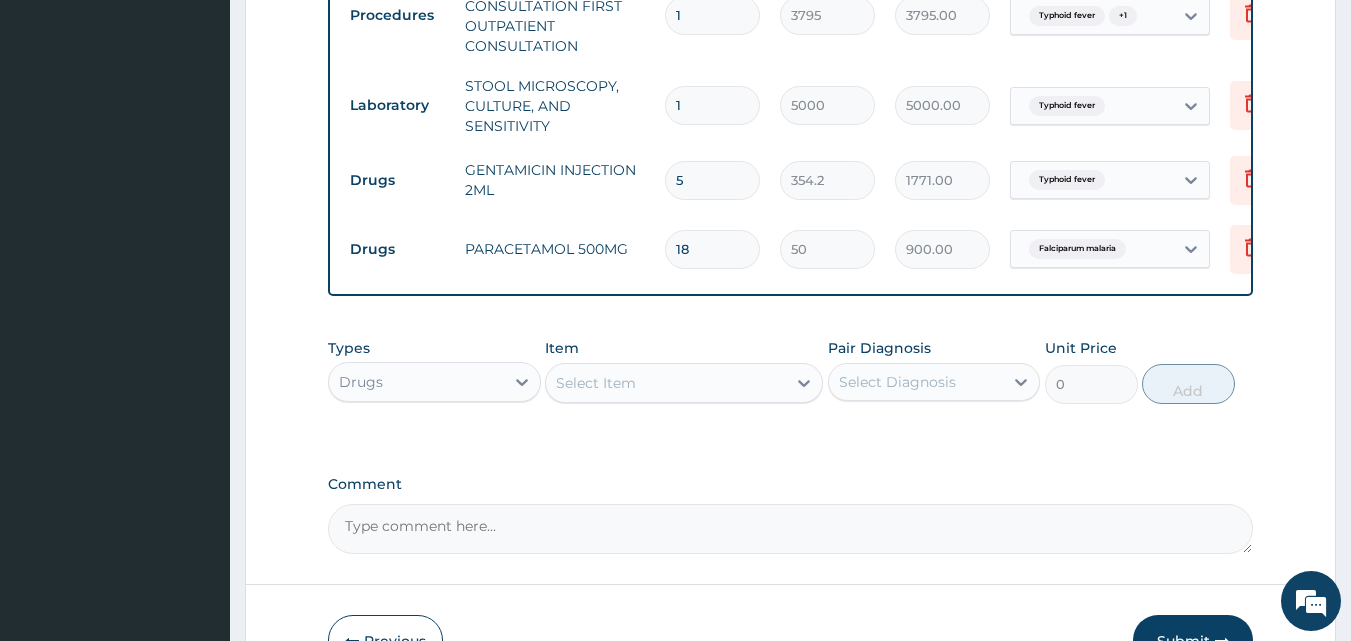 type on "18" 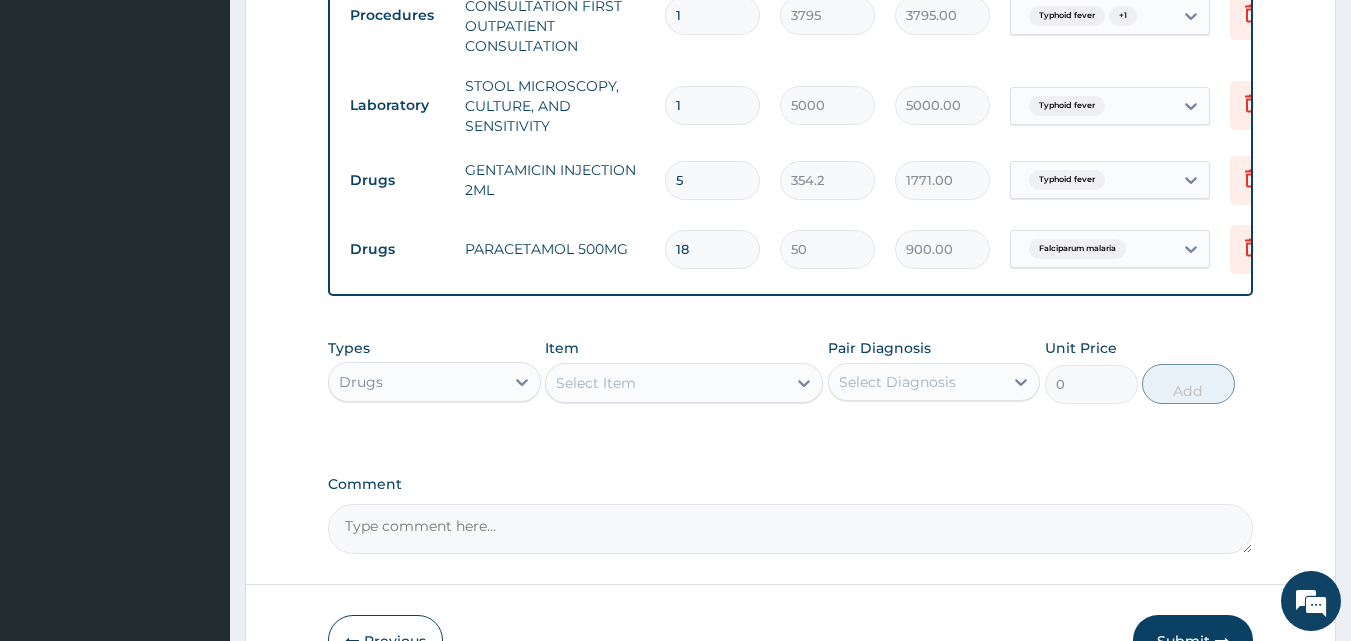 click on "Select Item" at bounding box center [596, 383] 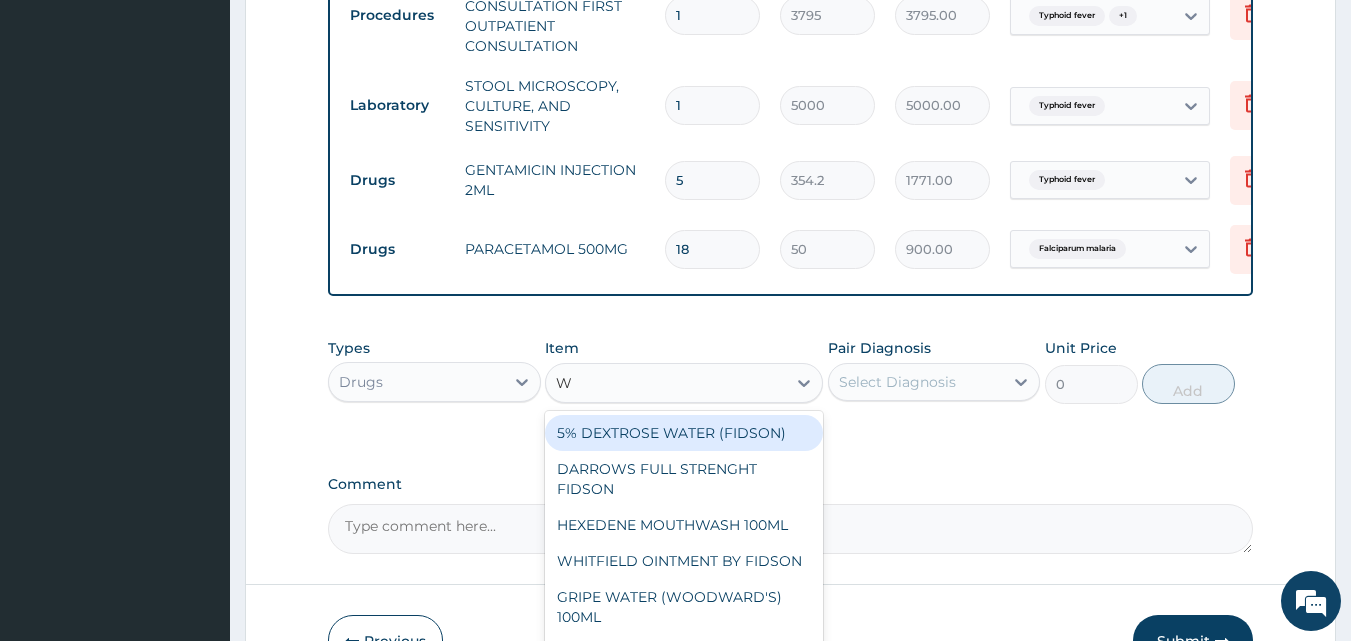 type on "W" 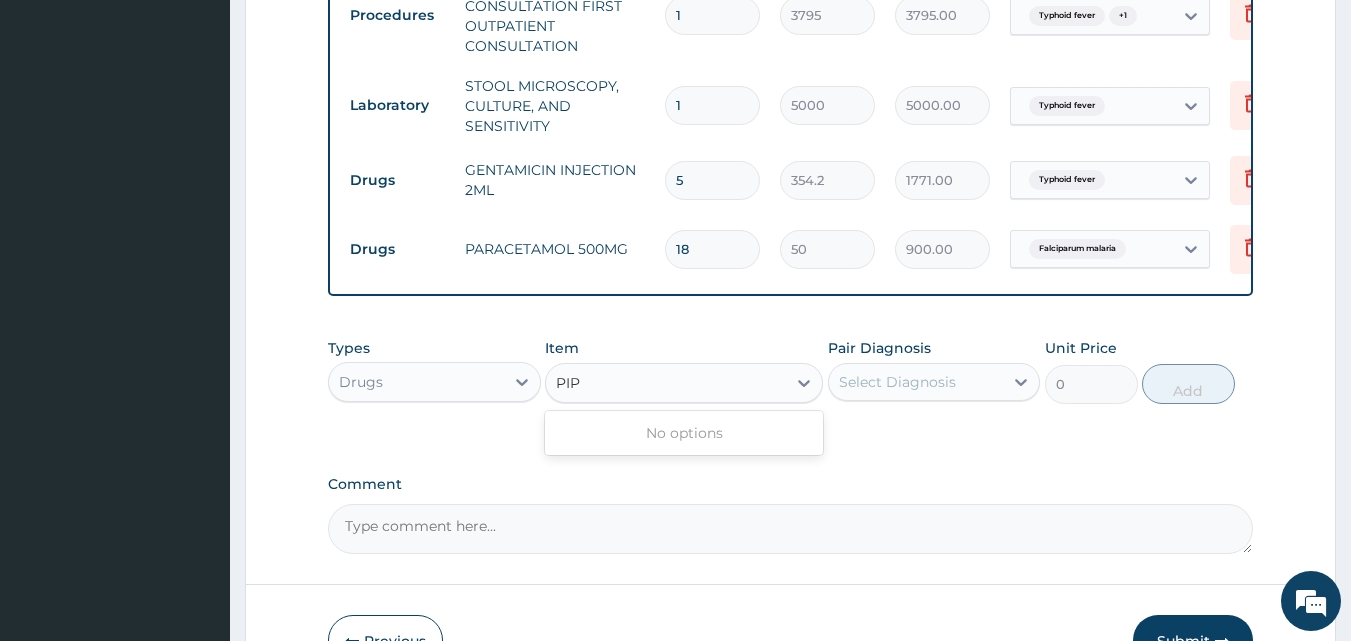 type on "PI" 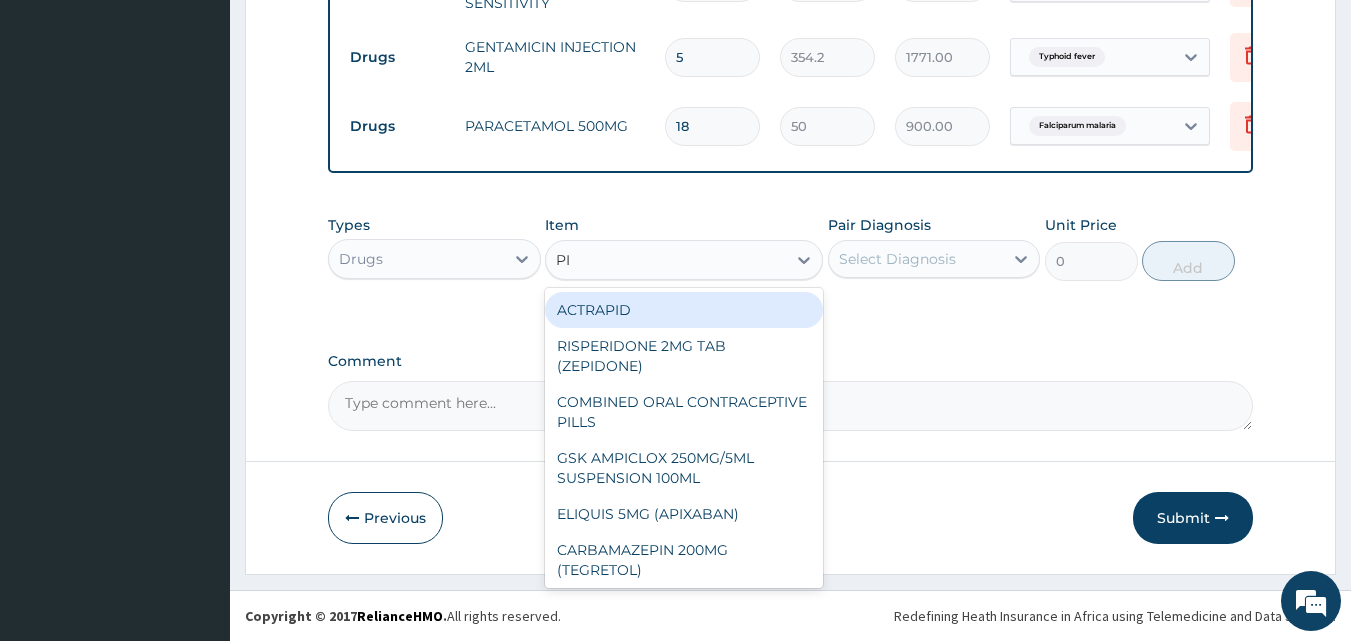 scroll, scrollTop: 970, scrollLeft: 0, axis: vertical 